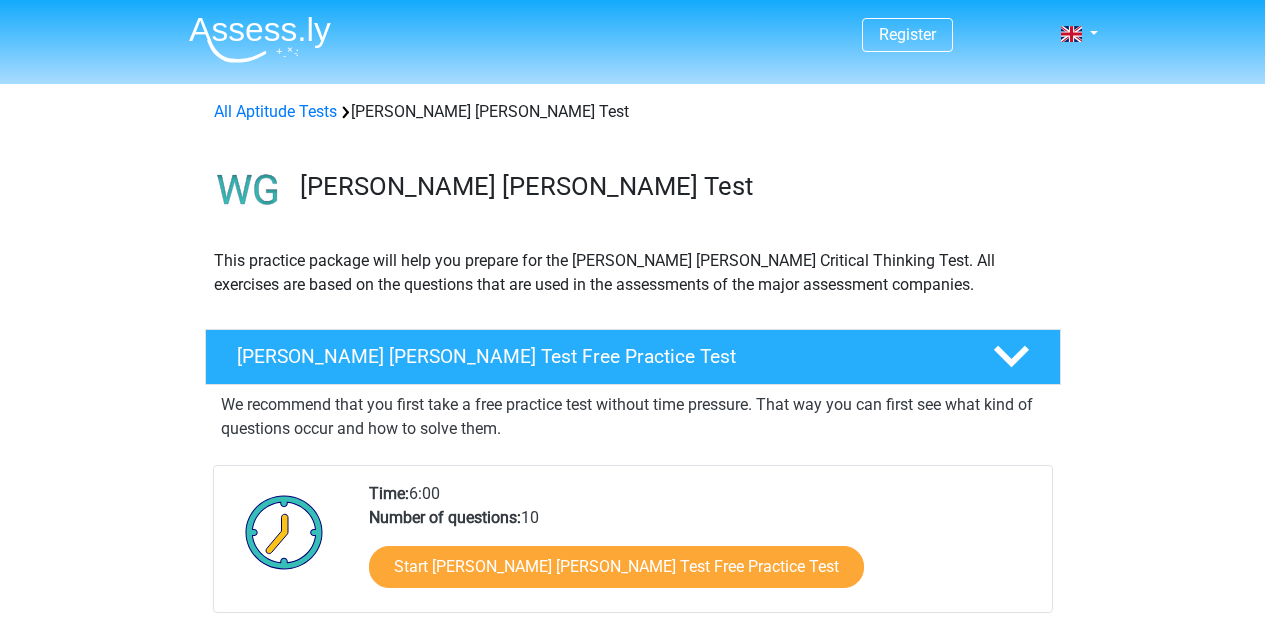 scroll, scrollTop: 0, scrollLeft: 0, axis: both 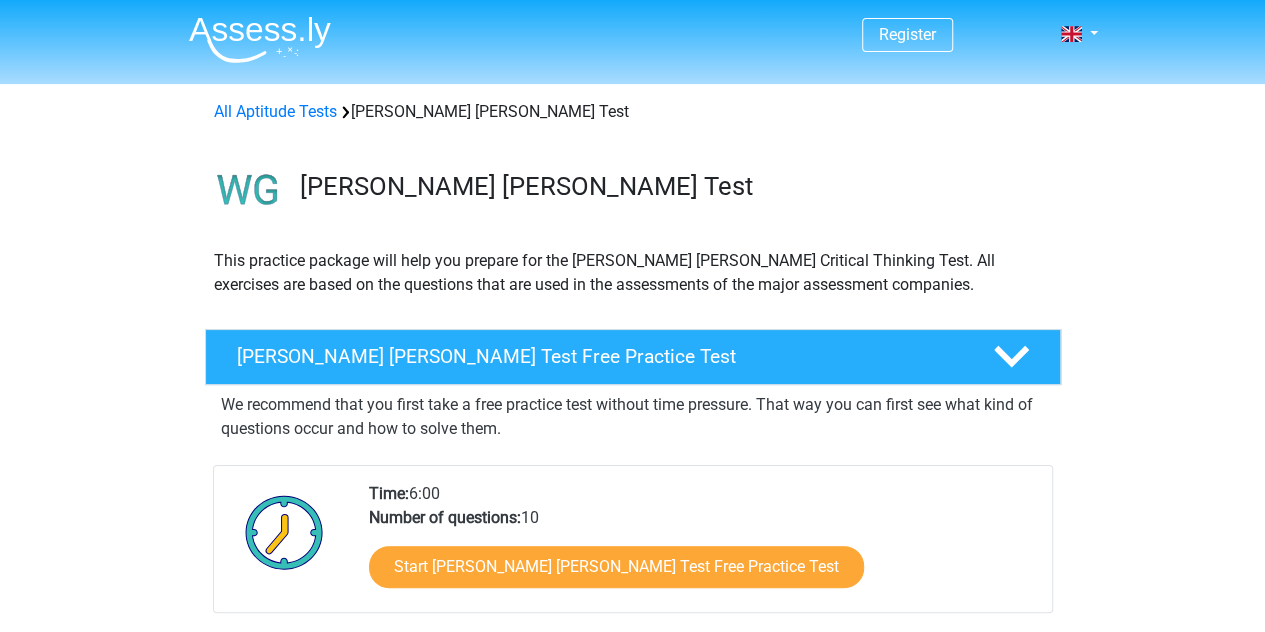 click on "We recommend that you first take a free practice test without time pressure. That way you can first see what kind of questions occur and how to solve them." at bounding box center [633, 417] 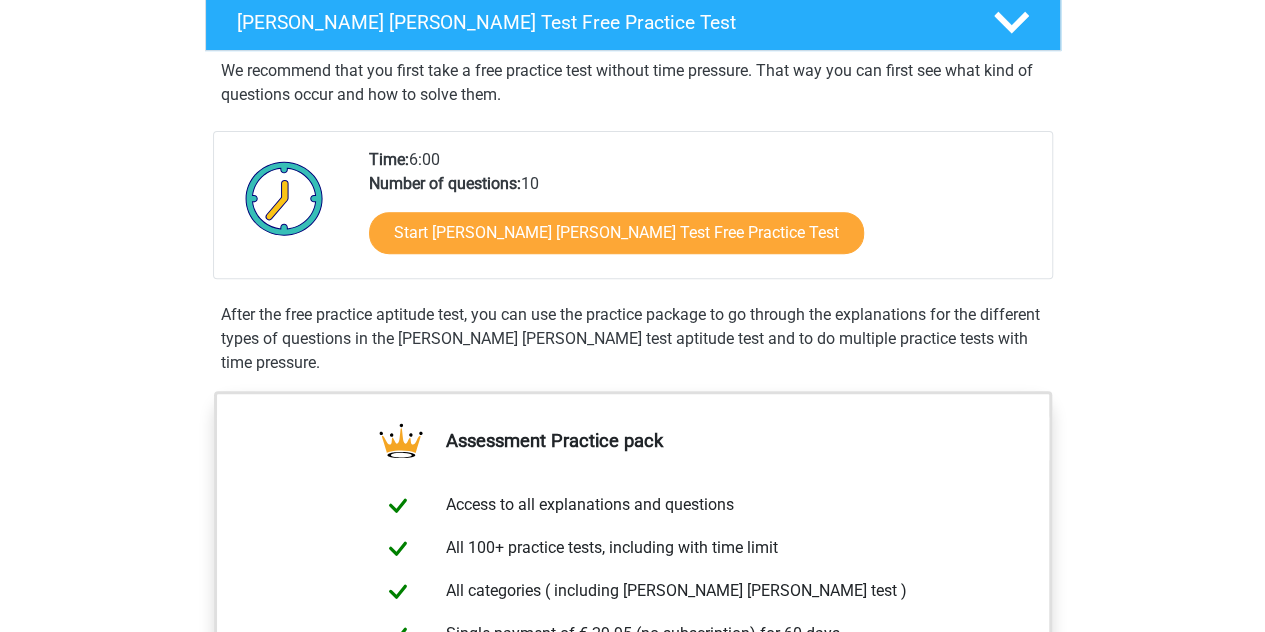 scroll, scrollTop: 360, scrollLeft: 0, axis: vertical 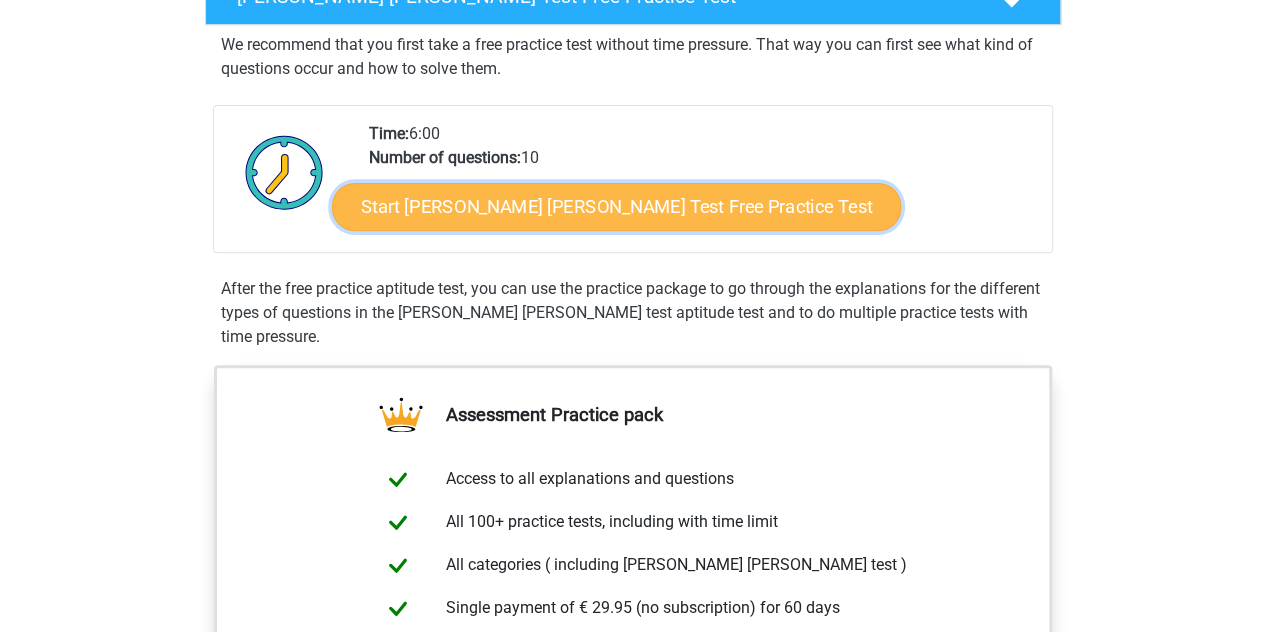 click on "Start [PERSON_NAME] [PERSON_NAME] Test
Free Practice Test" at bounding box center [616, 207] 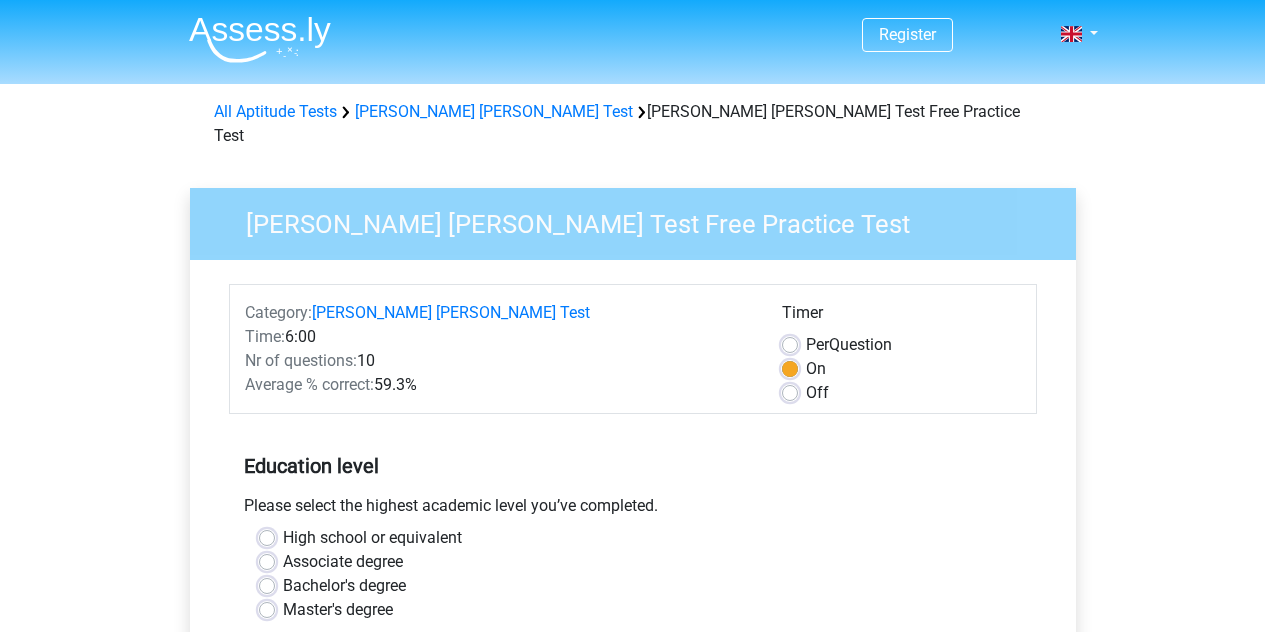 scroll, scrollTop: 0, scrollLeft: 0, axis: both 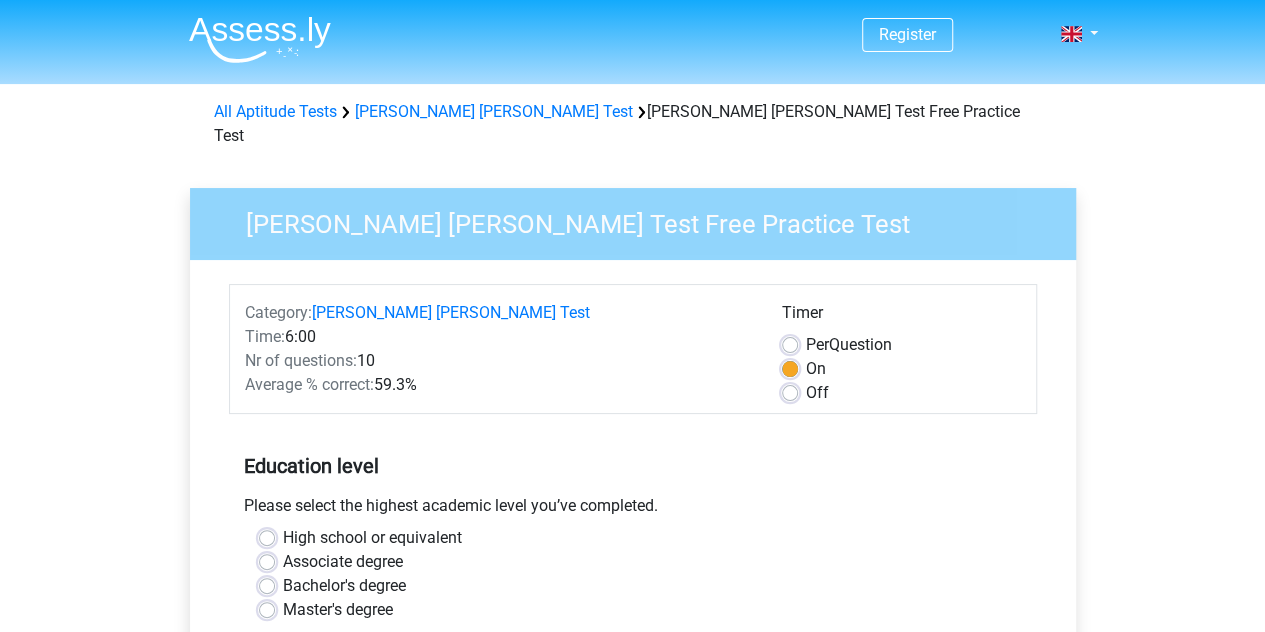 click on "Watson Glaser Test
Free Practice Test
Category:  Watson Glaser Test
Time:  6:00
Nr of questions:
10
Average % correct:
59.3%
Timer
Per  Question
On Off Start" at bounding box center [633, 616] 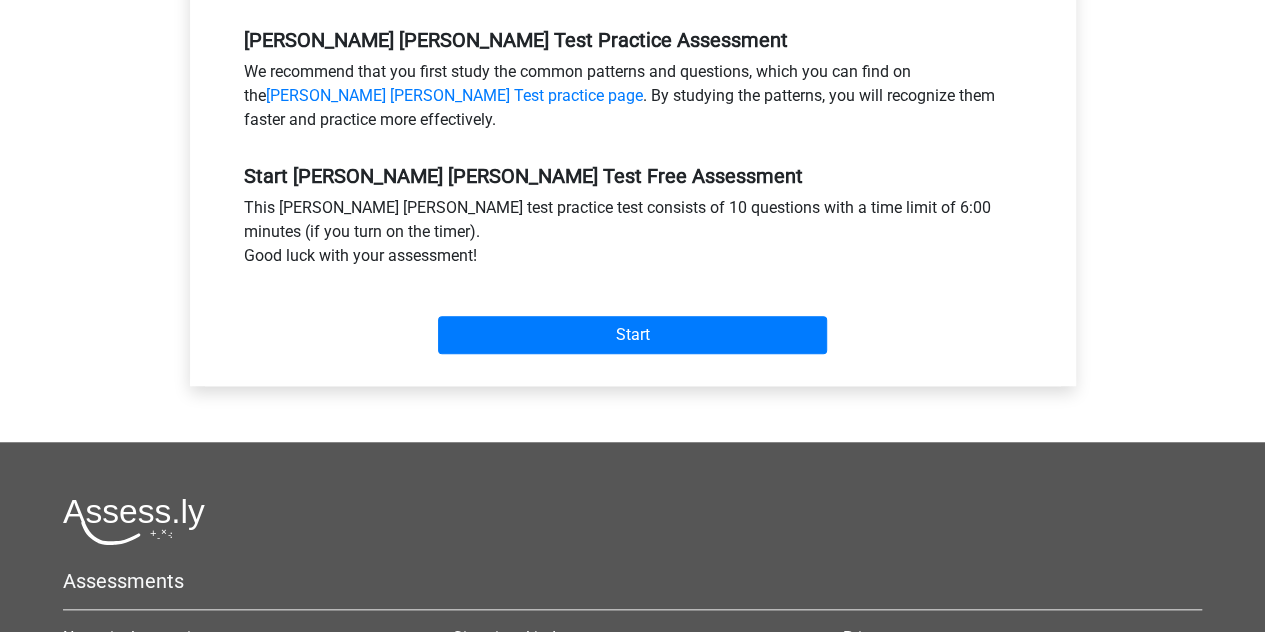 scroll, scrollTop: 640, scrollLeft: 0, axis: vertical 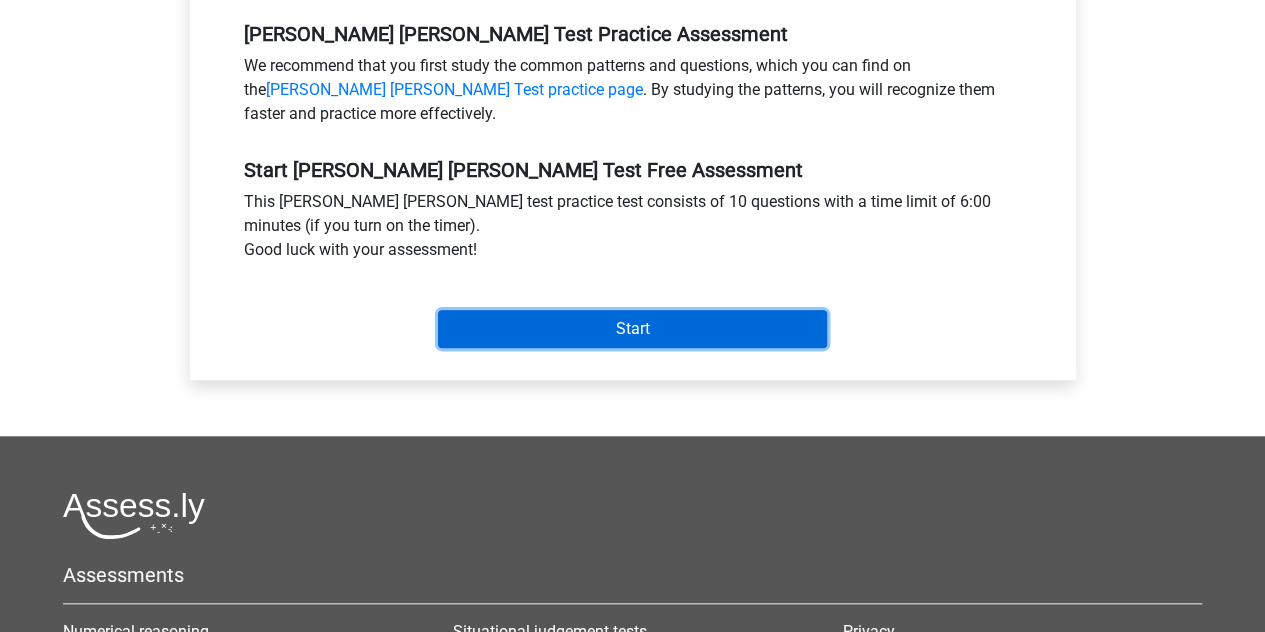 click on "Start" at bounding box center [632, 329] 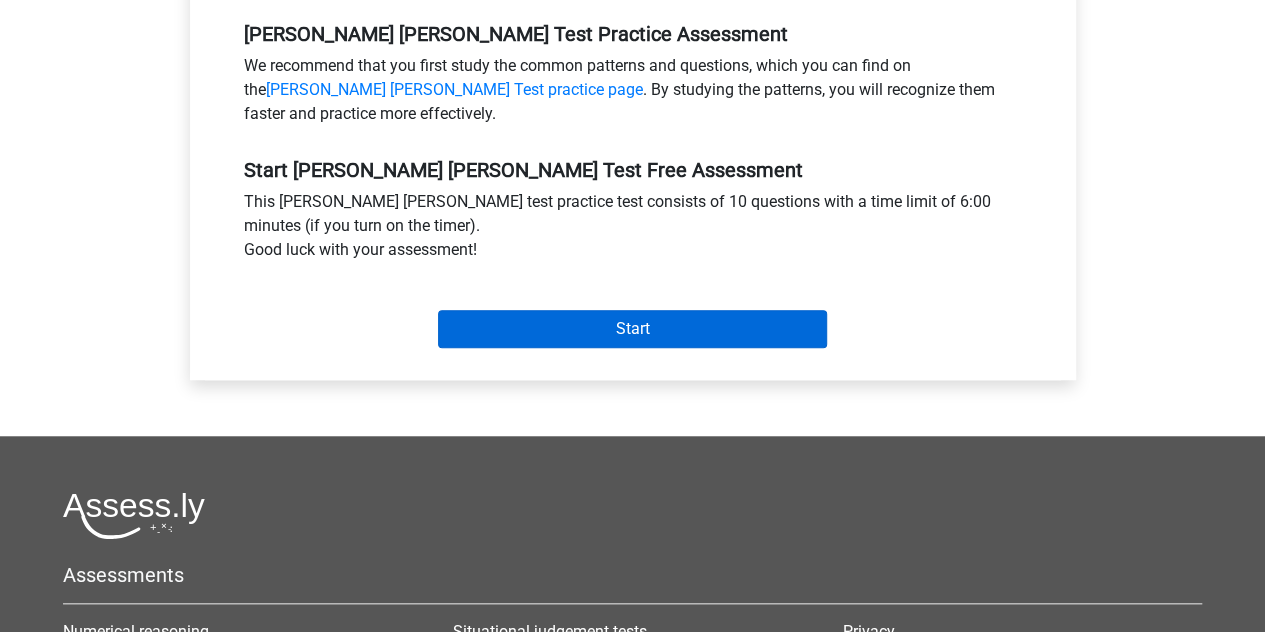 scroll, scrollTop: 501, scrollLeft: 0, axis: vertical 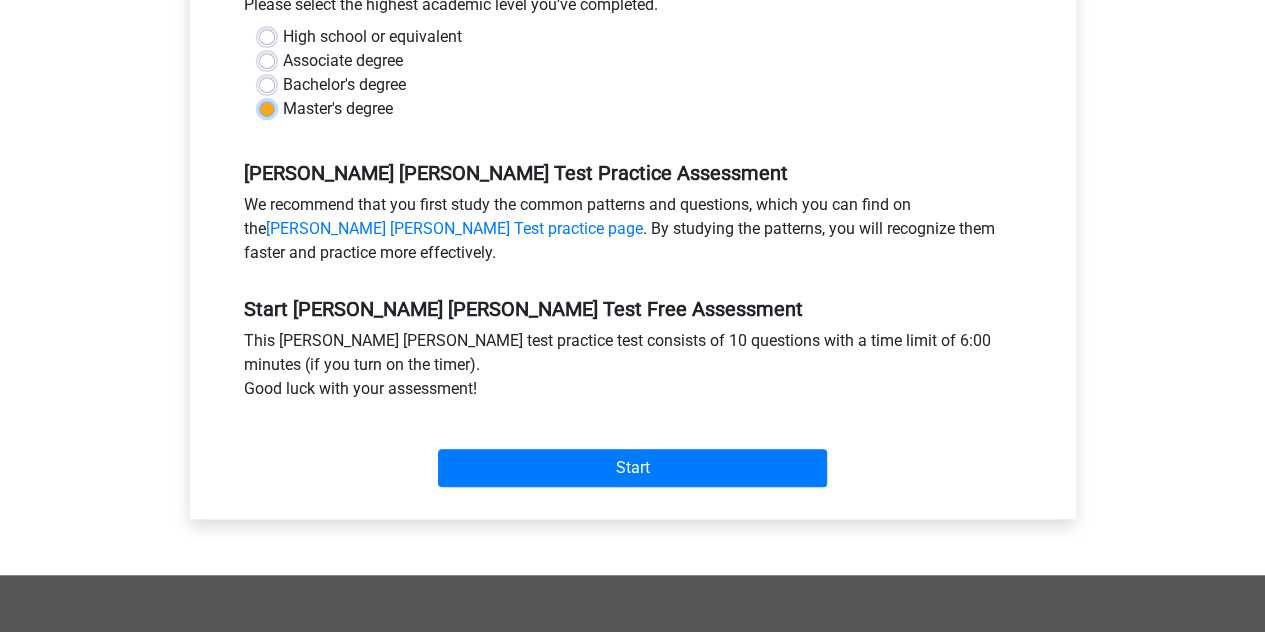 click on "Master's degree" at bounding box center (267, 107) 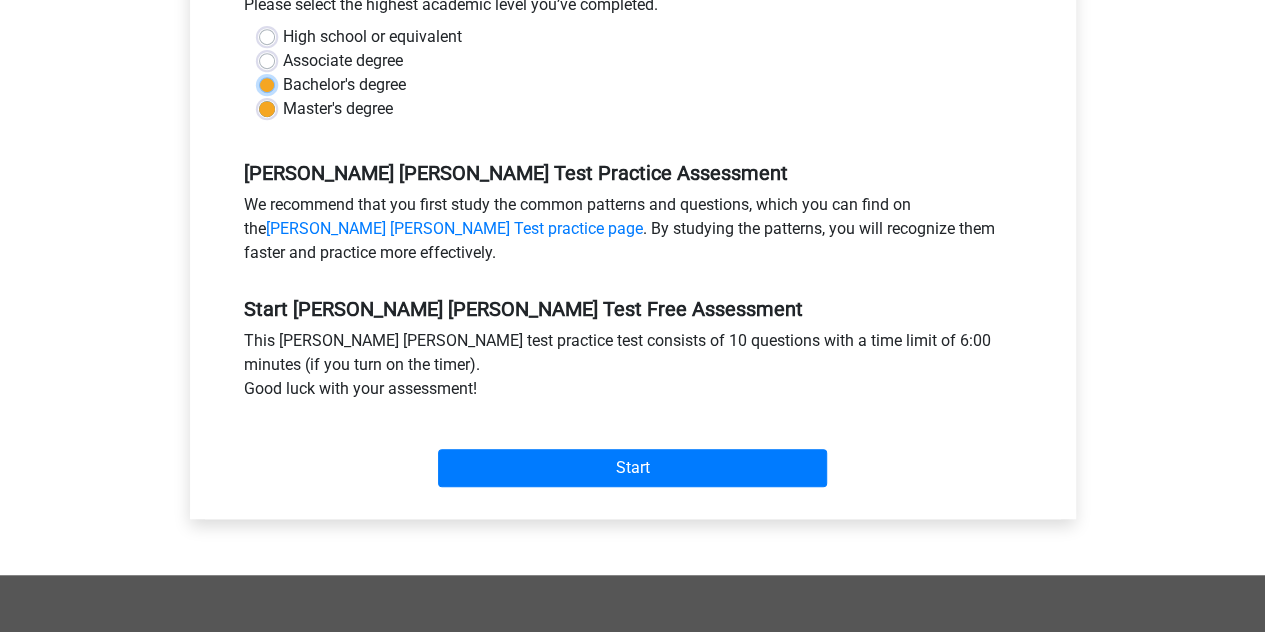 click on "Bachelor's degree" at bounding box center (267, 83) 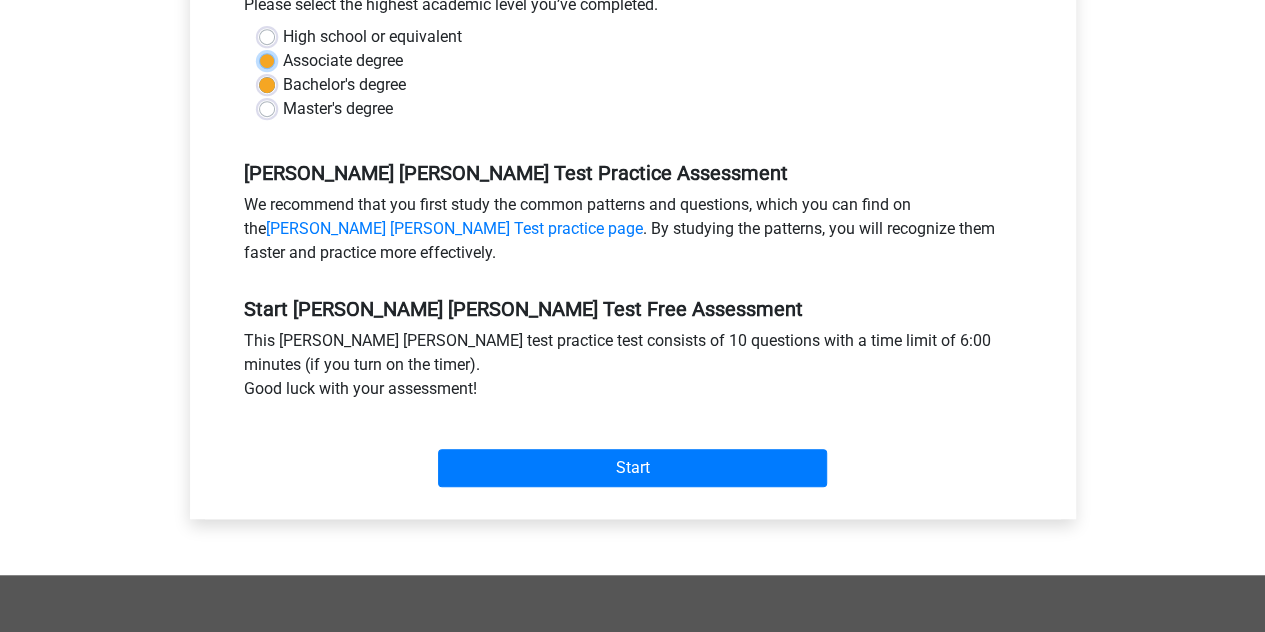 click on "Associate degree" at bounding box center (267, 59) 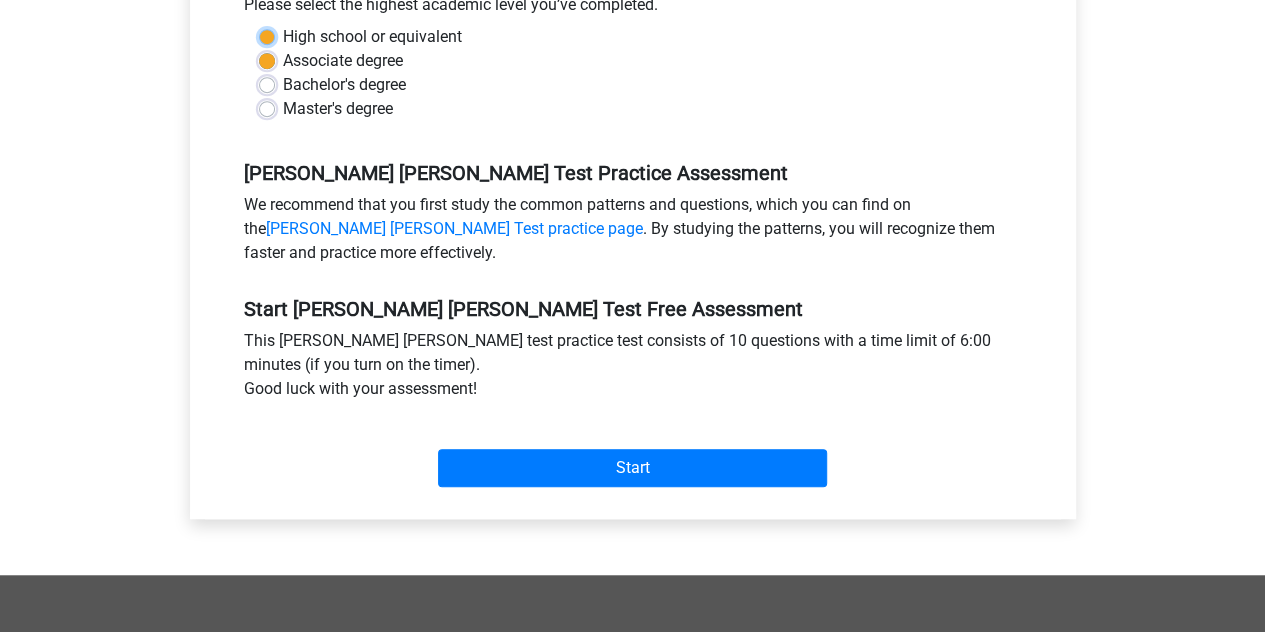 click on "High school or equivalent" at bounding box center (267, 35) 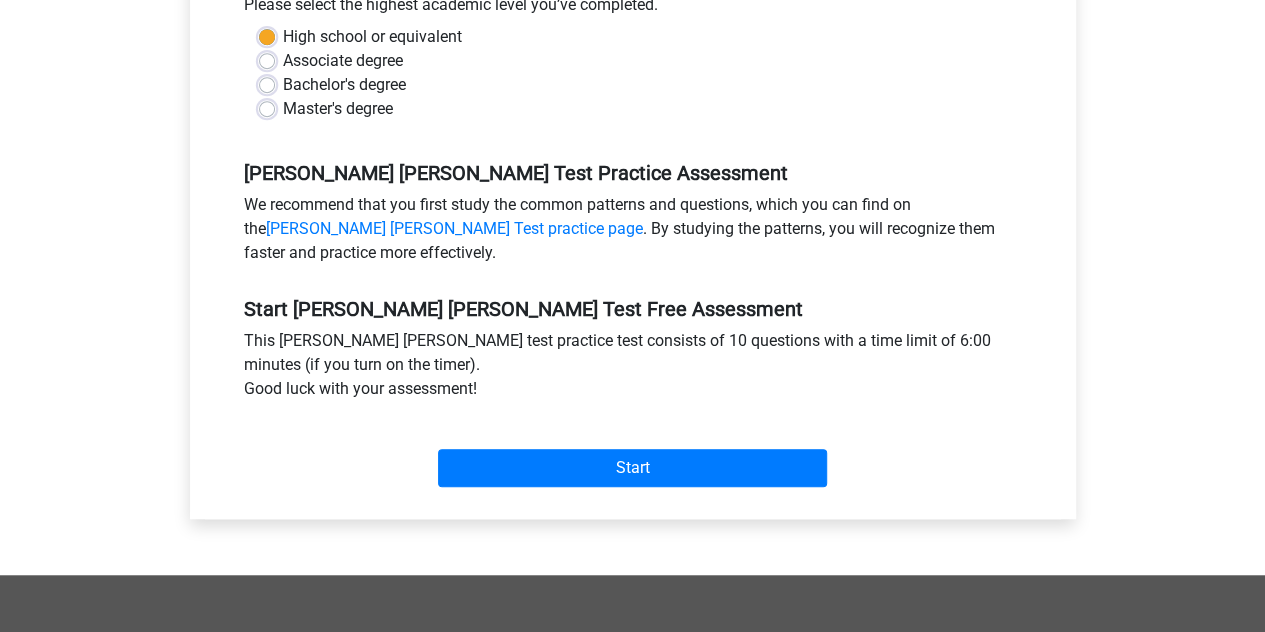click on "We recommend that you first study the common patterns and questions, which you can find on the
Watson Glaser Test
practice page .
By studying the patterns, you will recognize them faster and practice more effectively." at bounding box center (633, 233) 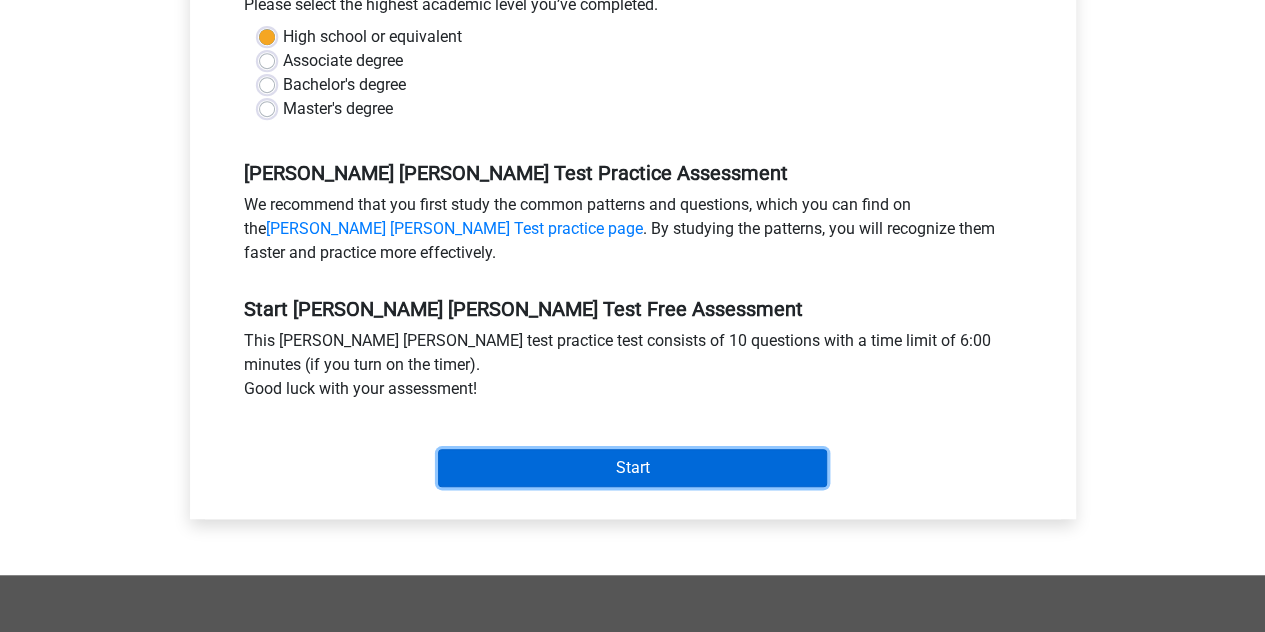 click on "Start" at bounding box center [632, 468] 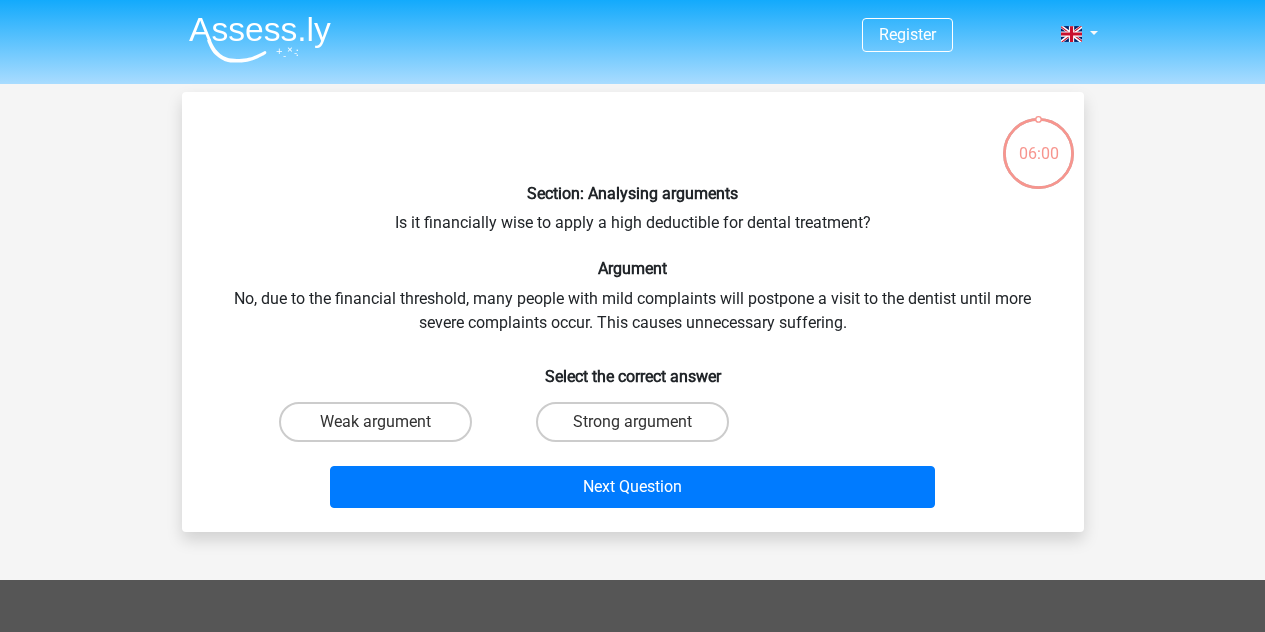 scroll, scrollTop: 0, scrollLeft: 0, axis: both 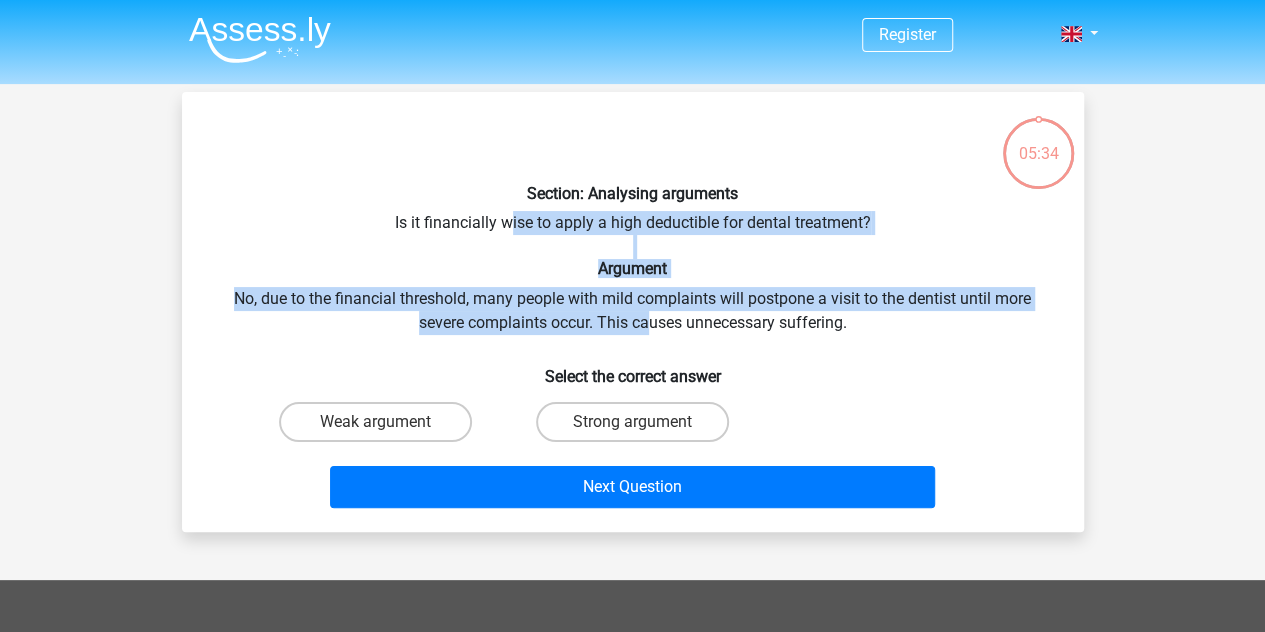 drag, startPoint x: 510, startPoint y: 235, endPoint x: 646, endPoint y: 321, distance: 160.90991 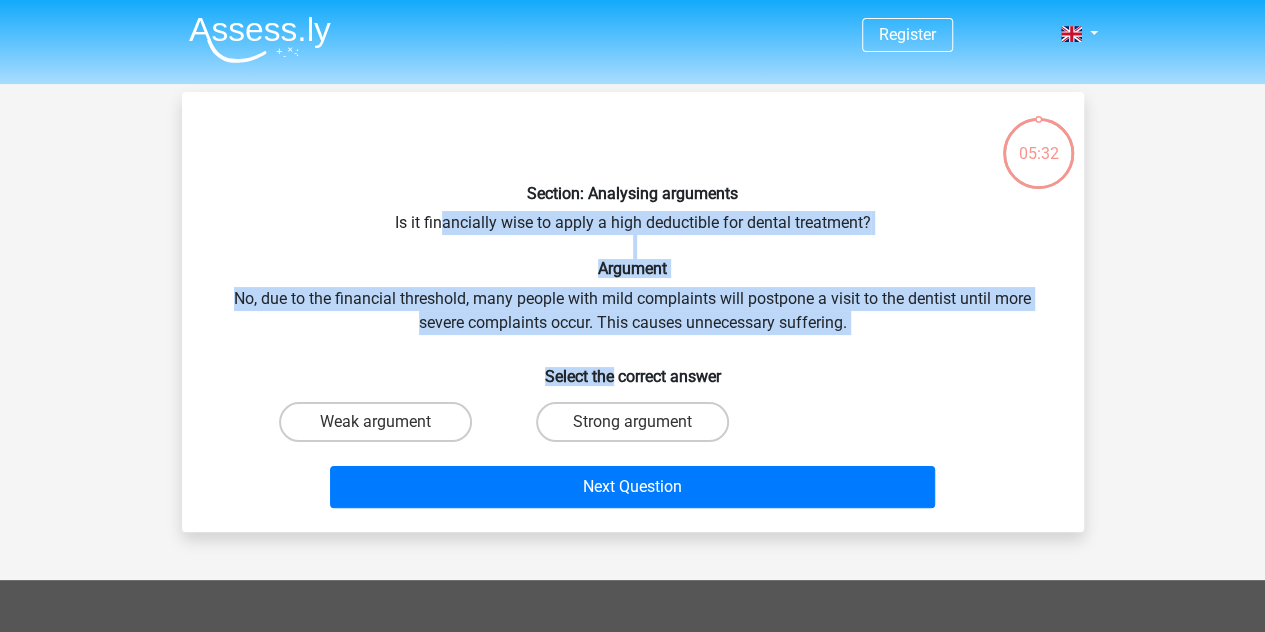 drag, startPoint x: 444, startPoint y: 220, endPoint x: 615, endPoint y: 341, distance: 209.48032 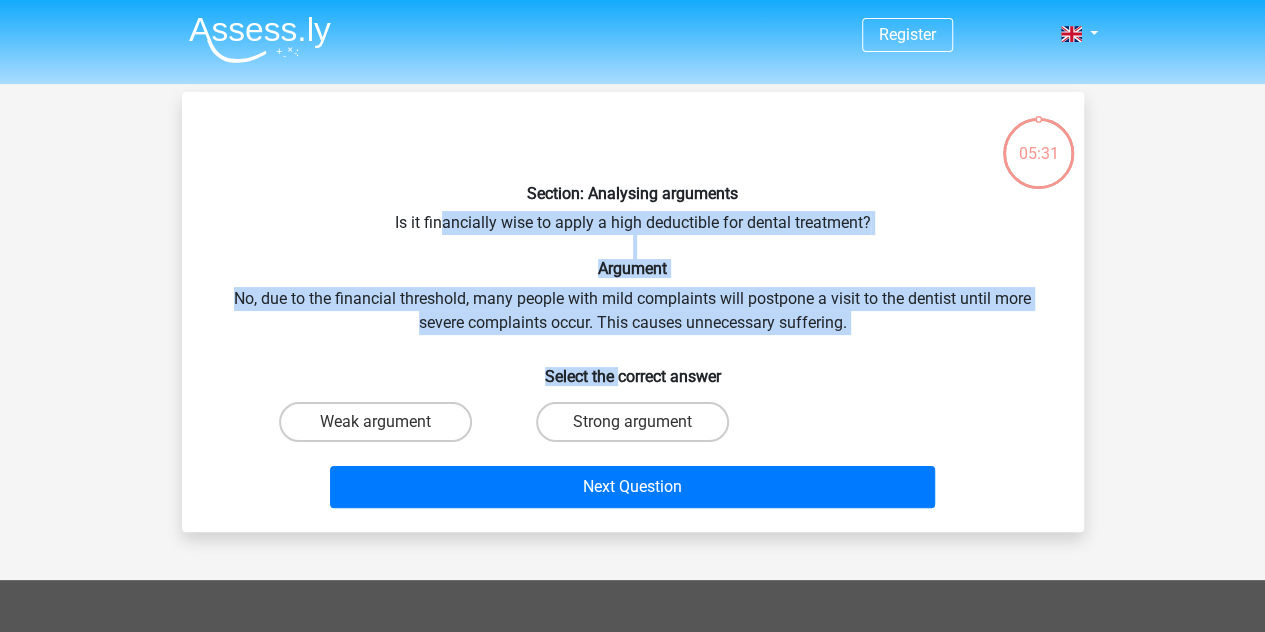 drag, startPoint x: 615, startPoint y: 341, endPoint x: 765, endPoint y: 259, distance: 170.95029 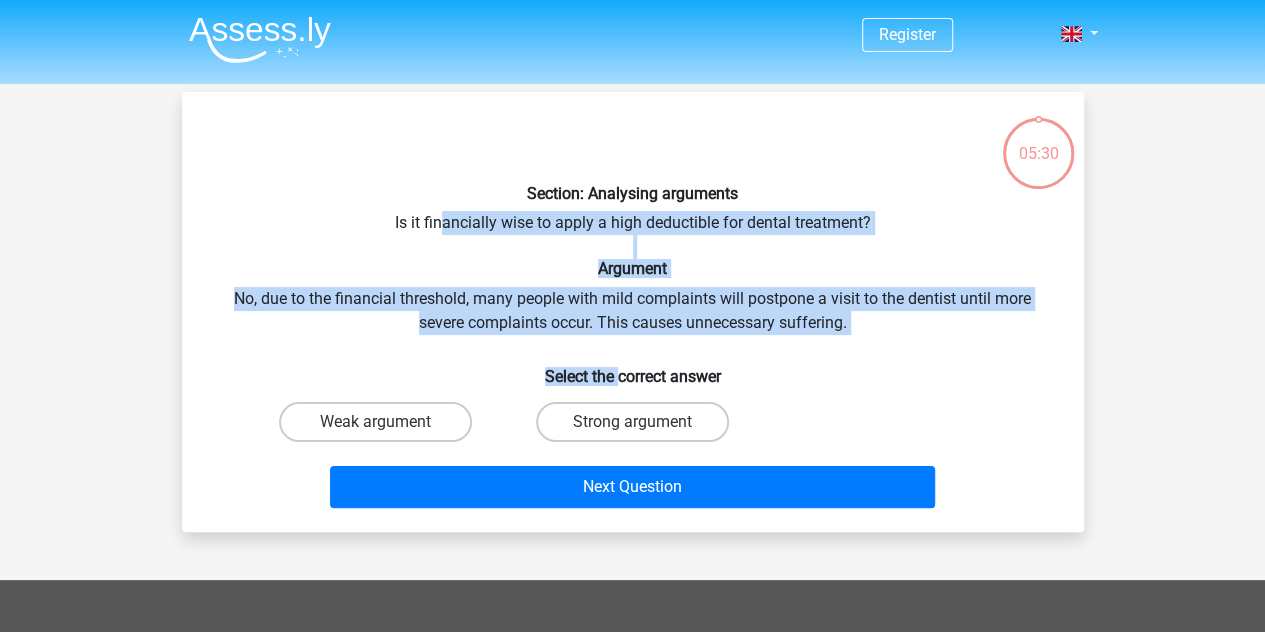 click on "Section: Analysing arguments Is it financially wise to apply a high deductible for dental treatment? Argument No, due to the financial threshold, many people with mild complaints will postpone a visit to the dentist until more severe complaints occur. This causes unnecessary suffering.
Select the correct answer
Weak argument
Strong argument" at bounding box center (633, 312) 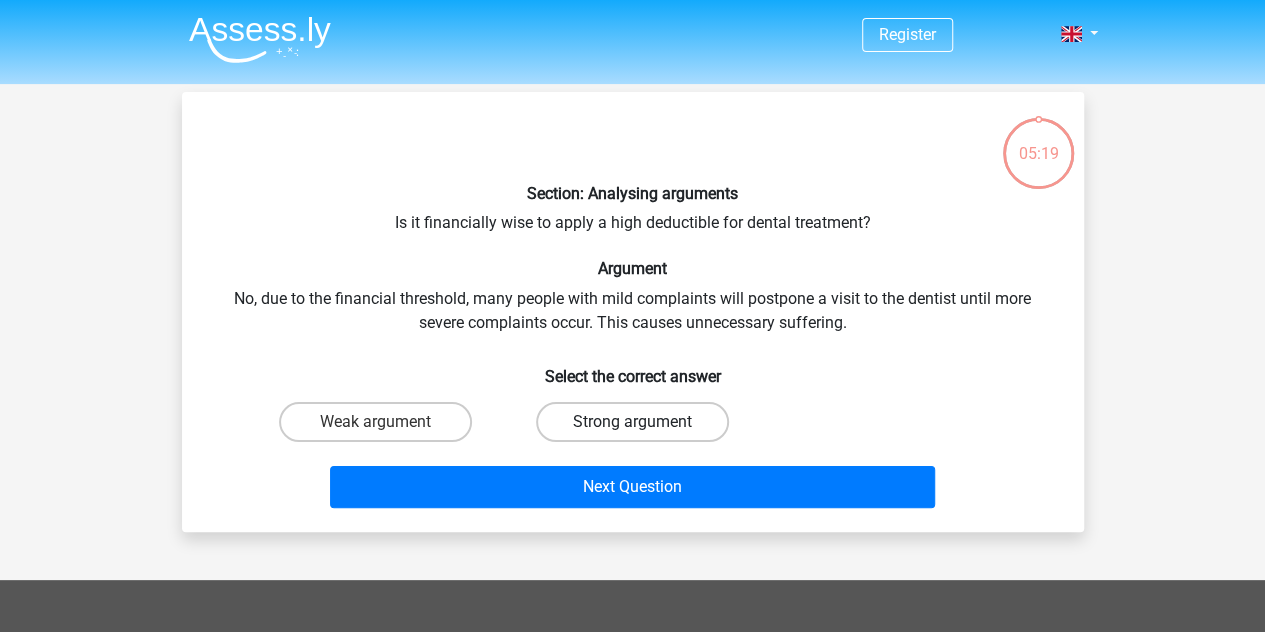 click on "Strong argument" at bounding box center [632, 422] 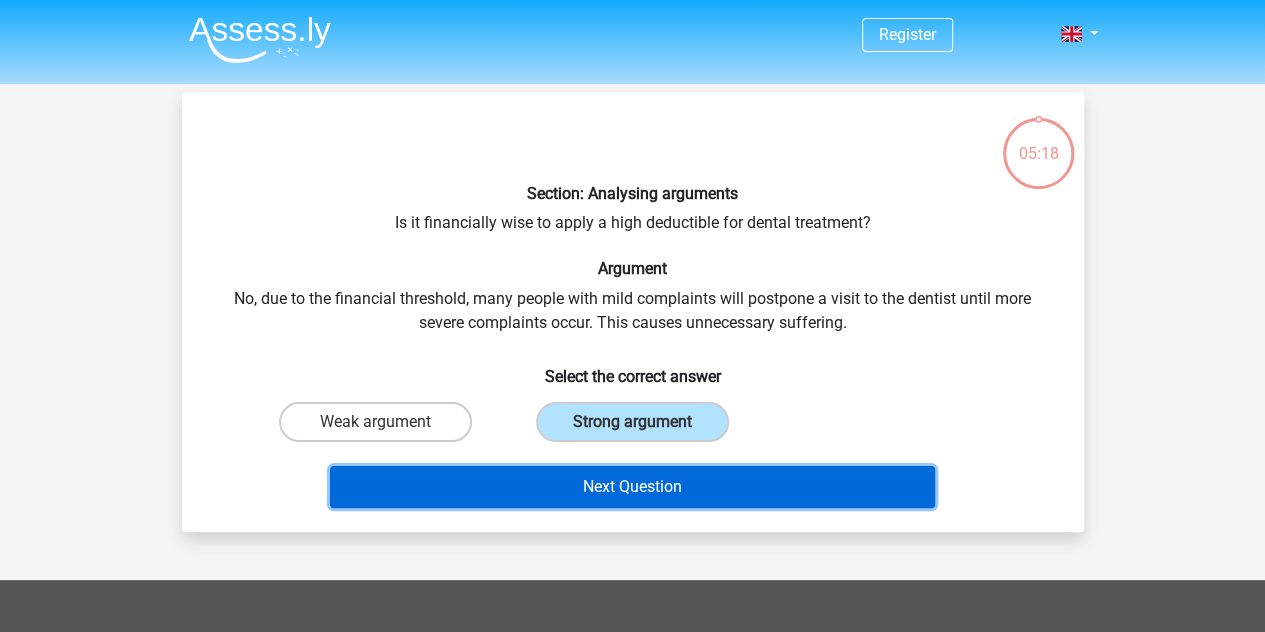 click on "Next Question" at bounding box center [632, 487] 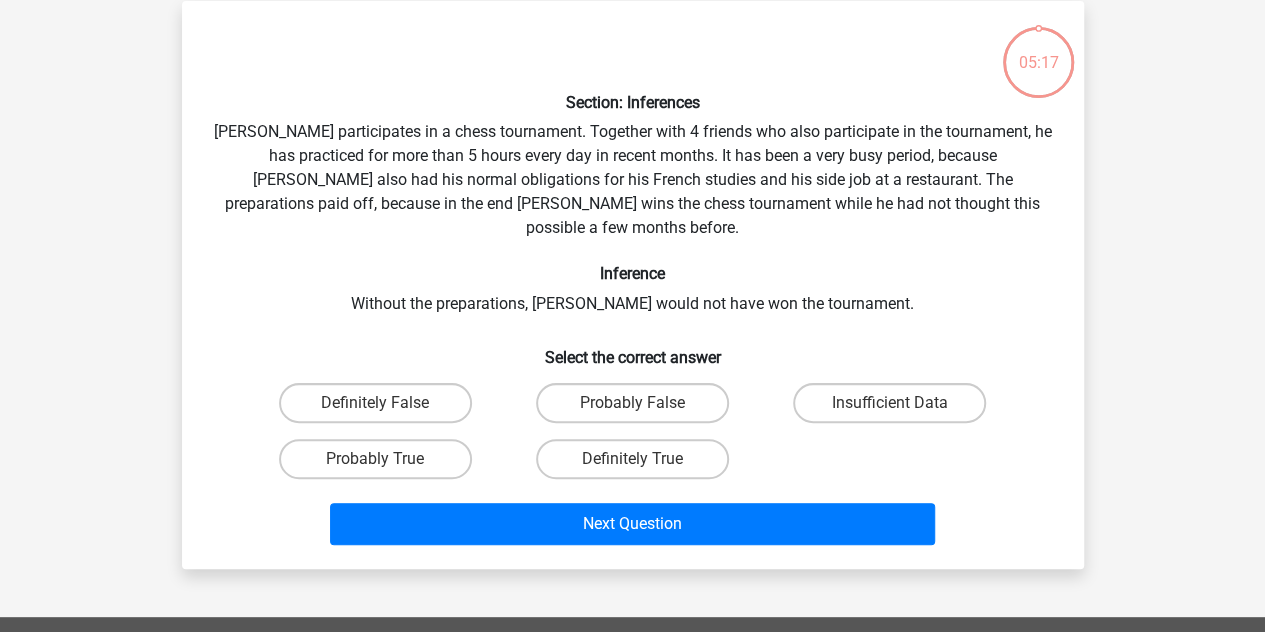 scroll, scrollTop: 92, scrollLeft: 0, axis: vertical 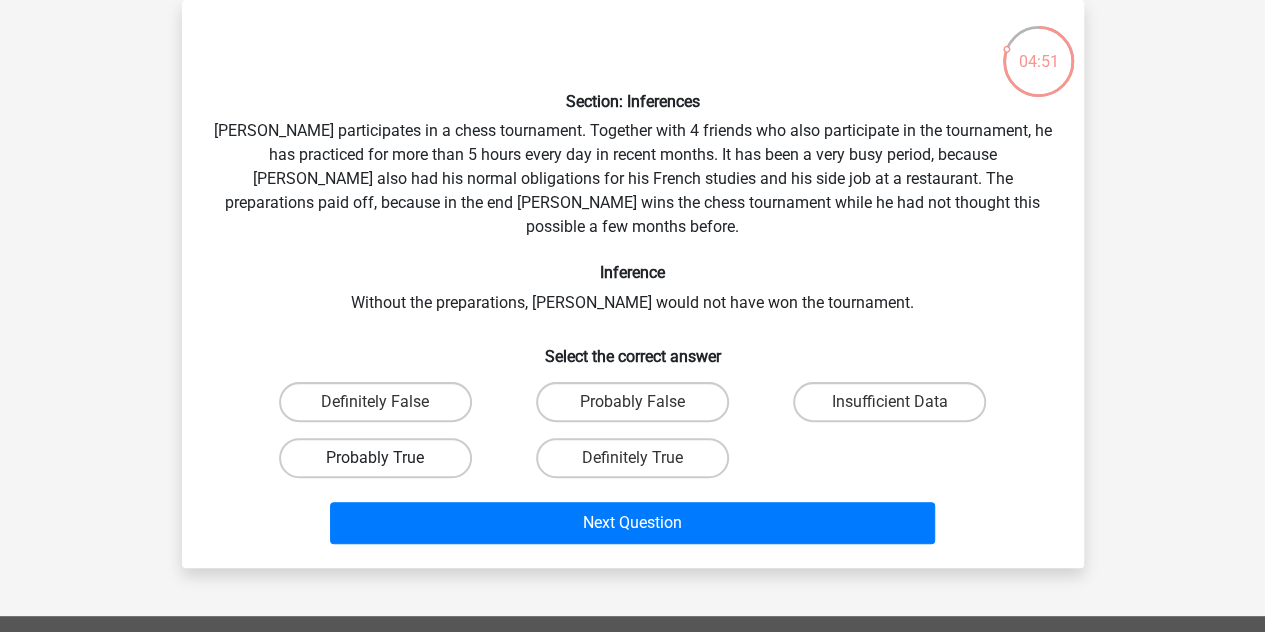 click on "Probably True" at bounding box center (375, 458) 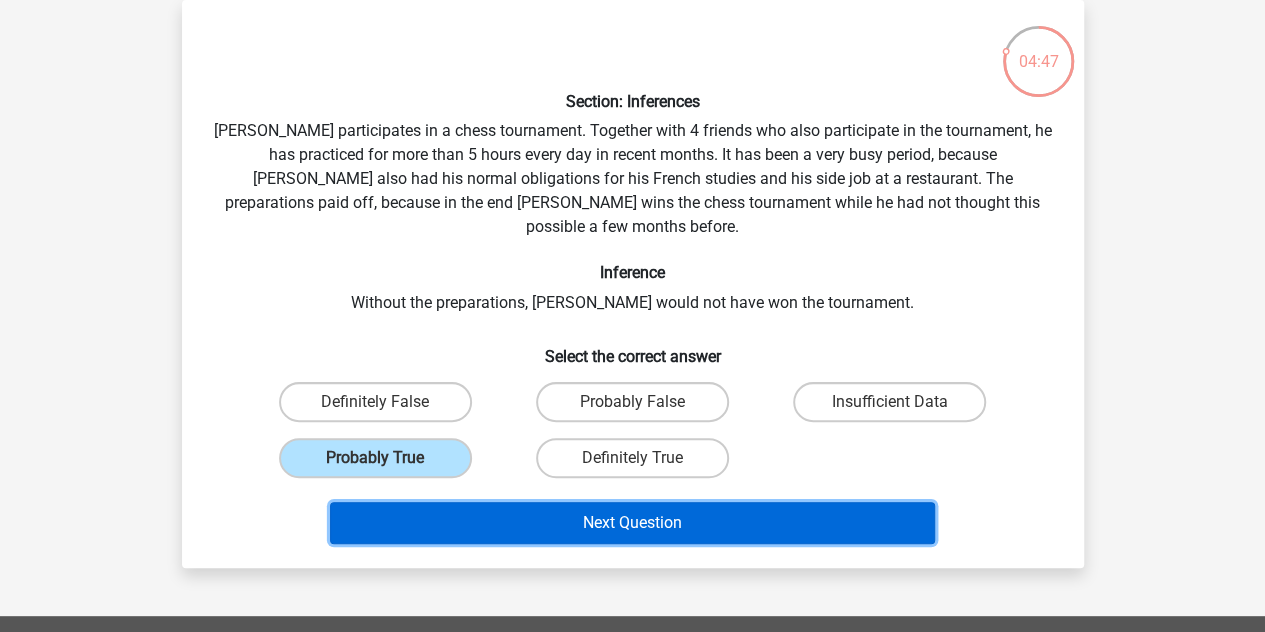 click on "Next Question" at bounding box center [632, 523] 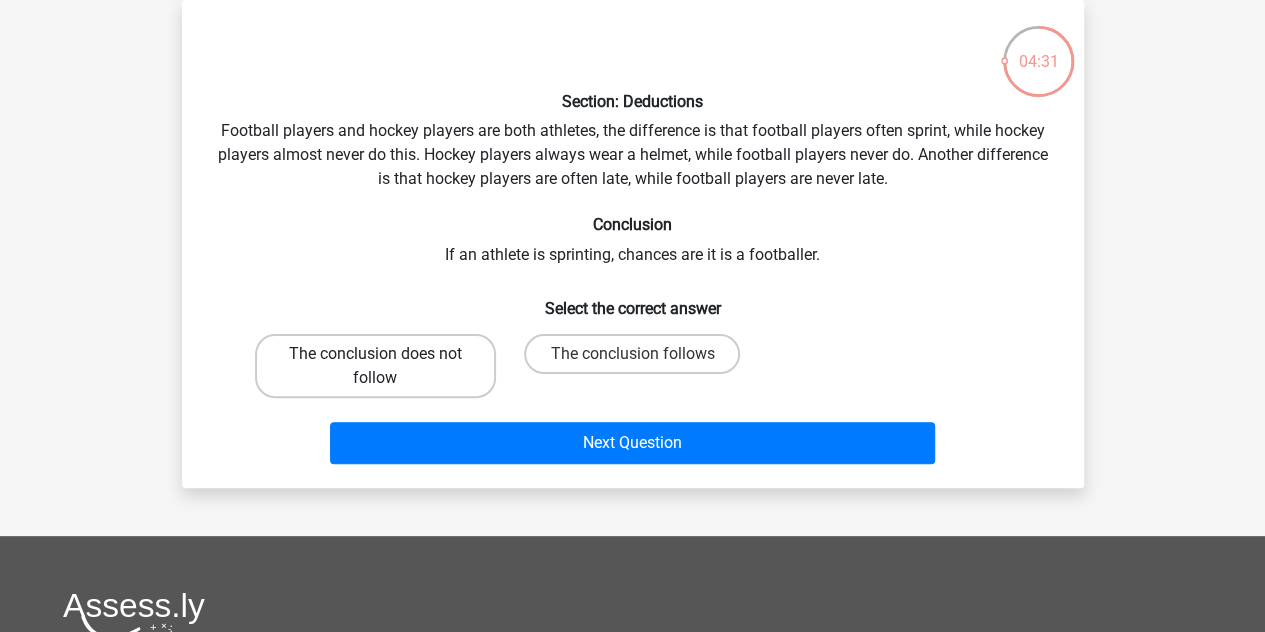 click on "The conclusion does not follow" at bounding box center [375, 366] 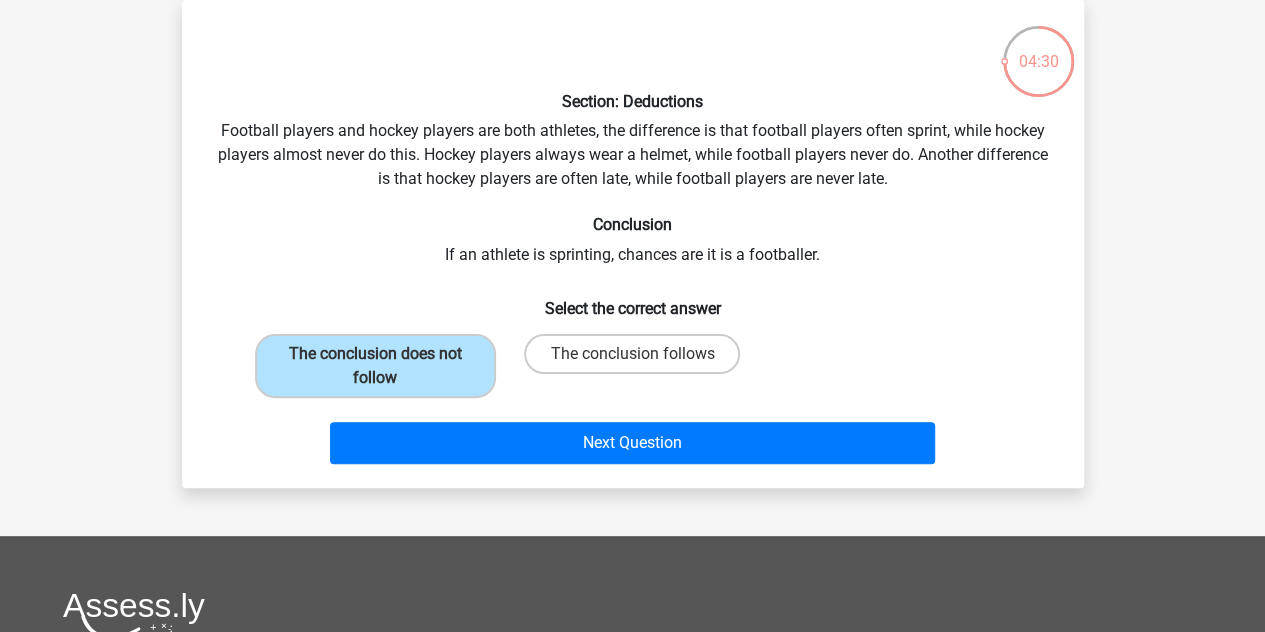 click on "Next Question" at bounding box center (633, 447) 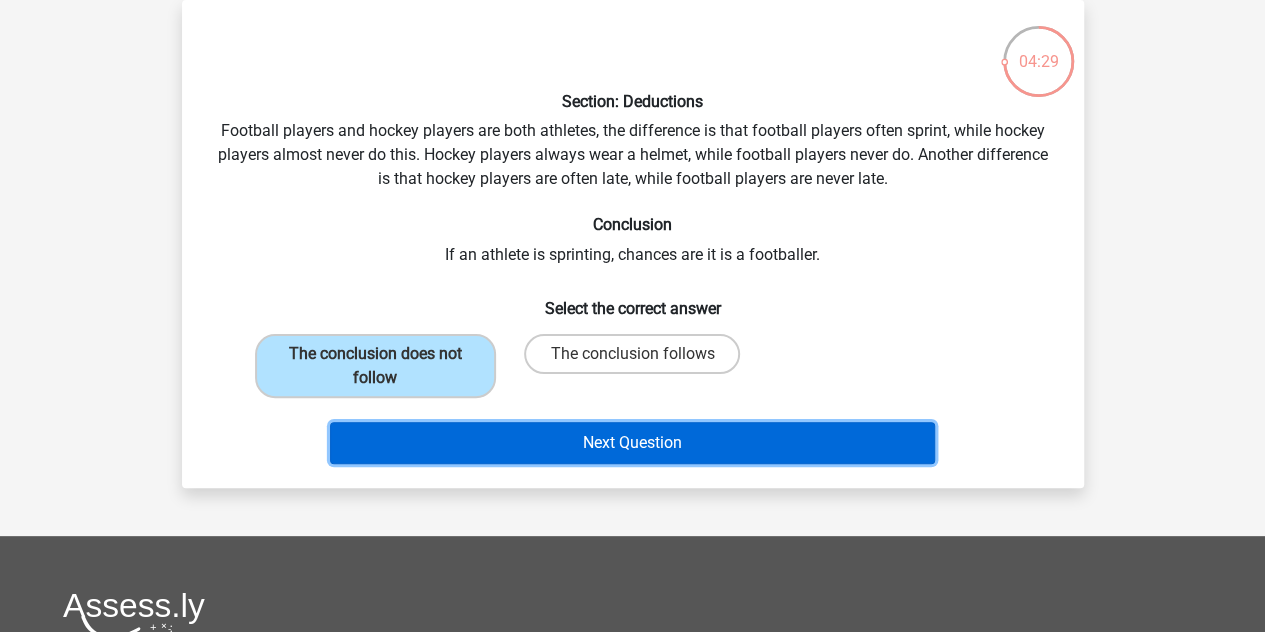 click on "Next Question" at bounding box center [632, 443] 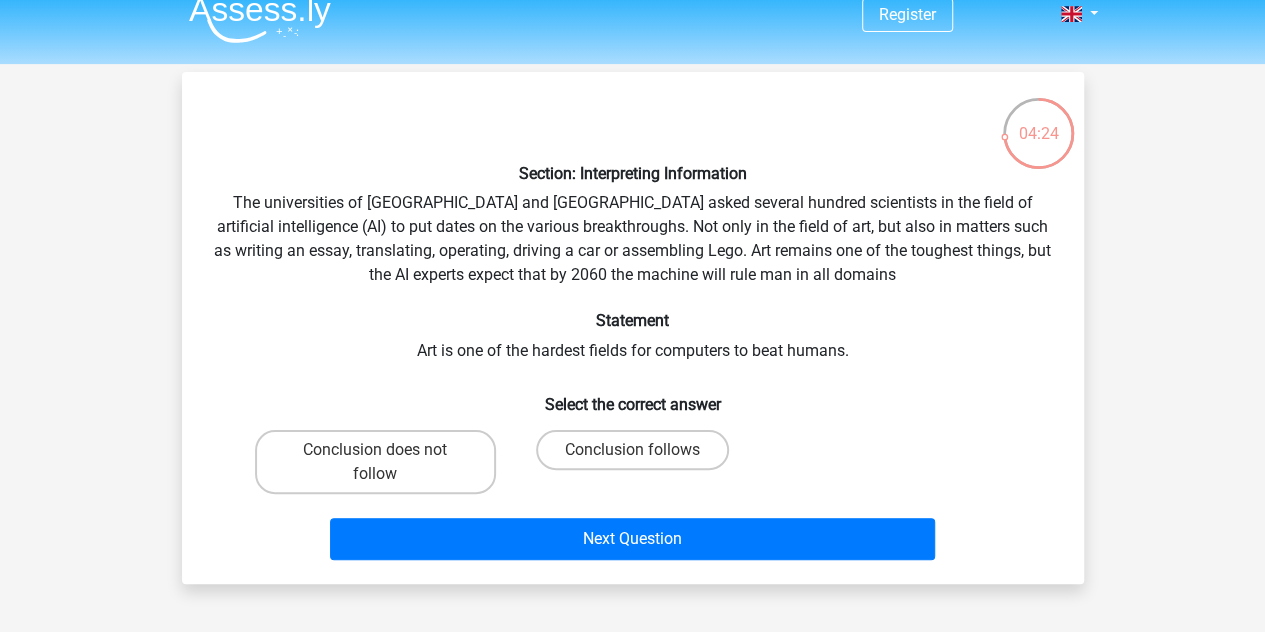 scroll, scrollTop: 14, scrollLeft: 0, axis: vertical 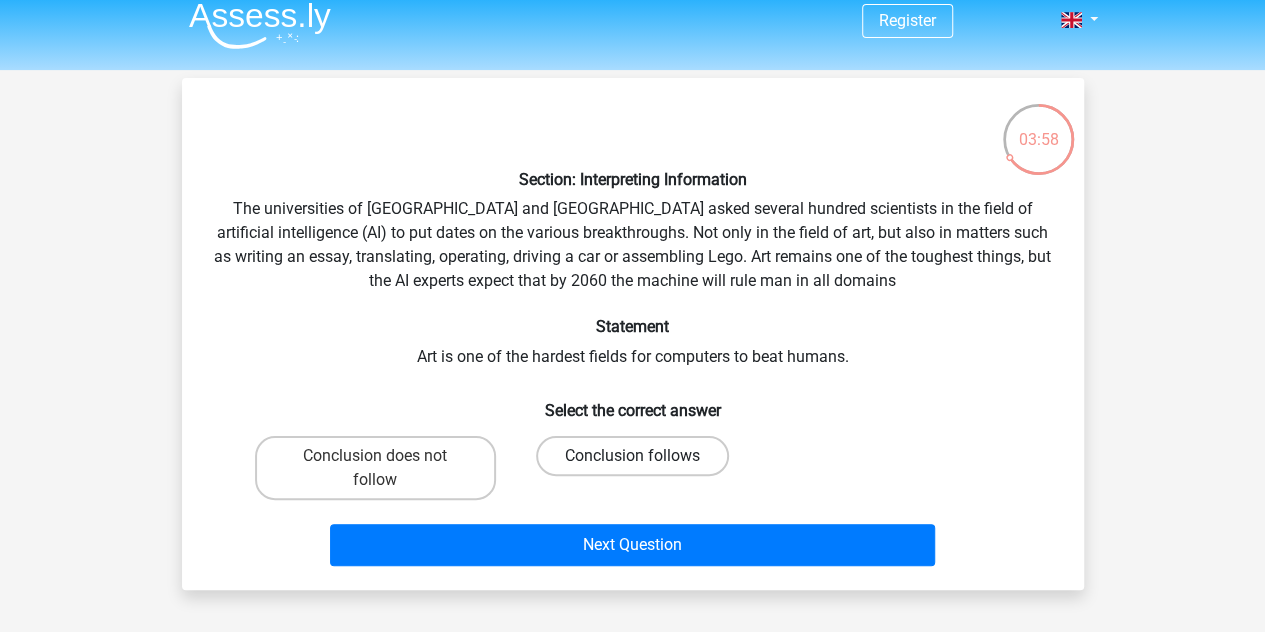 click on "Conclusion follows" at bounding box center [632, 456] 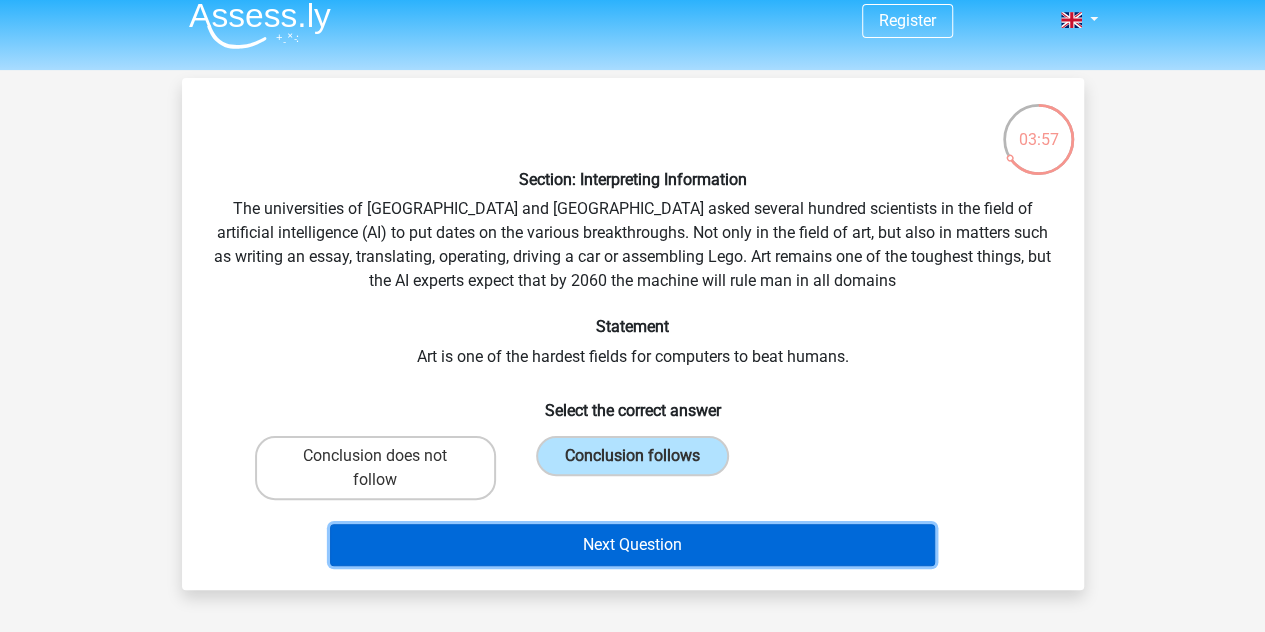 click on "Next Question" at bounding box center [632, 545] 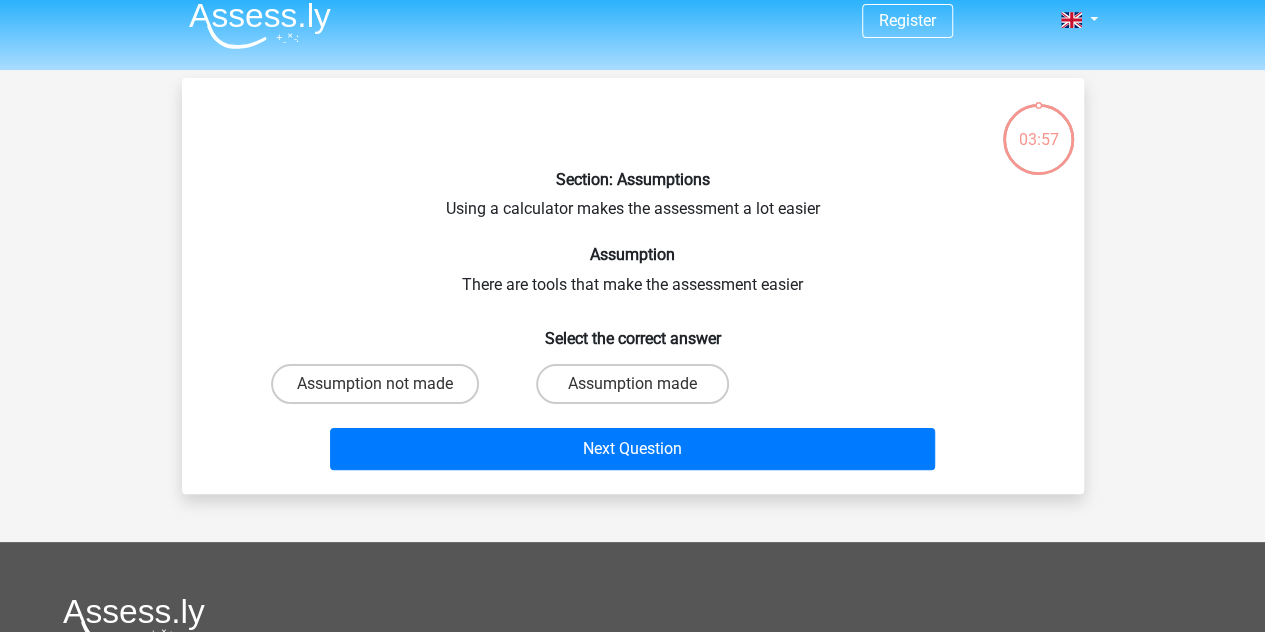 scroll, scrollTop: 92, scrollLeft: 0, axis: vertical 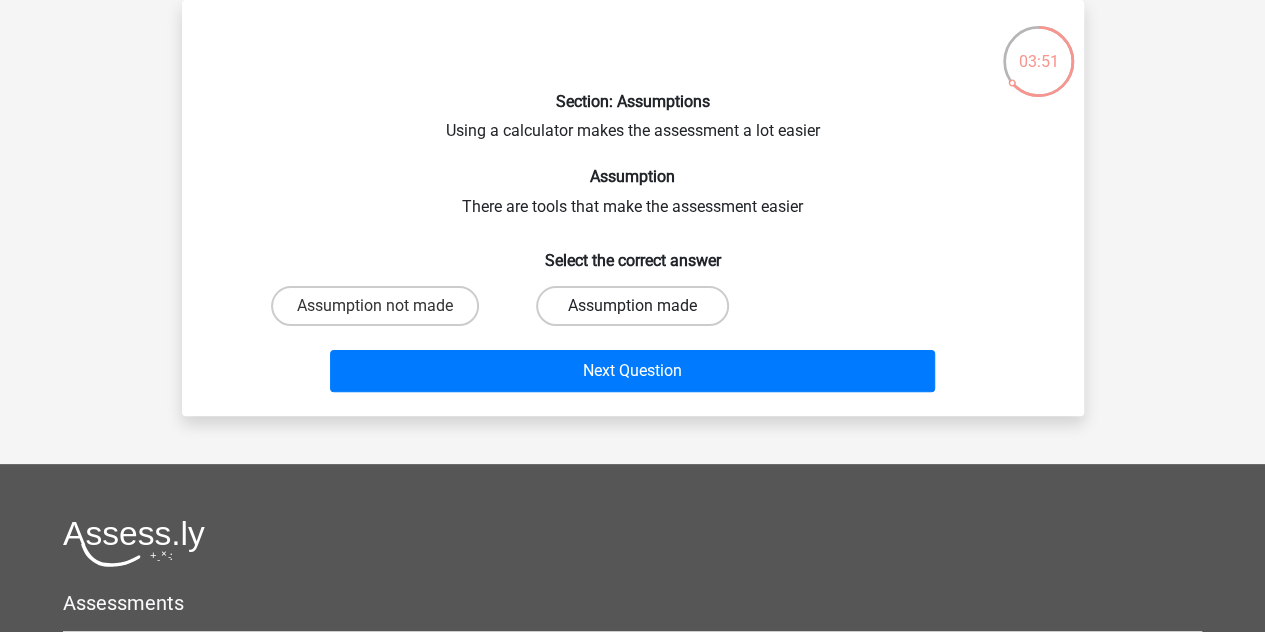 click on "Assumption made" at bounding box center [632, 306] 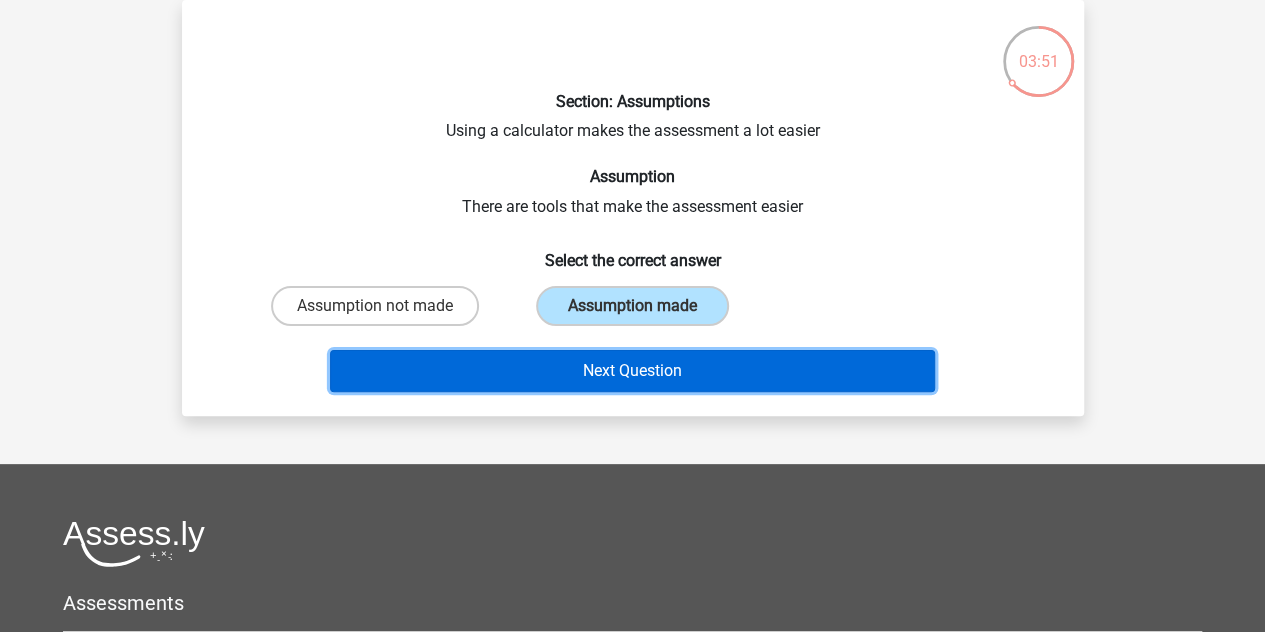 click on "Next Question" at bounding box center (632, 371) 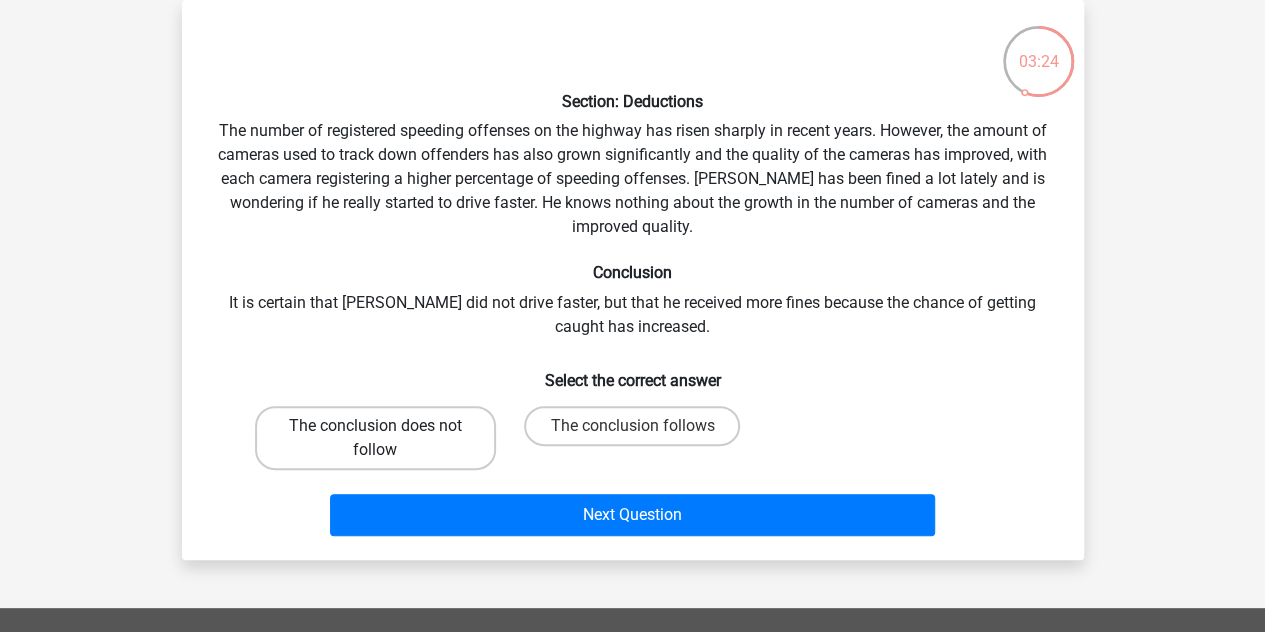 click on "The conclusion does not follow" at bounding box center (375, 438) 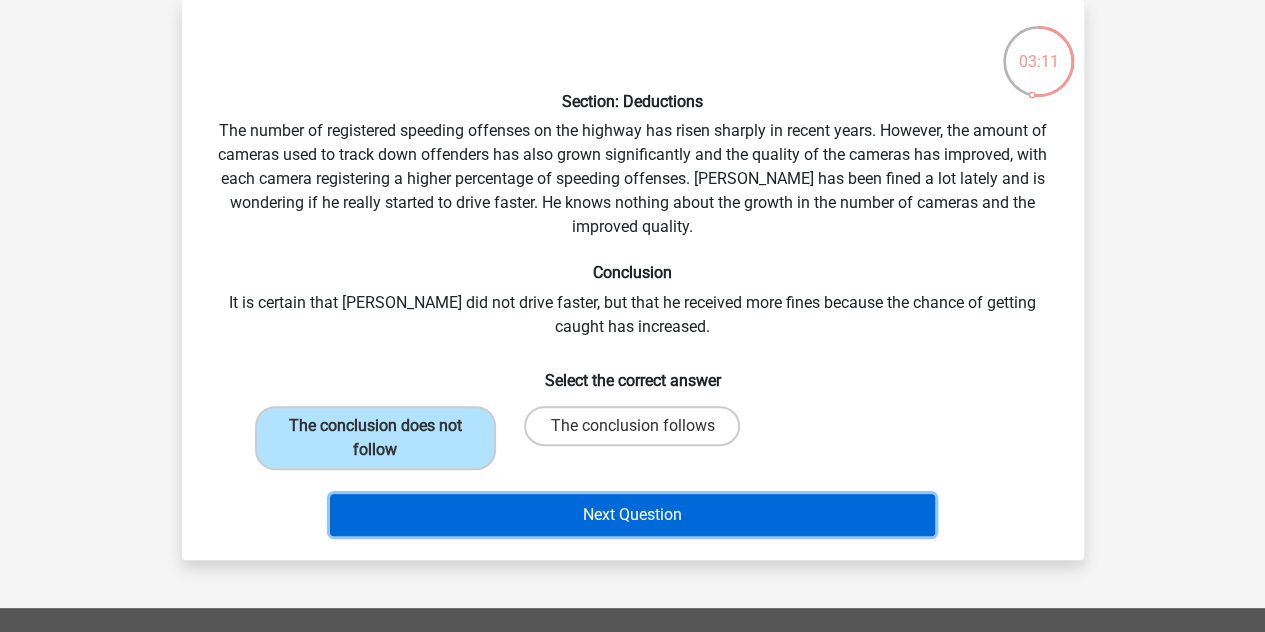 click on "Next Question" at bounding box center (632, 515) 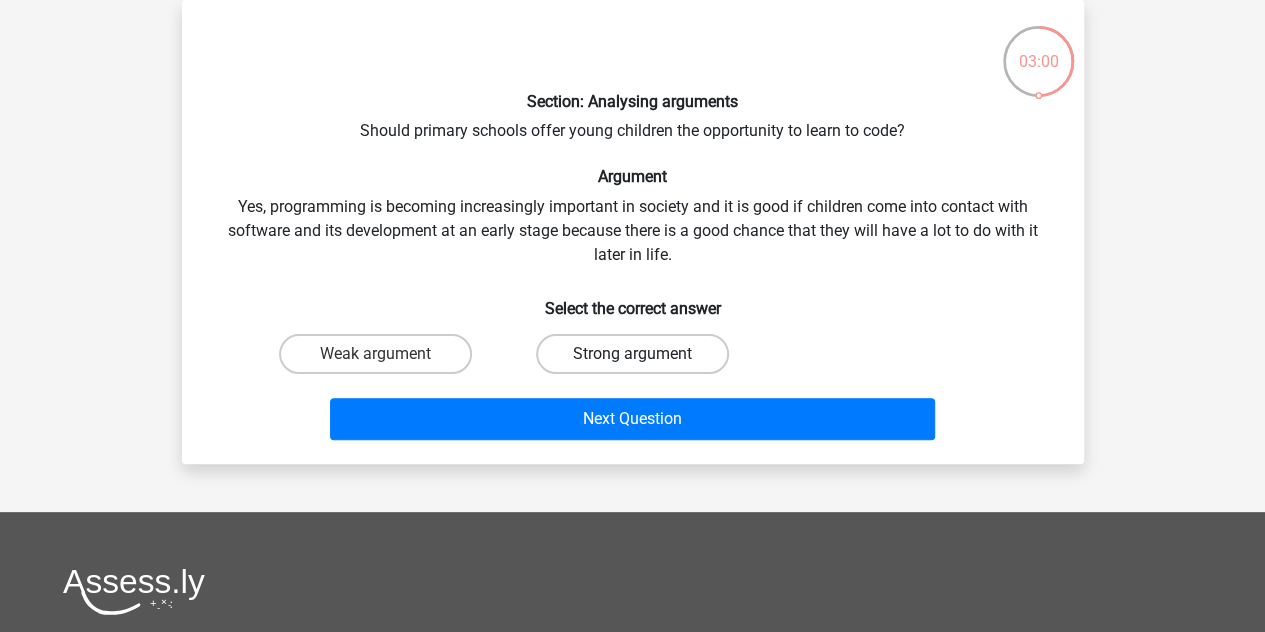 click on "Strong argument" at bounding box center (632, 354) 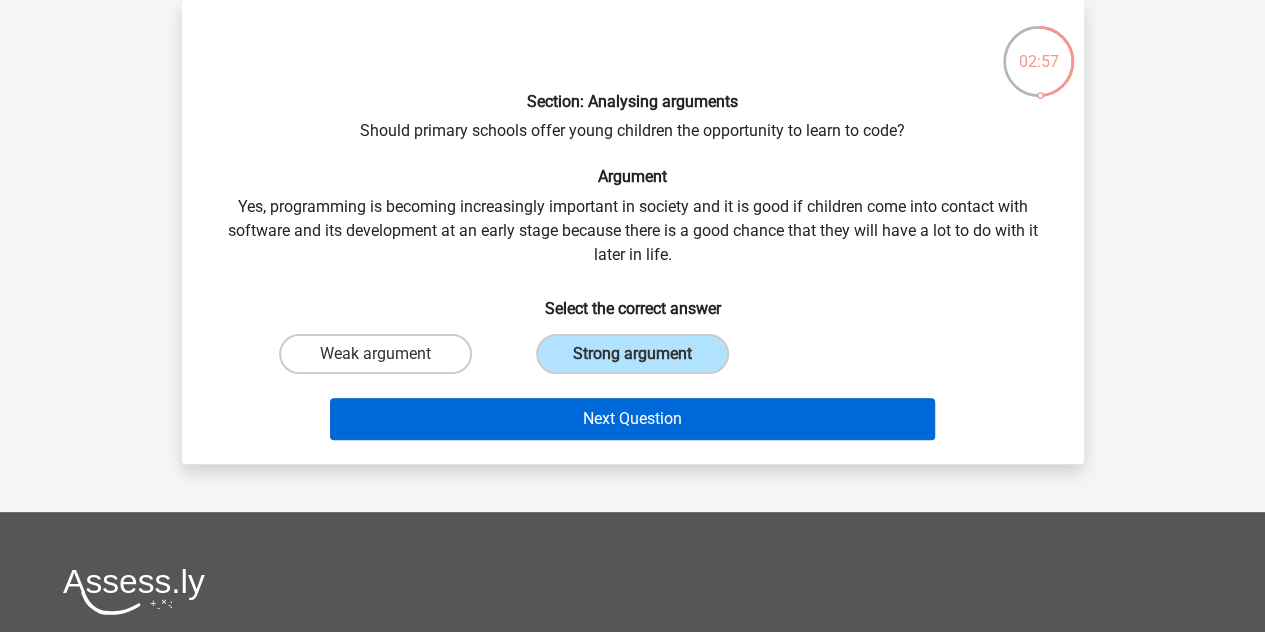 drag, startPoint x: 554, startPoint y: 396, endPoint x: 601, endPoint y: 422, distance: 53.712196 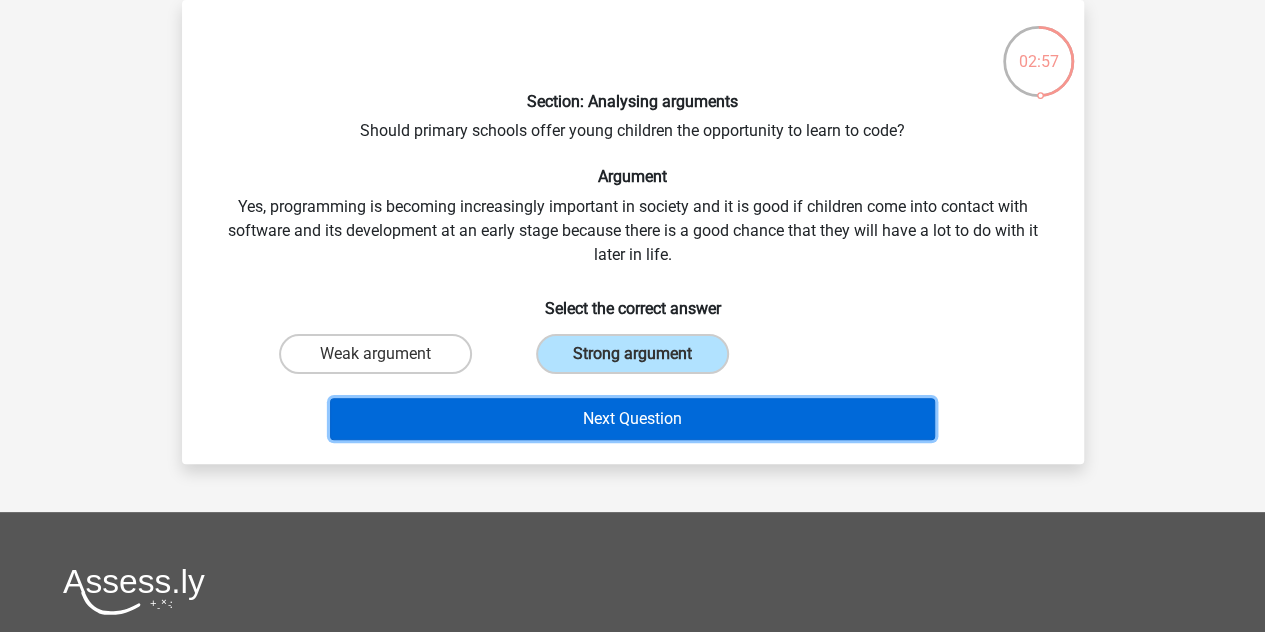 click on "Next Question" at bounding box center (632, 419) 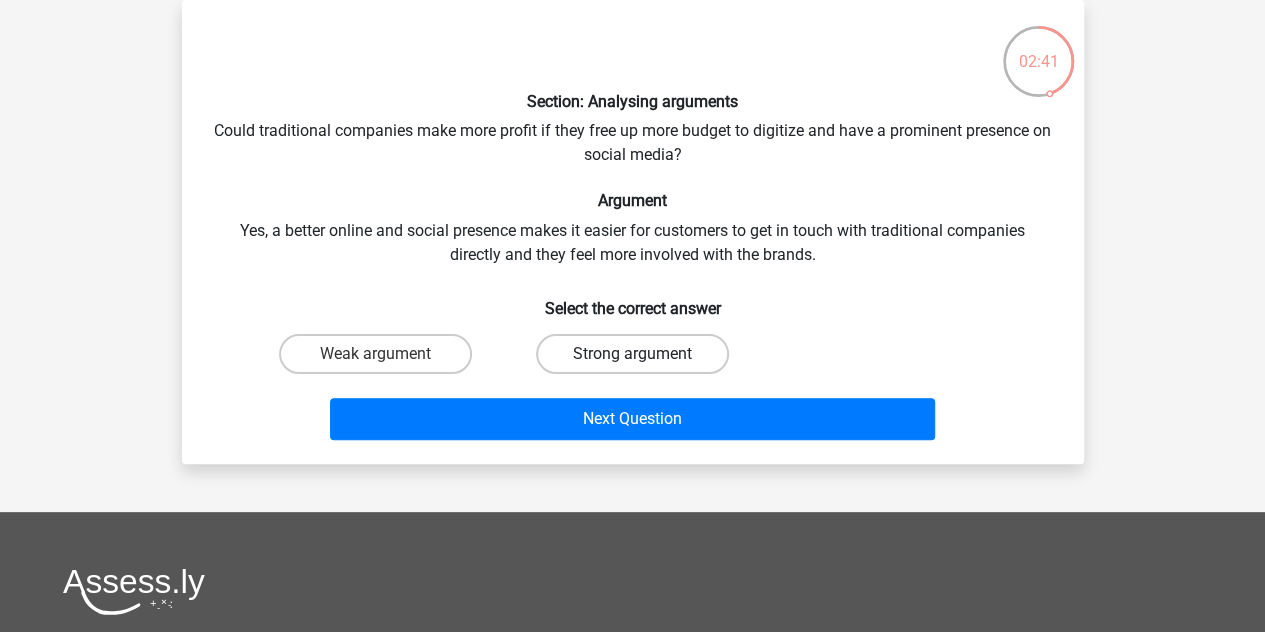 click on "Strong argument" at bounding box center (632, 354) 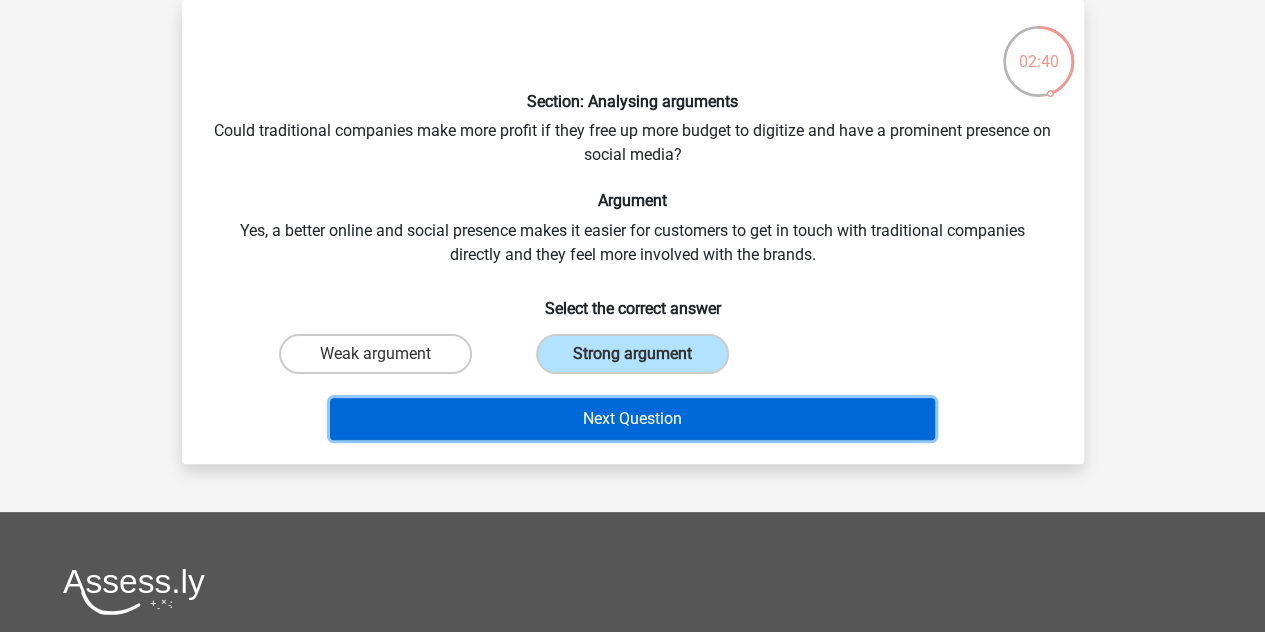 click on "Next Question" at bounding box center [632, 419] 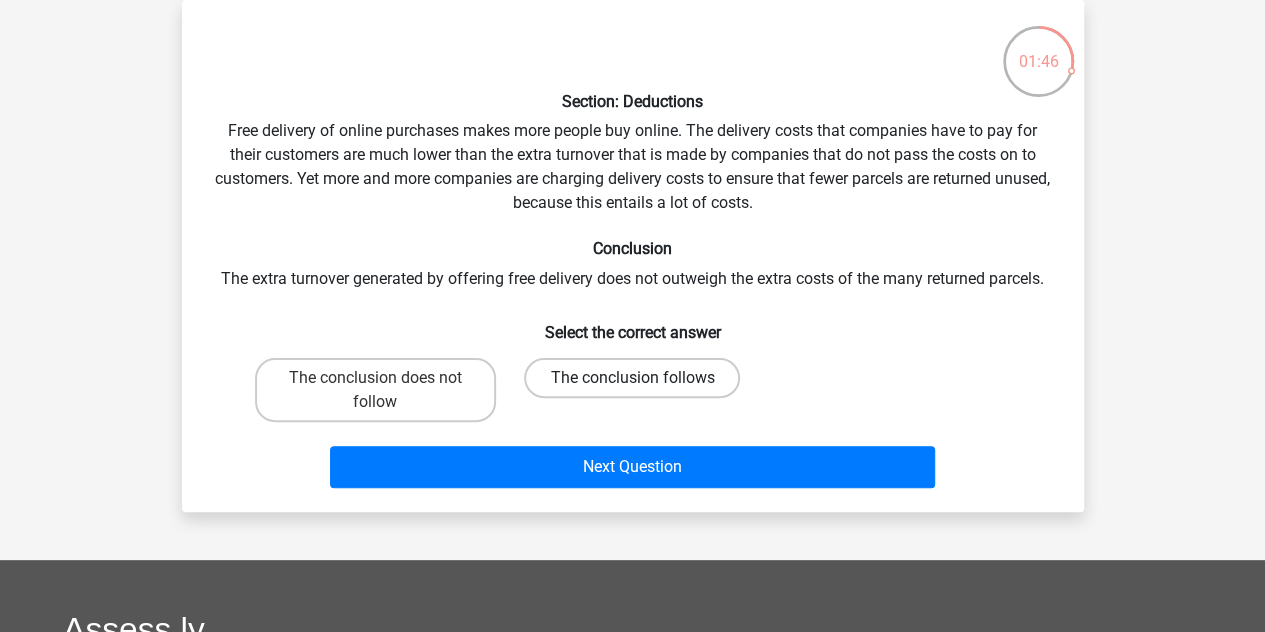 click on "The conclusion follows" at bounding box center (632, 378) 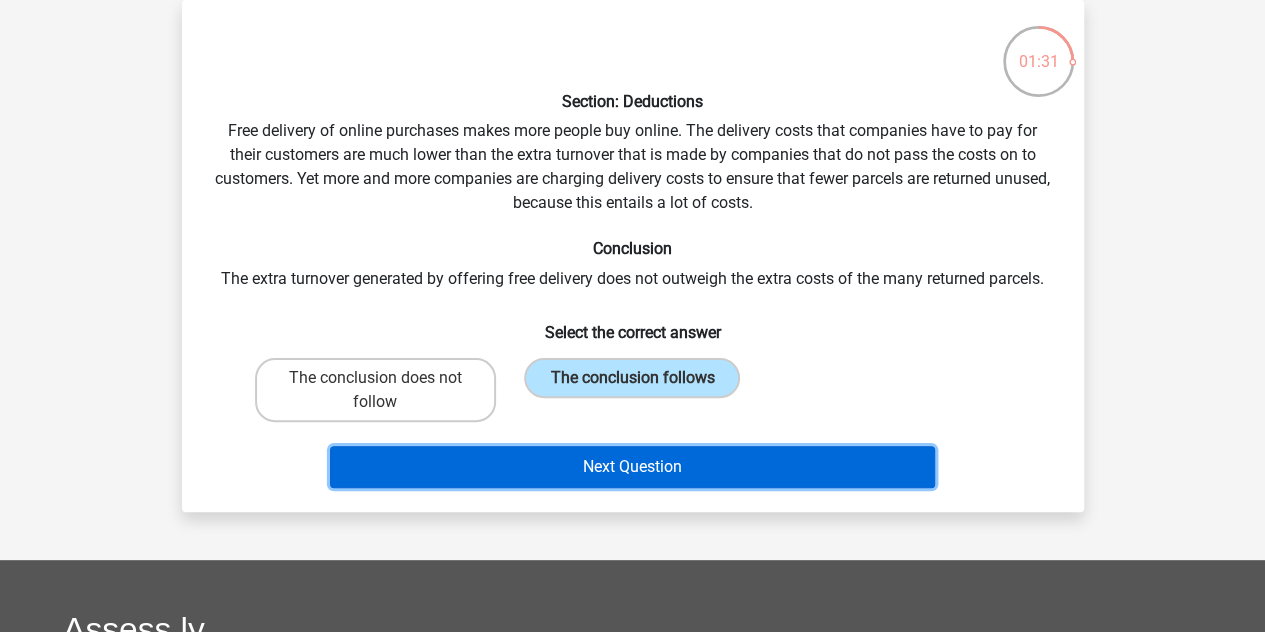 click on "Next Question" at bounding box center (632, 467) 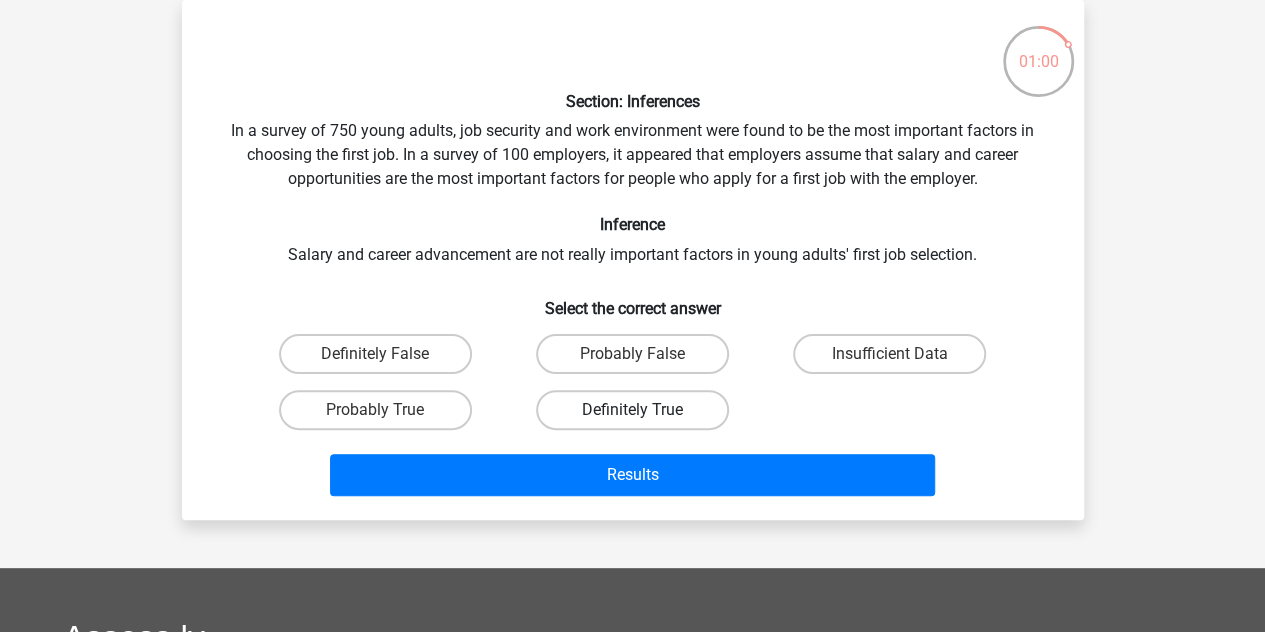 click on "Definitely True" at bounding box center (632, 410) 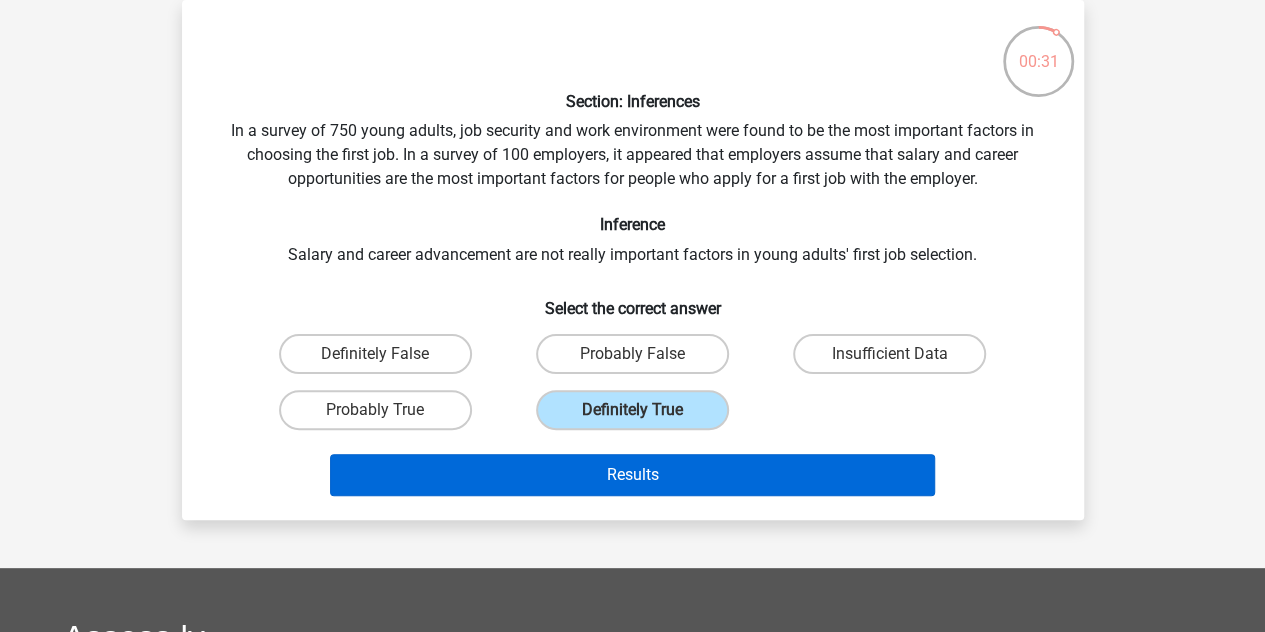 drag, startPoint x: 610, startPoint y: 496, endPoint x: 635, endPoint y: 486, distance: 26.925823 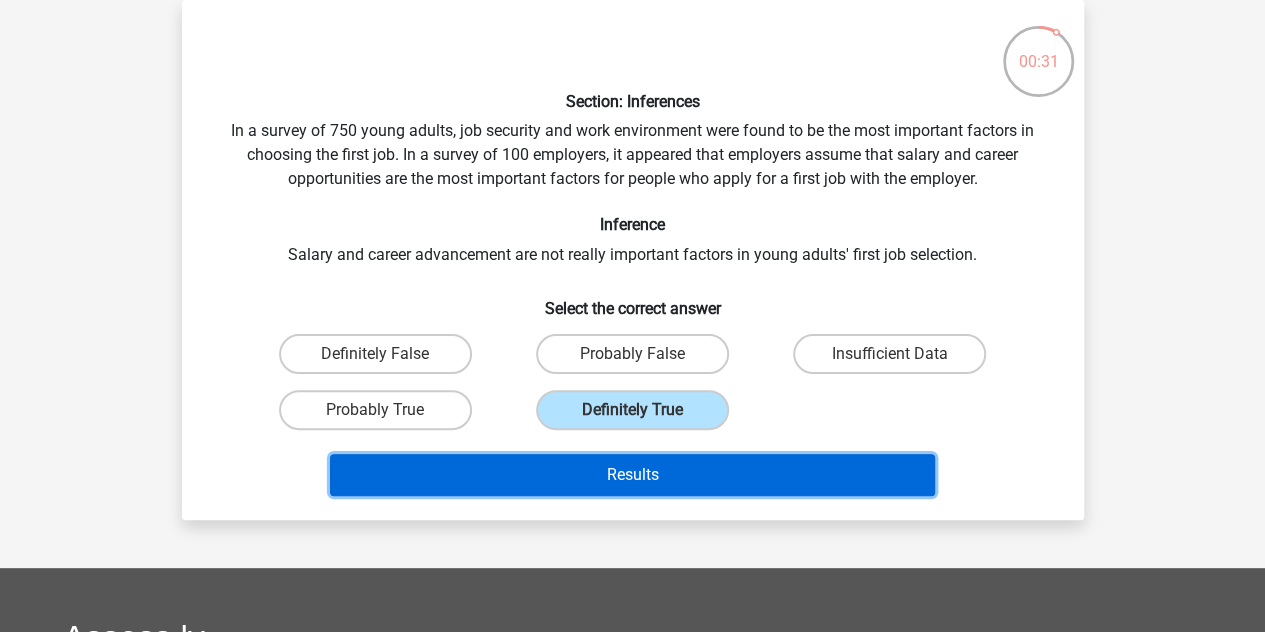 click on "Results" at bounding box center [632, 475] 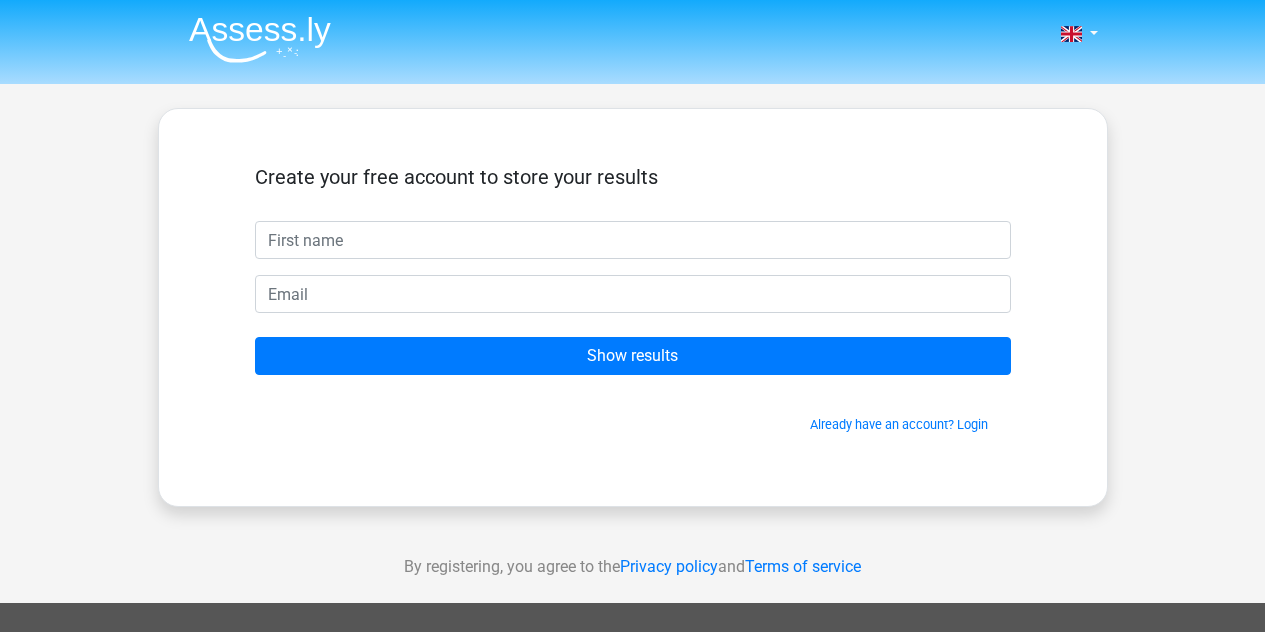 scroll, scrollTop: 0, scrollLeft: 0, axis: both 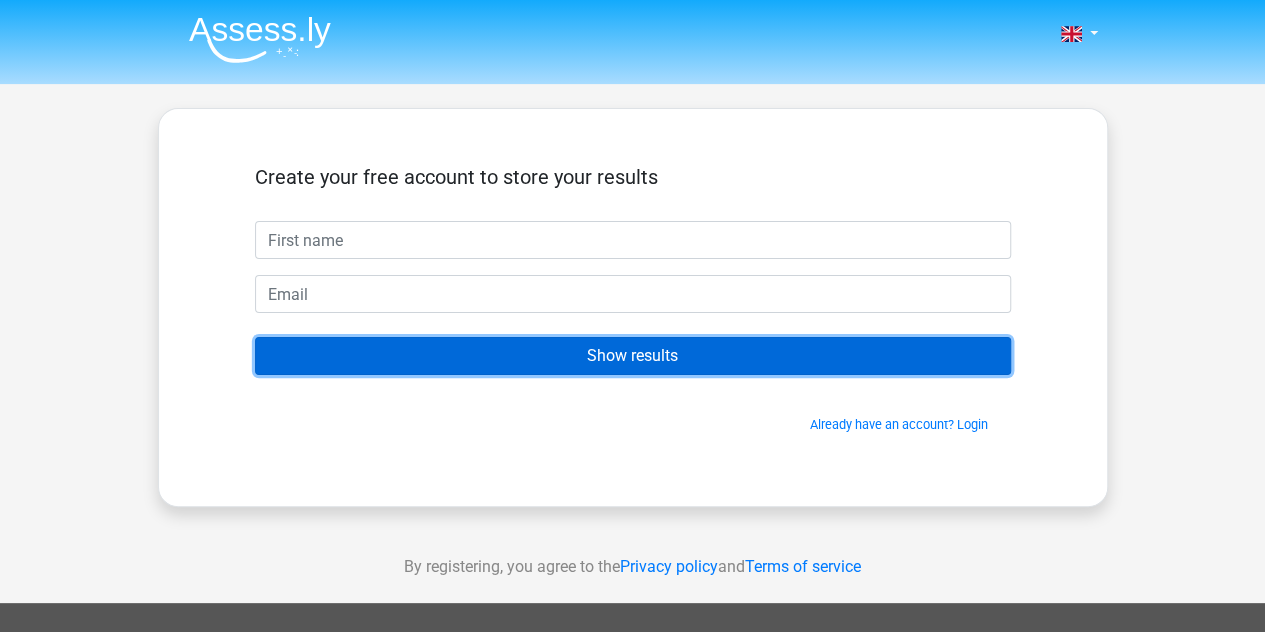 click on "Show results" at bounding box center (633, 356) 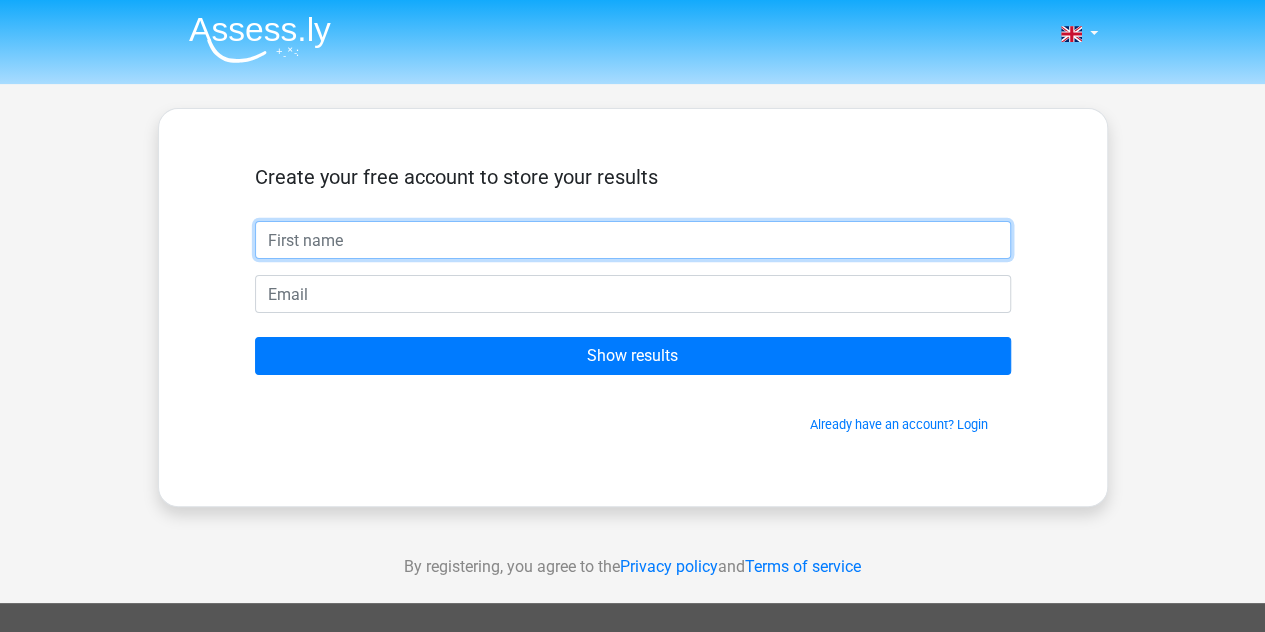 click at bounding box center [633, 240] 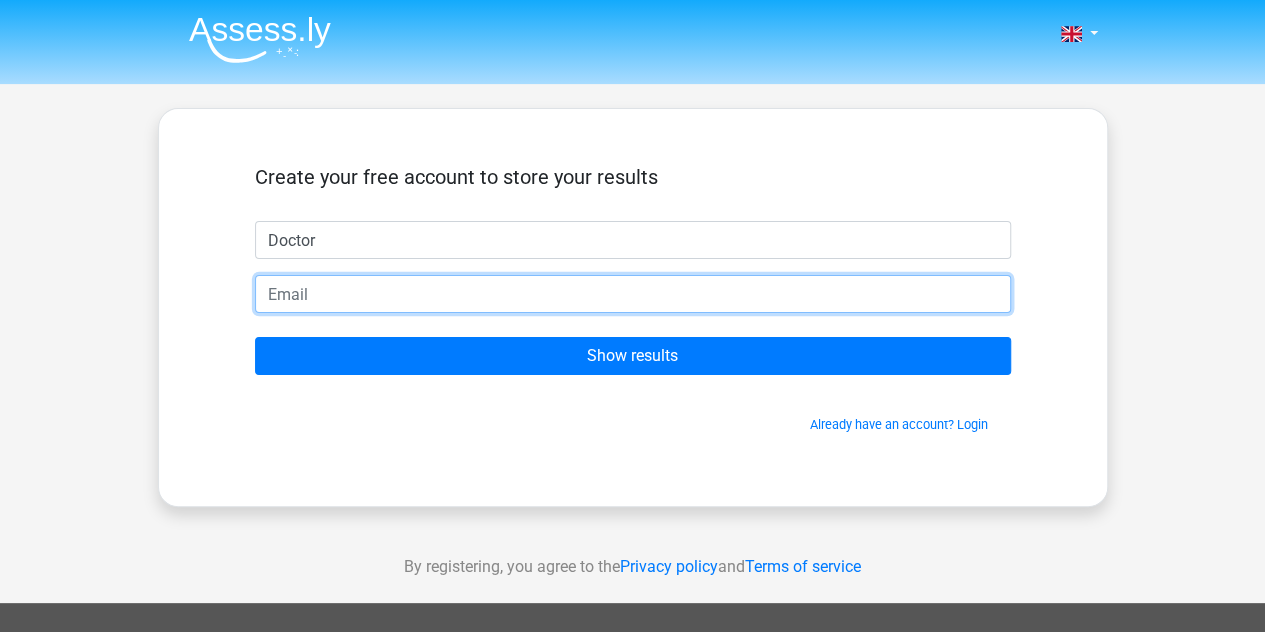 click at bounding box center (633, 294) 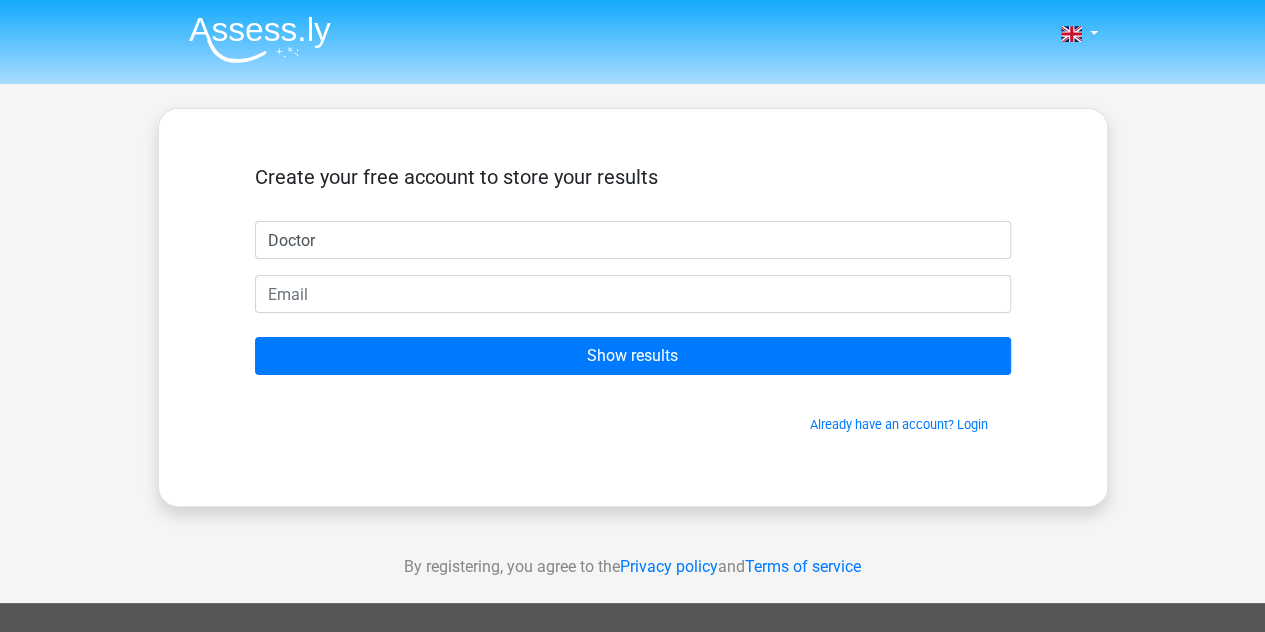 click on "Create your free account to store your results
Doctor
Show results
Already have an account? Login" at bounding box center (633, 299) 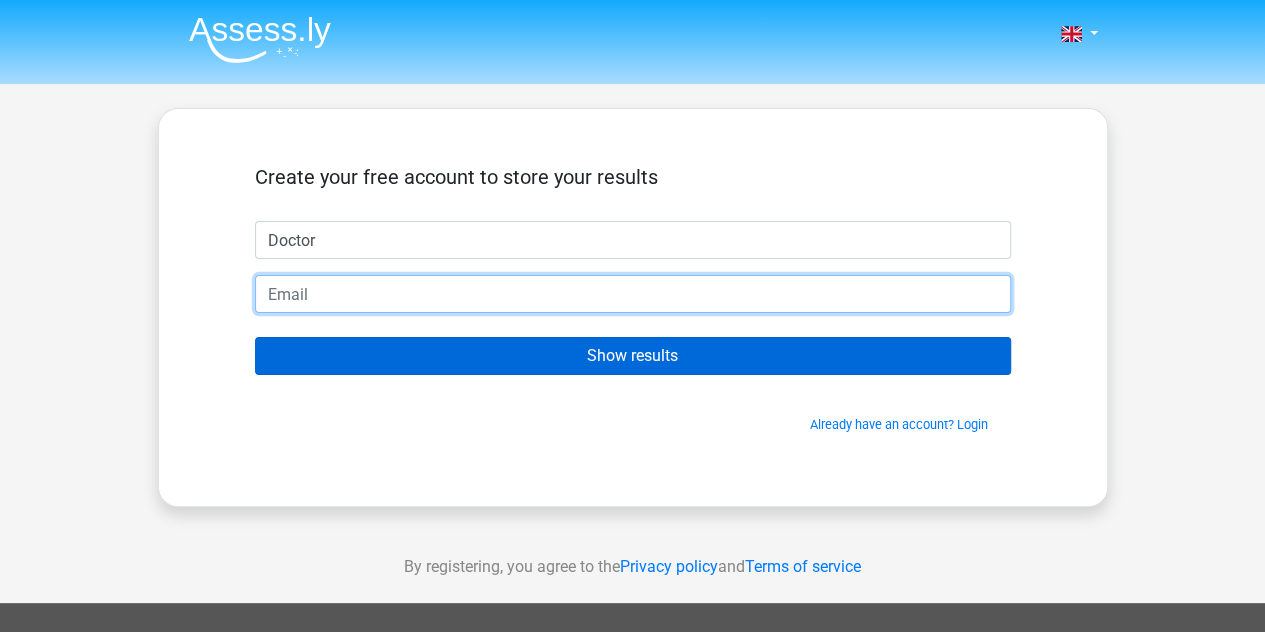 drag, startPoint x: 472, startPoint y: 303, endPoint x: 436, endPoint y: 355, distance: 63.245552 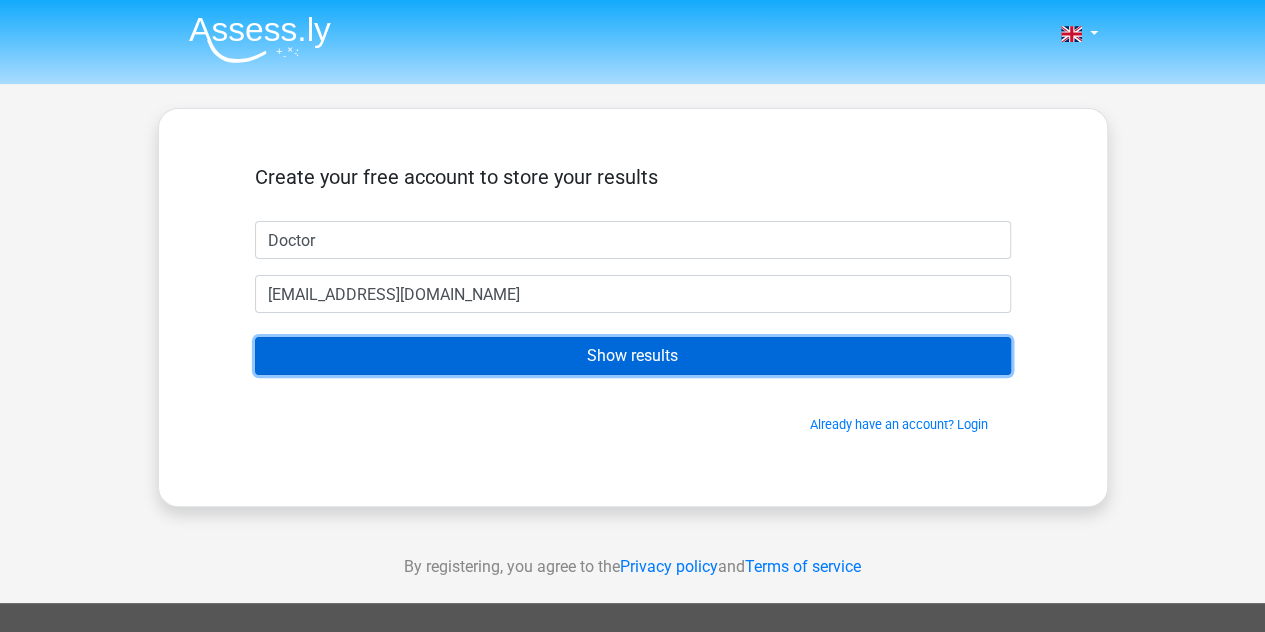 click on "Show results" at bounding box center [633, 356] 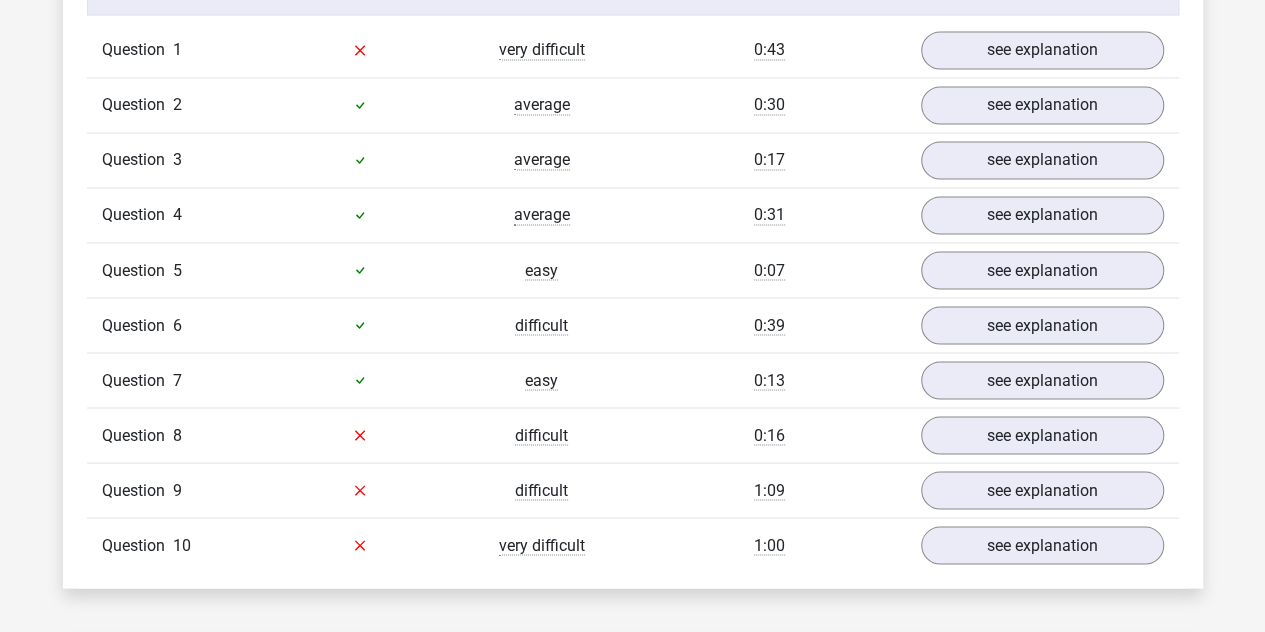 scroll, scrollTop: 1632, scrollLeft: 0, axis: vertical 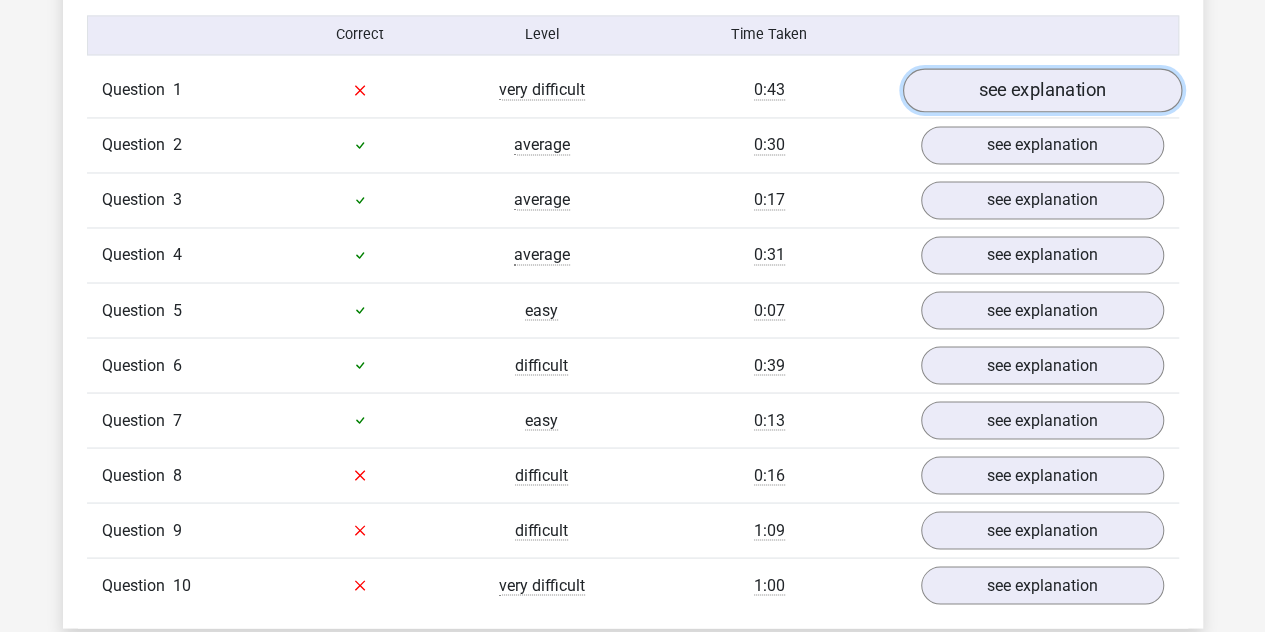 click on "see explanation" at bounding box center [1041, 90] 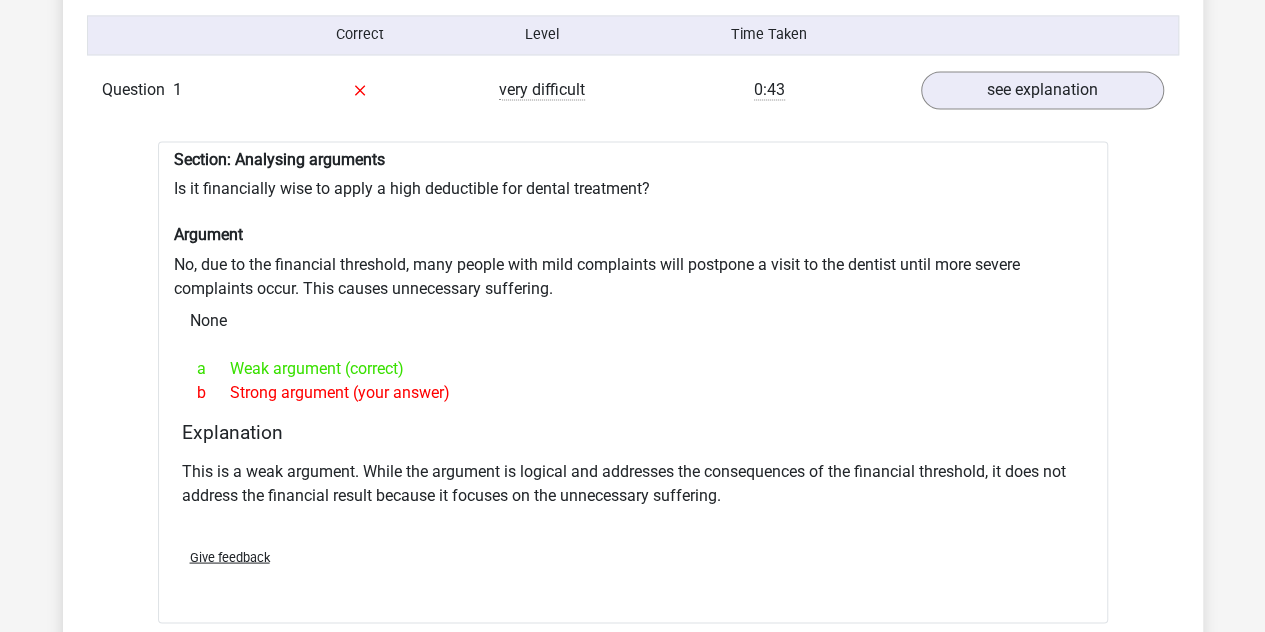 click on "In this section you will find the answers and explanations to all the questions. In addition, for each question you can see what percentage of people have answered the question correctly, by looking in the "level" column of the question.
Correct
Level
Time Taken
Question
1
very difficult
0:43
see explanation
Section: Analysing arguments Is it financially wise to apply a high deductible for dental treatment? Argument
None
a b 2 a" at bounding box center (633, 546) 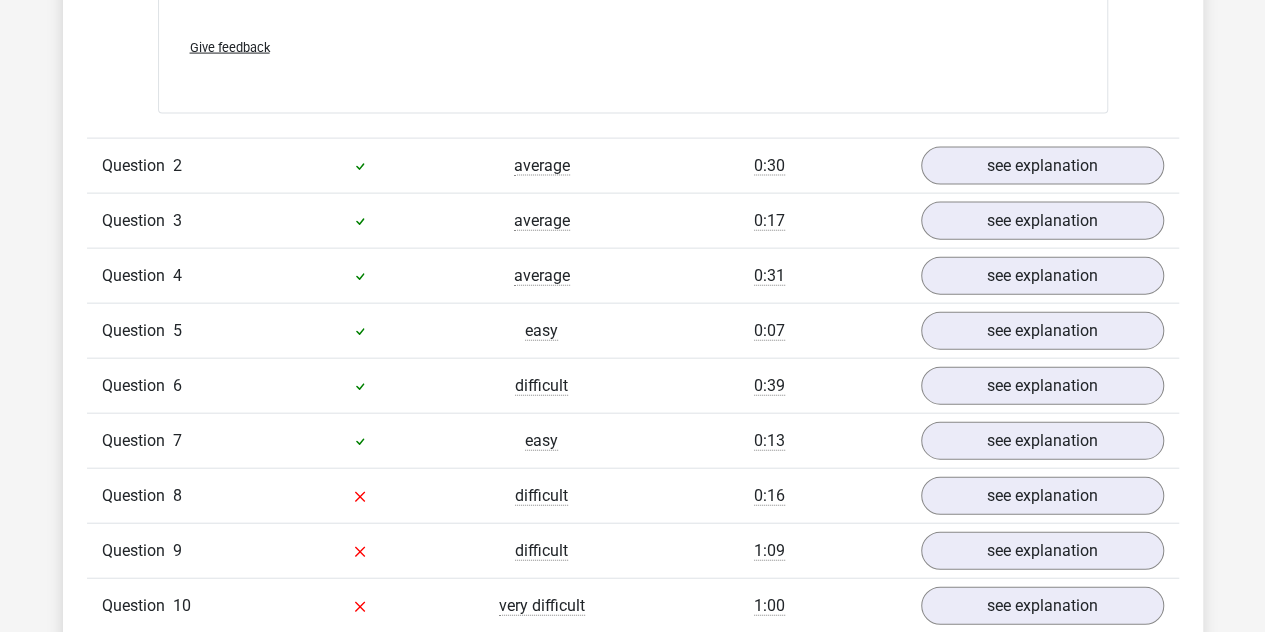 scroll, scrollTop: 2185, scrollLeft: 0, axis: vertical 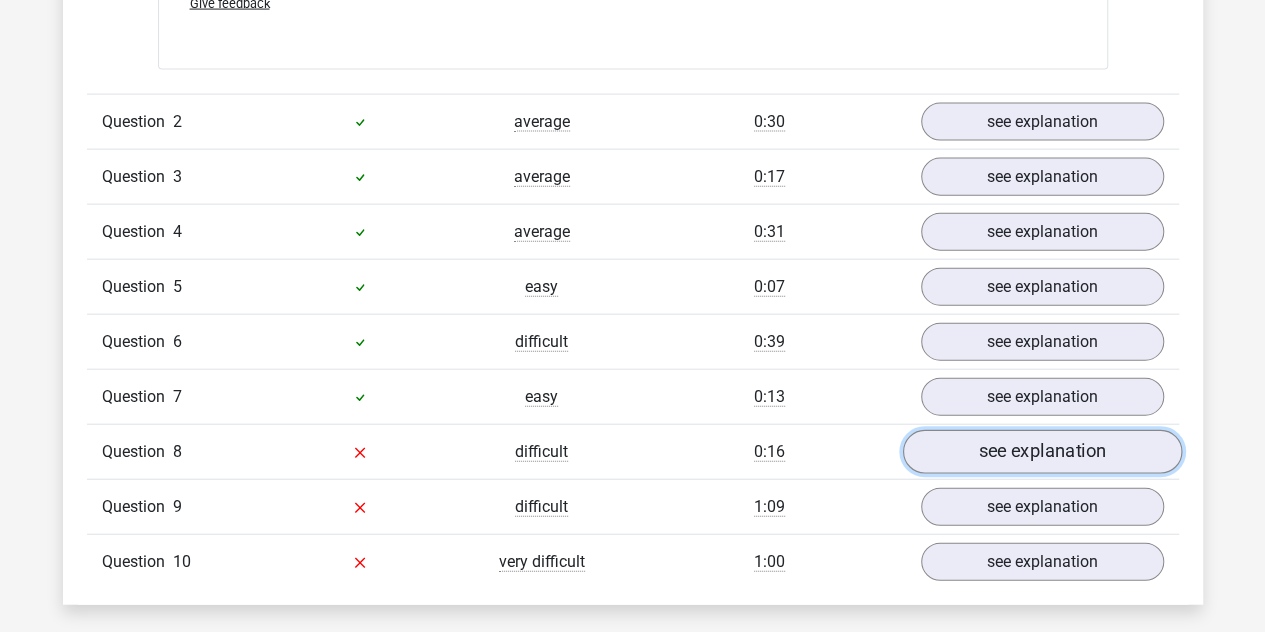 click on "see explanation" at bounding box center (1041, 452) 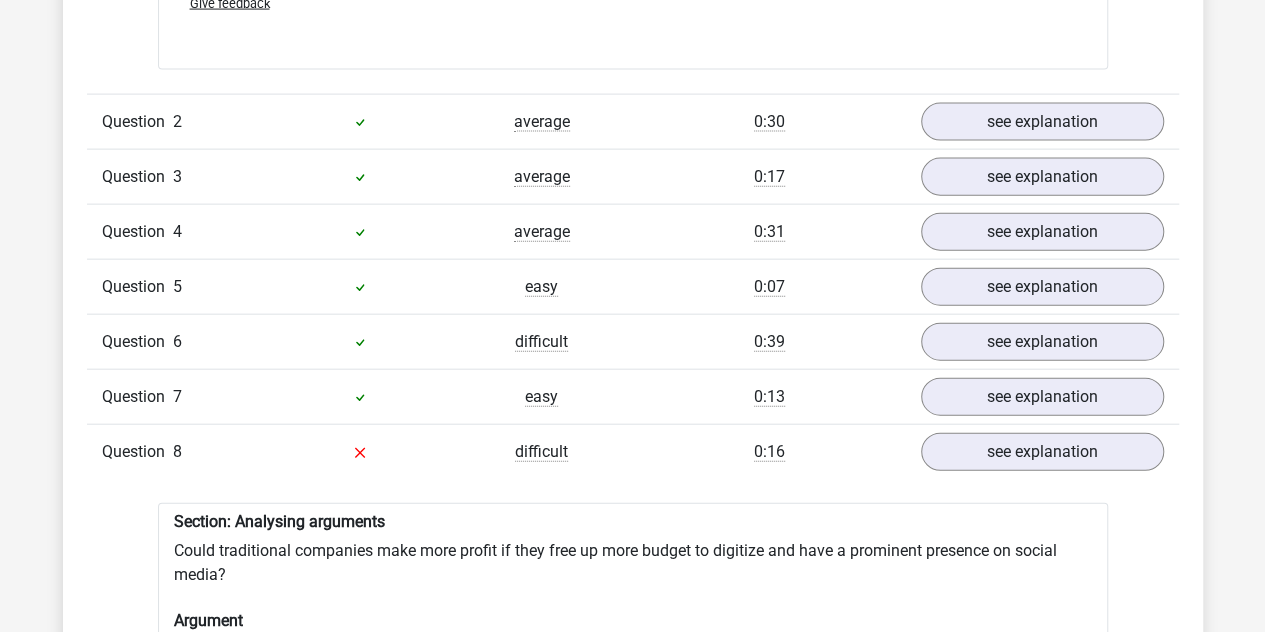 click on "Question
1
very difficult
0:43
see explanation
Section: Analysing arguments Is it financially wise to apply a high deductible for dental treatment? Argument No, due to the financial threshold, many people with mild complaints will postpone a visit to the dentist until more severe complaints occur. This causes unnecessary suffering.
None
a
Weak argument
(correct)
b" at bounding box center [633, 315] 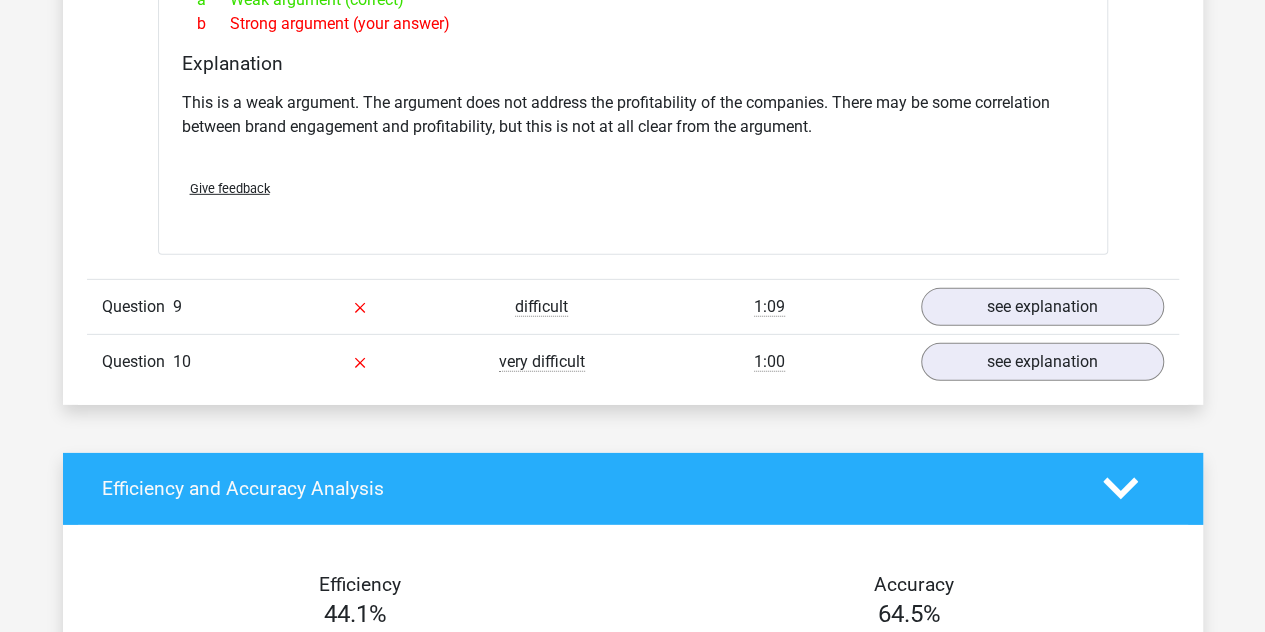 scroll, scrollTop: 2985, scrollLeft: 0, axis: vertical 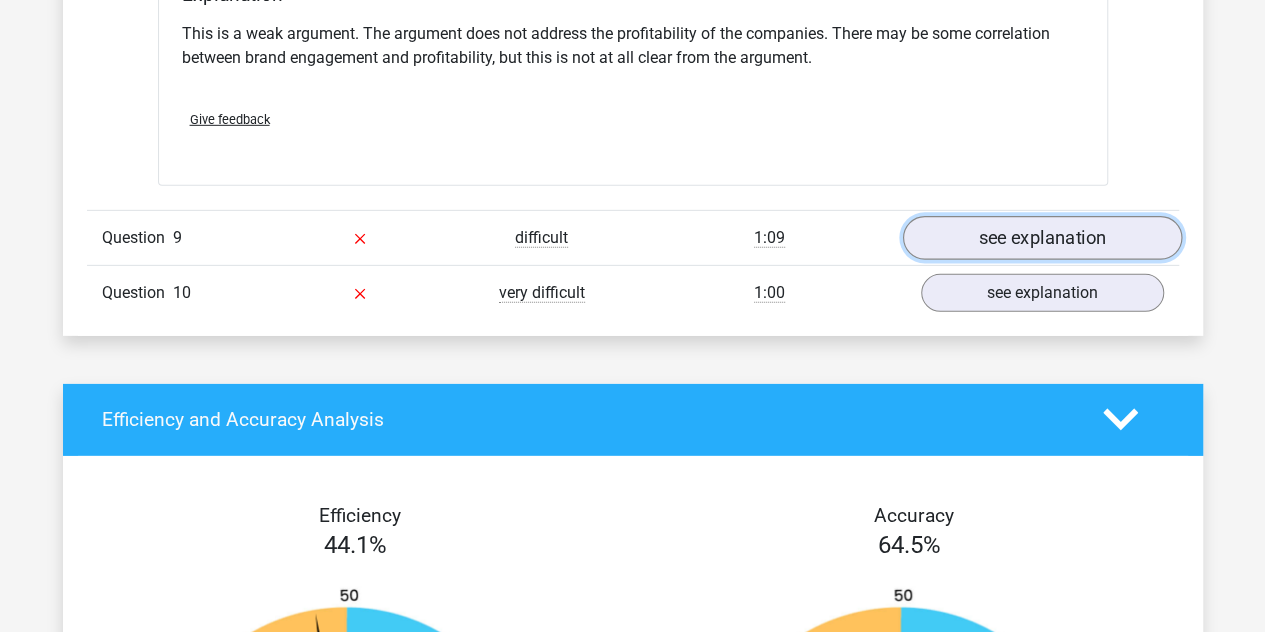 click on "see explanation" at bounding box center [1041, 238] 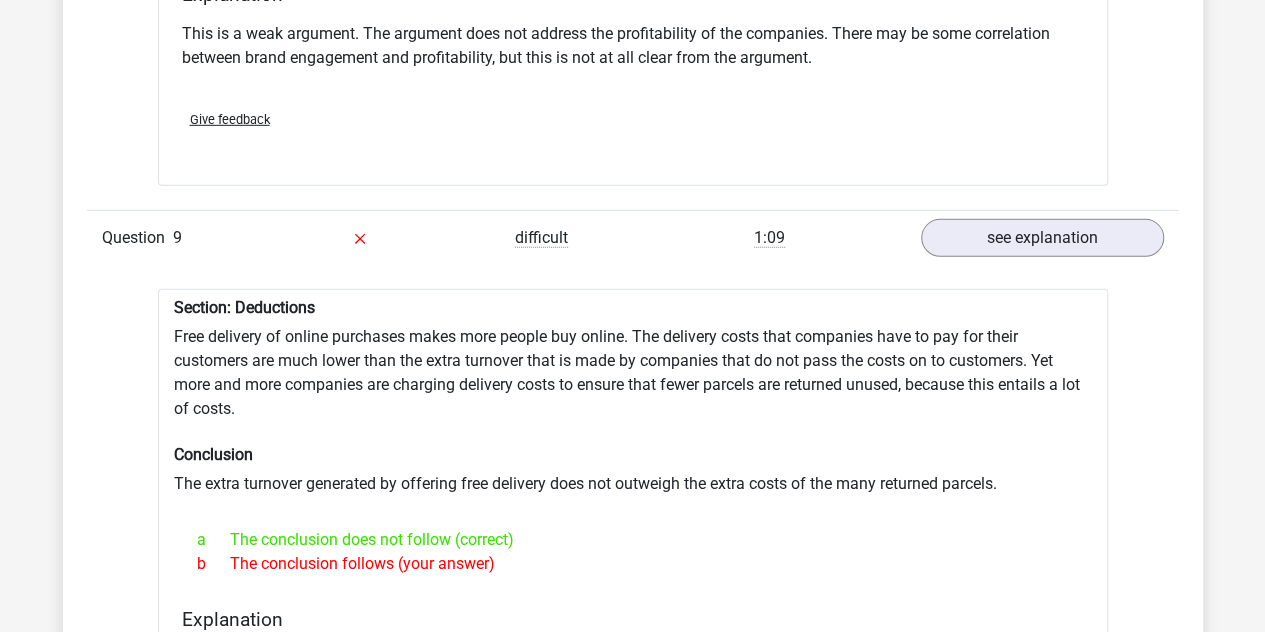 click on "Question
1
very difficult
0:43
see explanation
Section: Analysing arguments Is it financially wise to apply a high deductible for dental treatment? Argument No, due to the financial threshold, many people with mild complaints will postpone a visit to the dentist until more severe complaints occur. This causes unnecessary suffering.
None
a
Weak argument
(correct)
b" at bounding box center [633, 60] 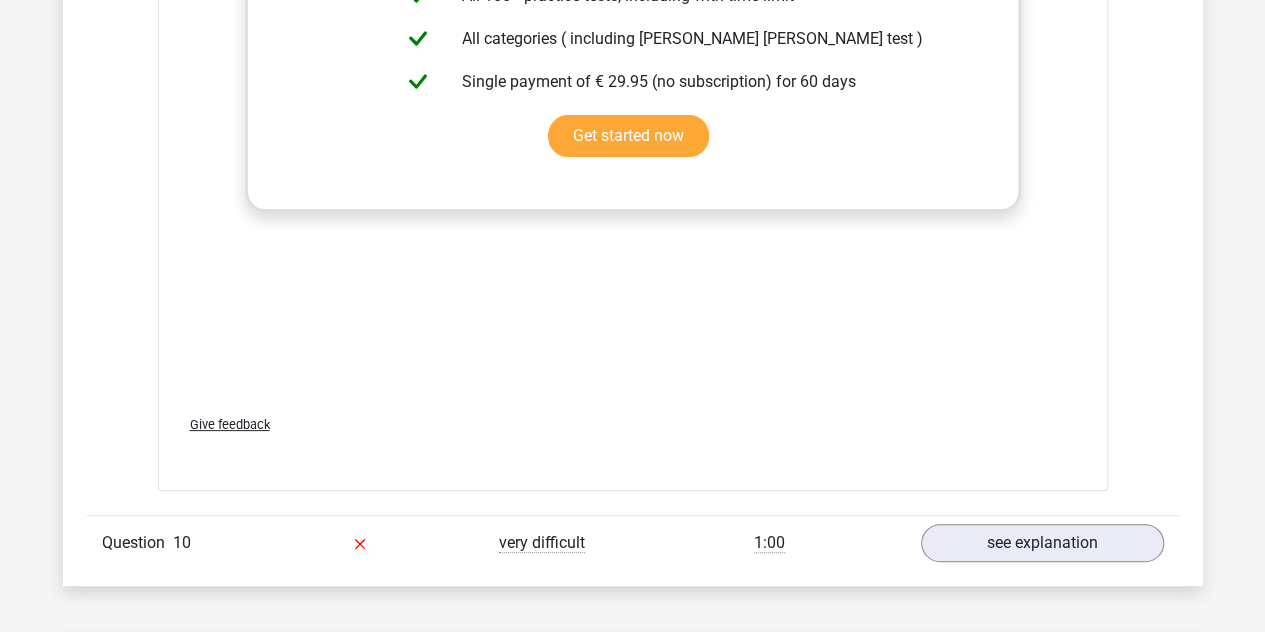 scroll, scrollTop: 3865, scrollLeft: 0, axis: vertical 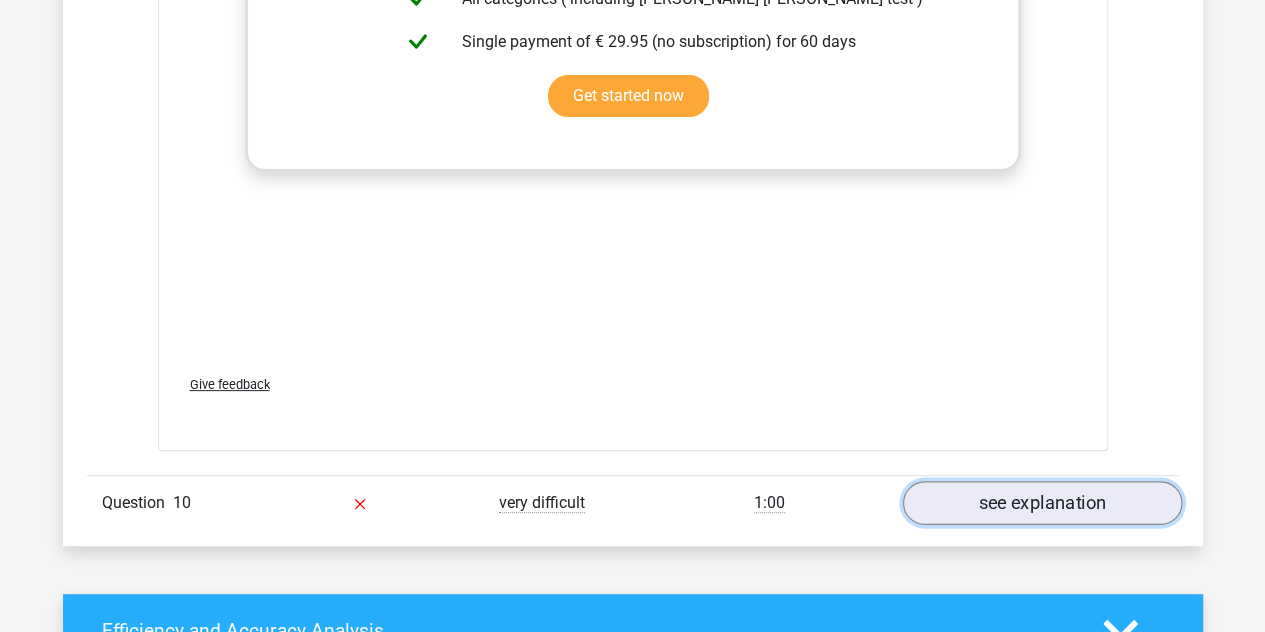 click on "see explanation" at bounding box center [1041, 504] 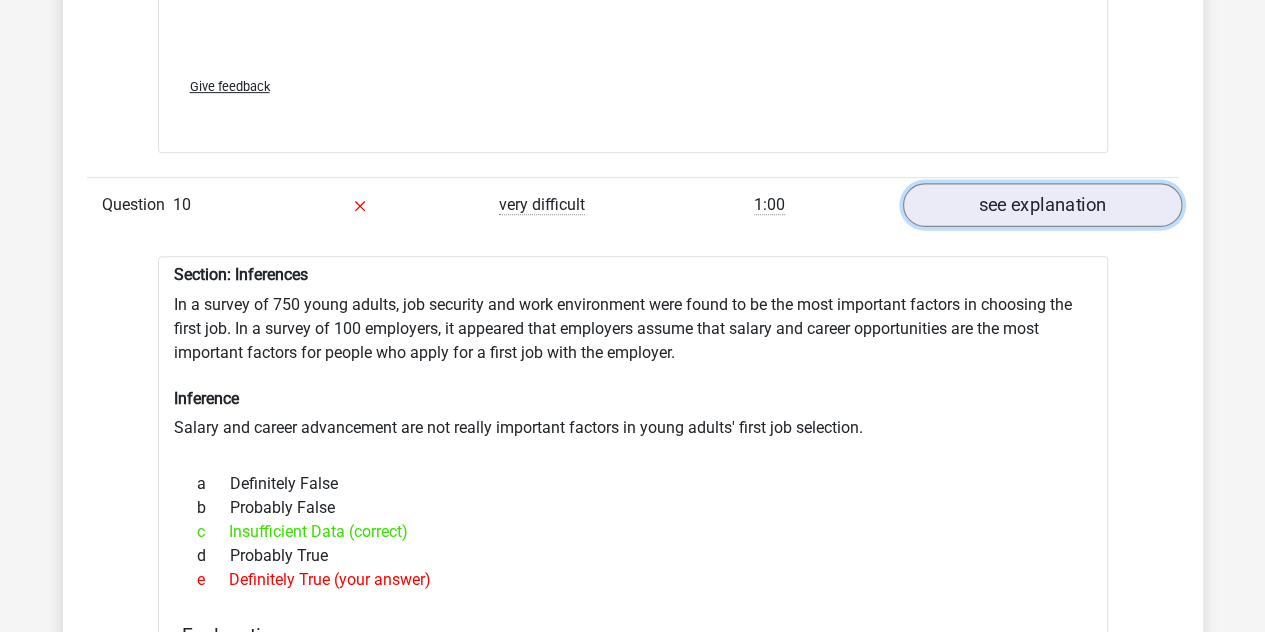 scroll, scrollTop: 4185, scrollLeft: 0, axis: vertical 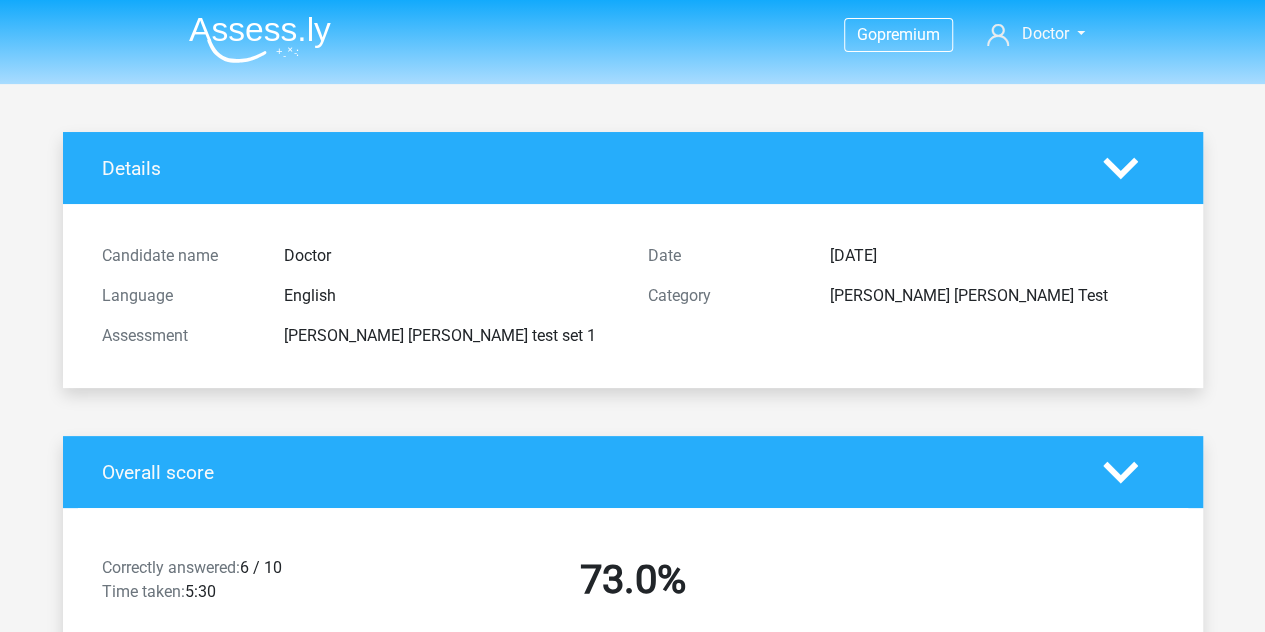 click at bounding box center (260, 39) 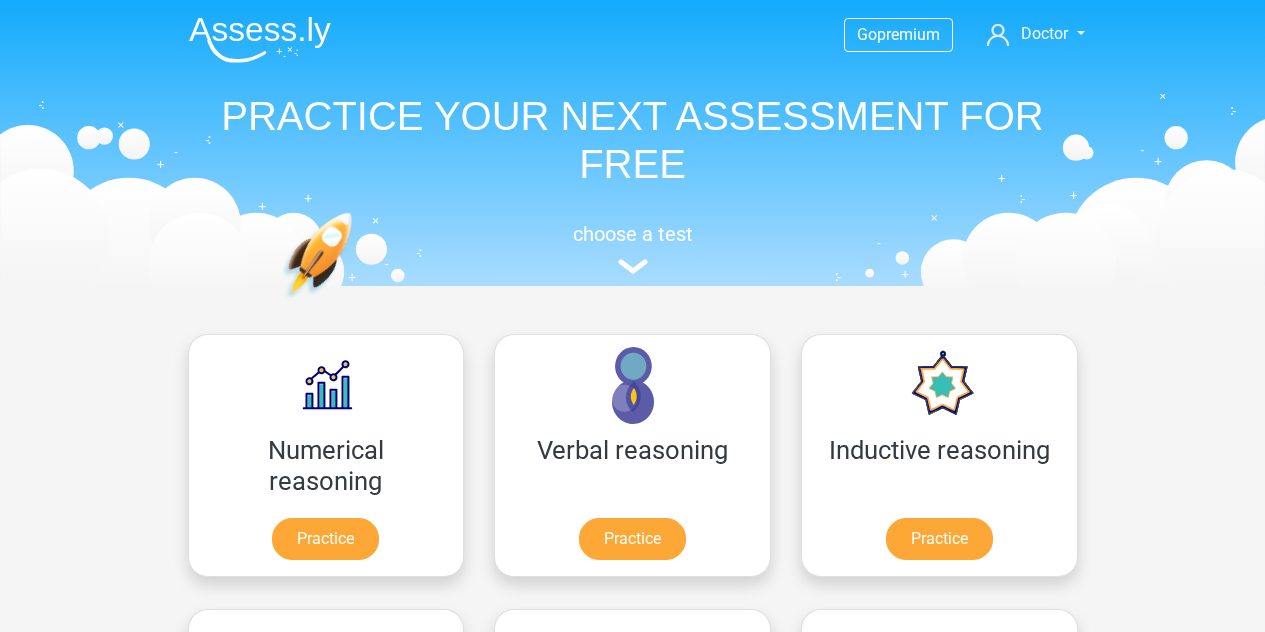 scroll, scrollTop: 0, scrollLeft: 0, axis: both 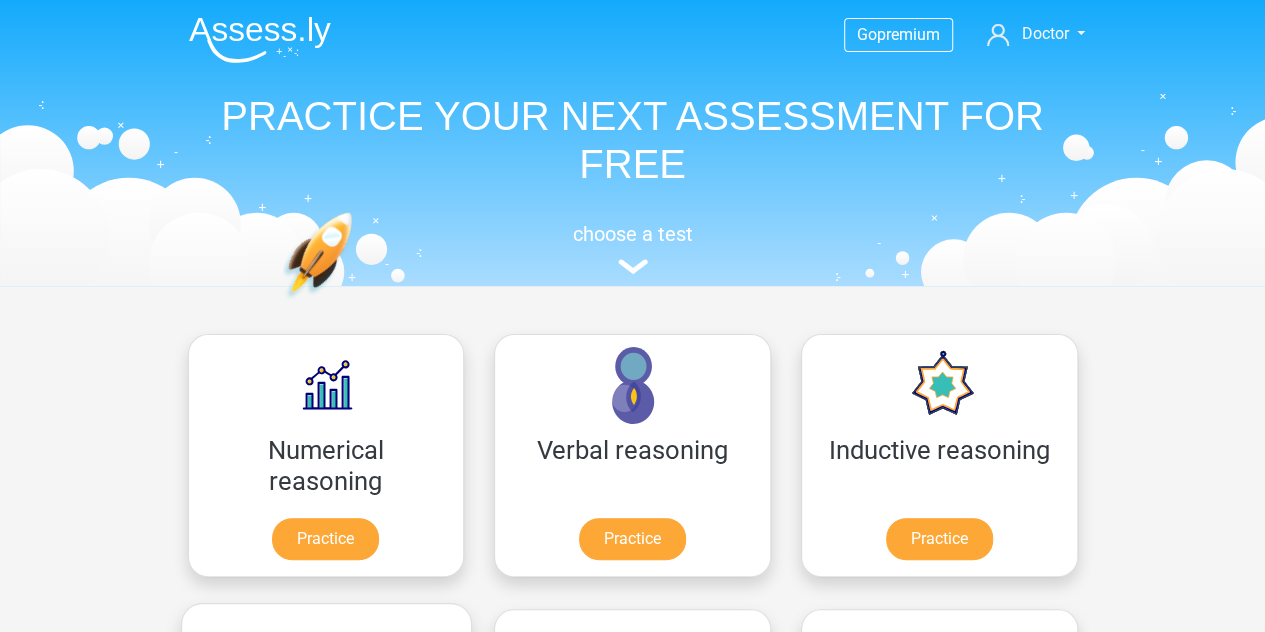 click on "Practice" at bounding box center [326, 818] 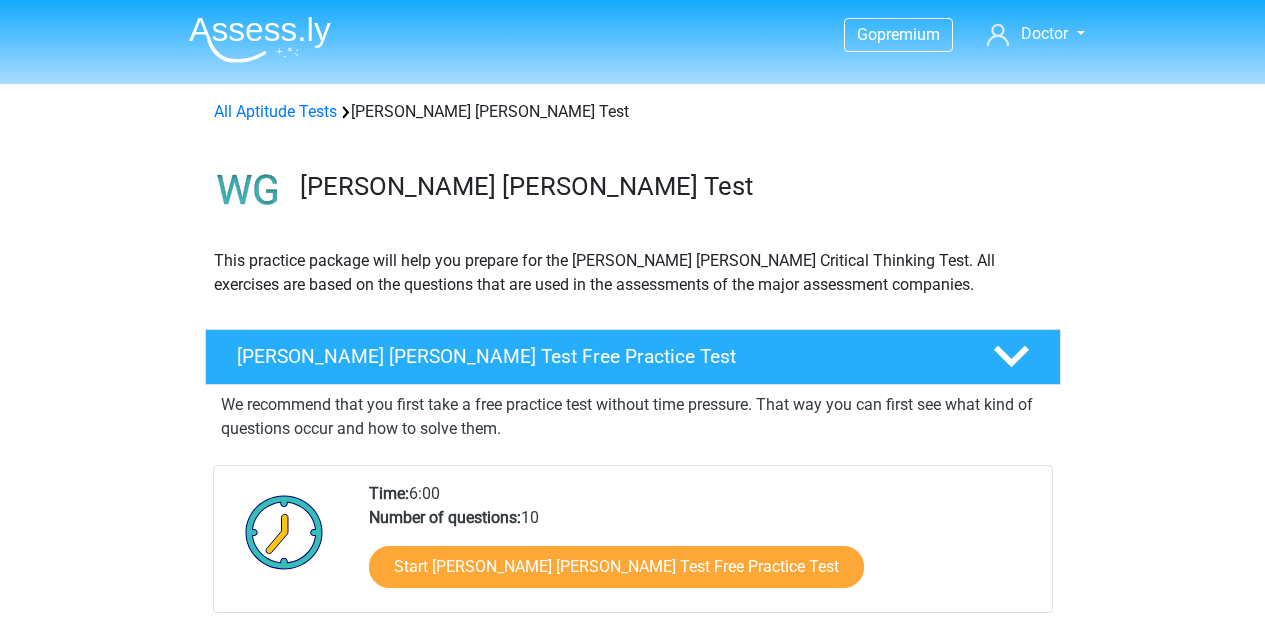 scroll, scrollTop: 0, scrollLeft: 0, axis: both 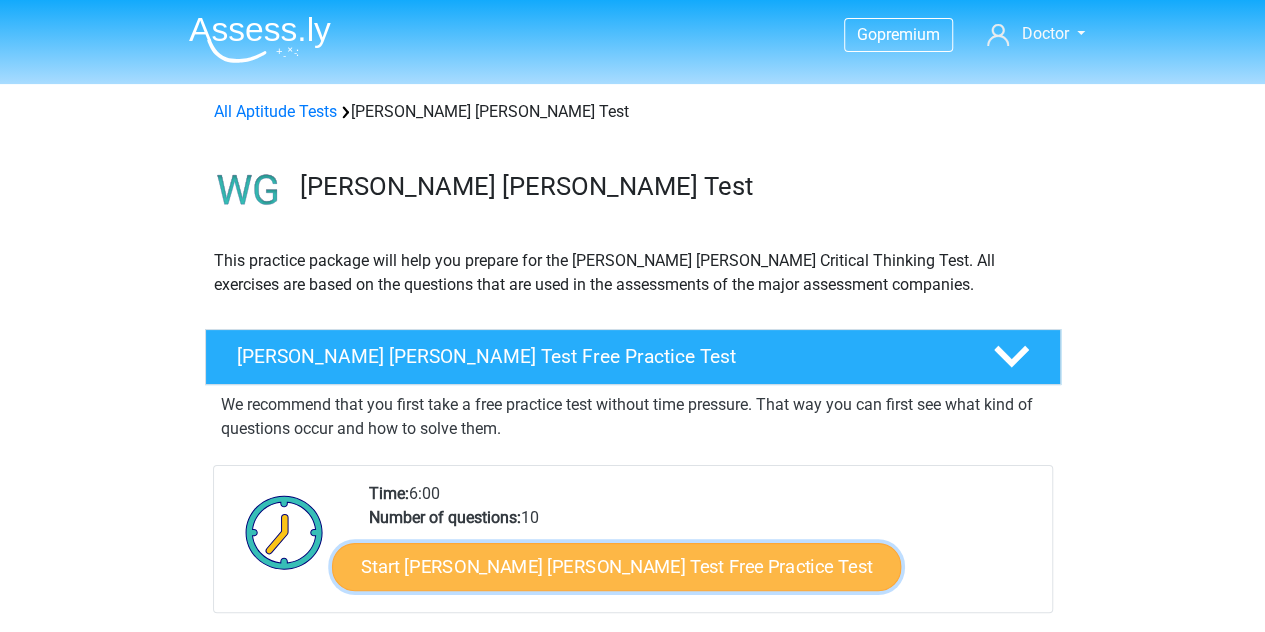 click on "Start Watson Glaser Test
Free Practice Test" at bounding box center [616, 567] 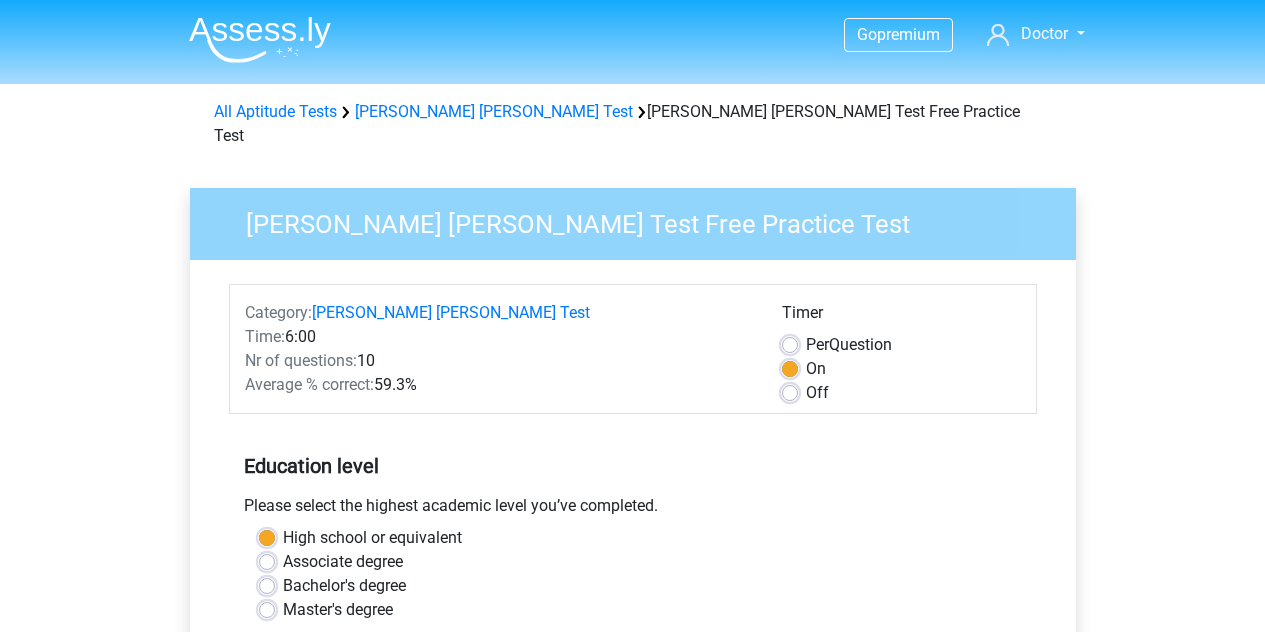 scroll, scrollTop: 0, scrollLeft: 0, axis: both 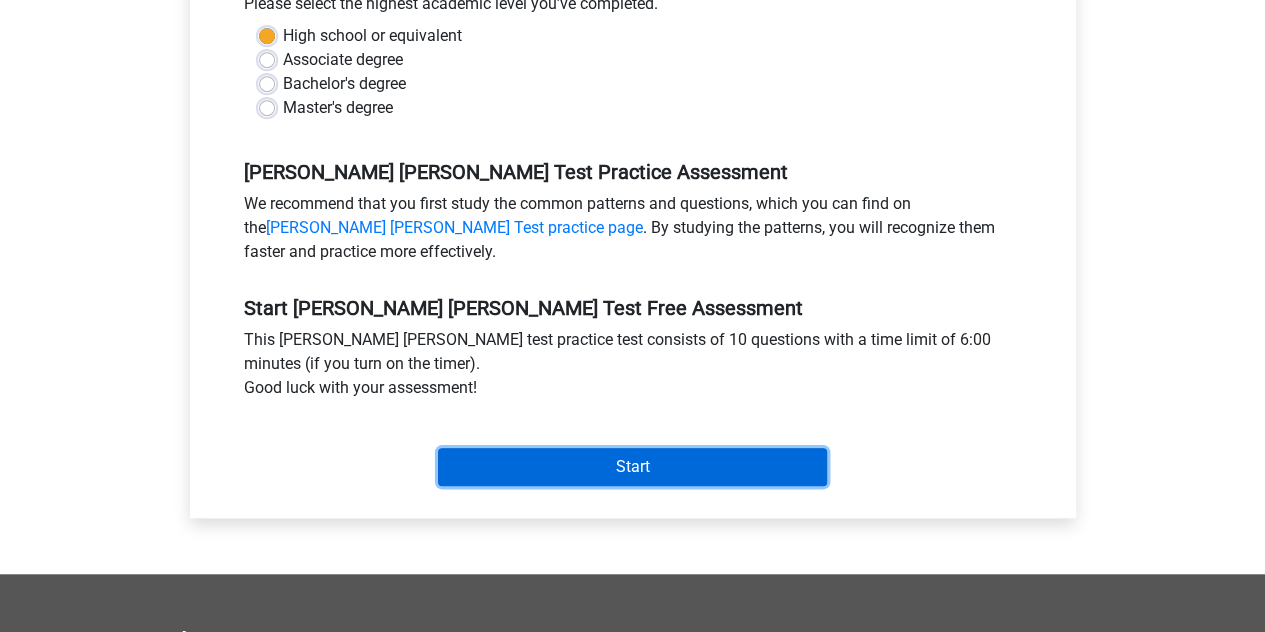 click on "Start" at bounding box center (632, 467) 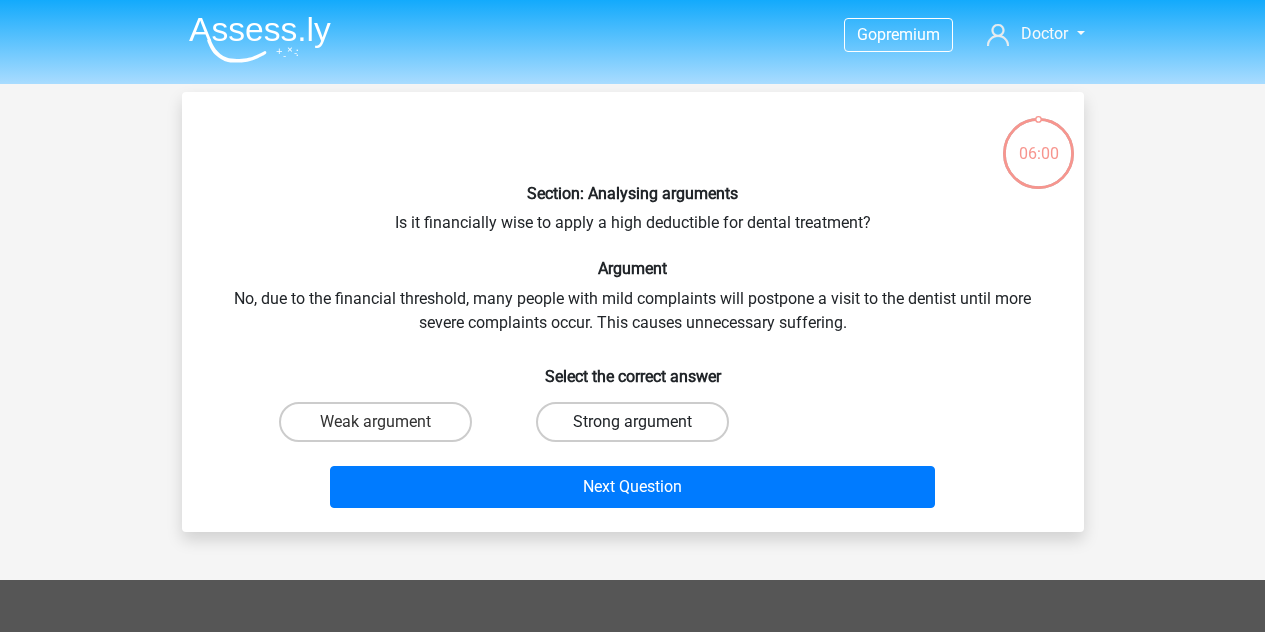 scroll, scrollTop: 0, scrollLeft: 0, axis: both 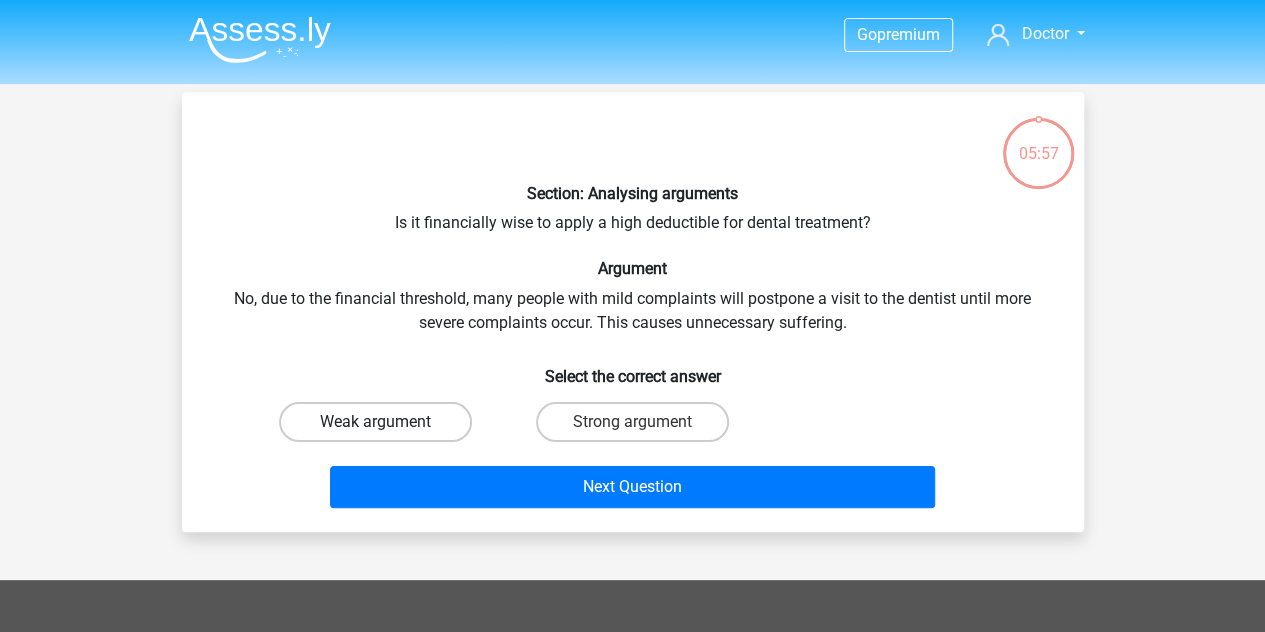 click on "Weak argument" at bounding box center [375, 422] 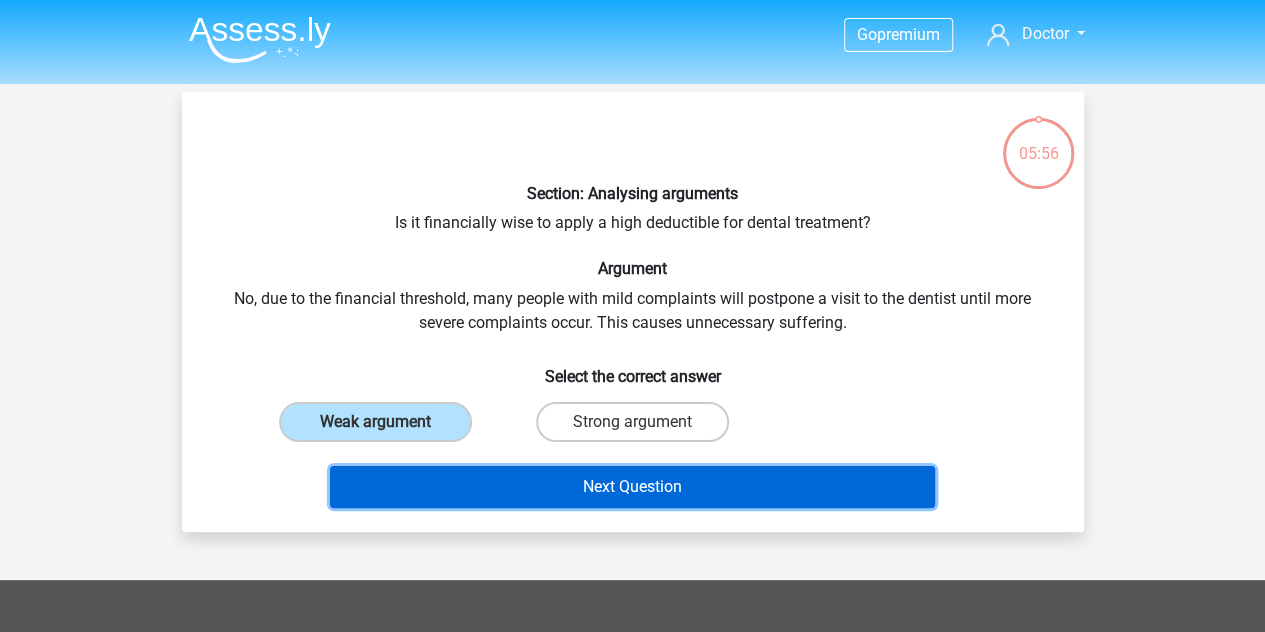 click on "Next Question" at bounding box center [632, 487] 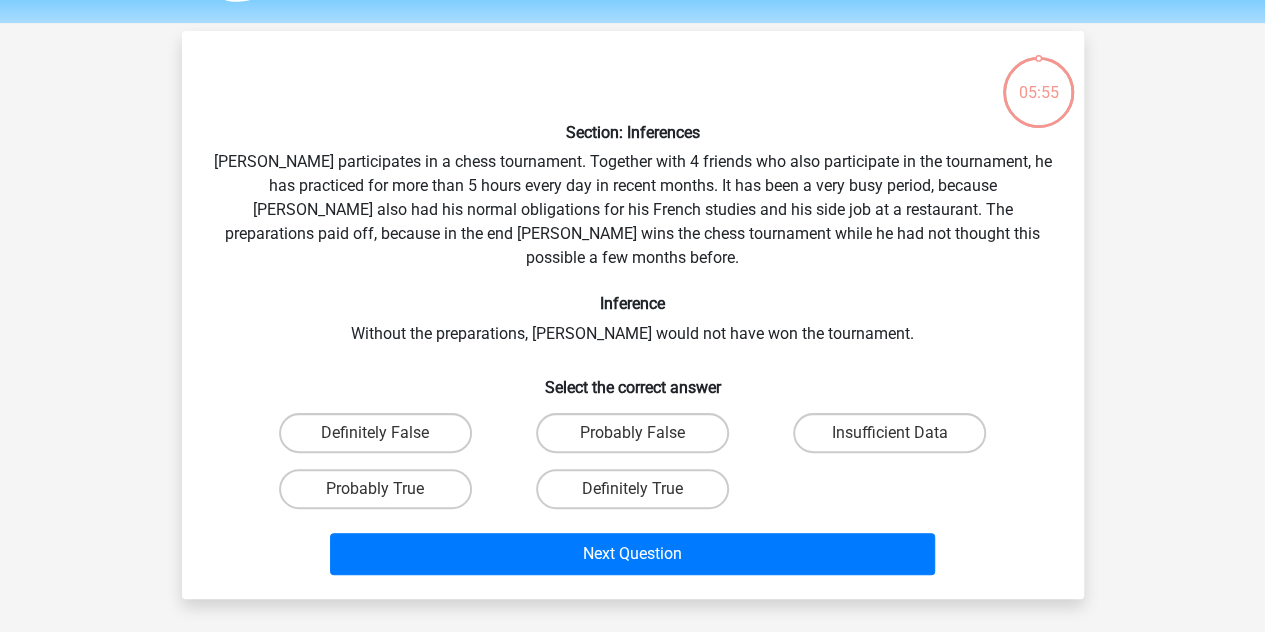 scroll, scrollTop: 92, scrollLeft: 0, axis: vertical 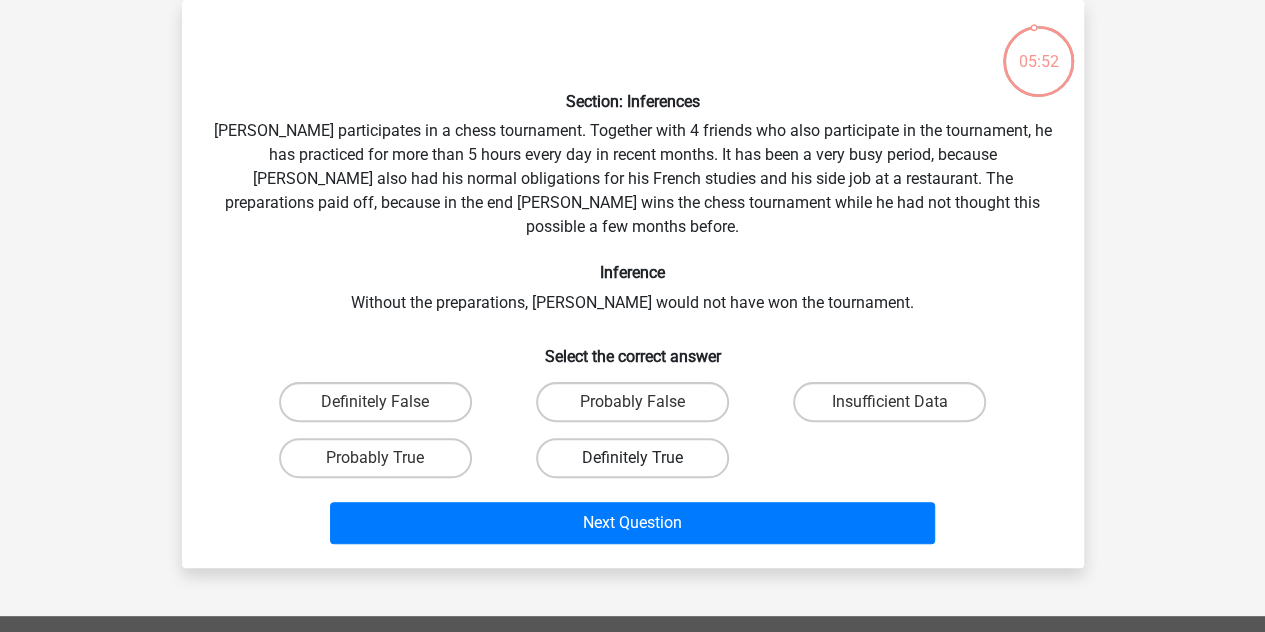 click on "Definitely True" at bounding box center (632, 458) 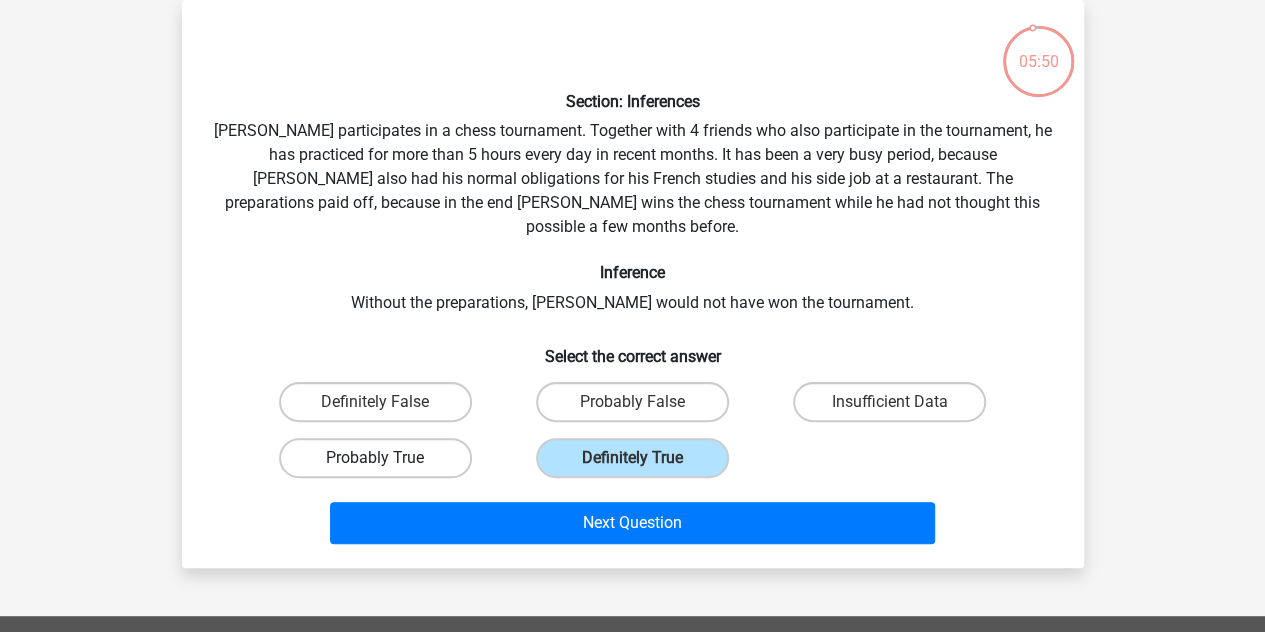 click on "Probably True" at bounding box center [375, 458] 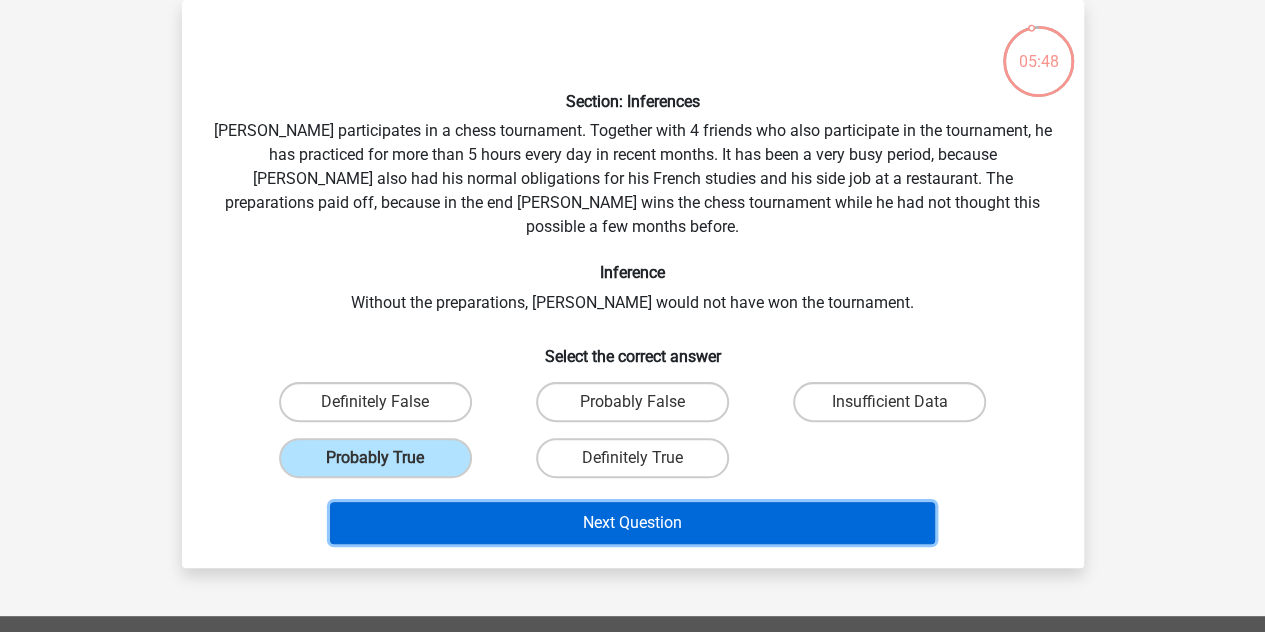 click on "Next Question" at bounding box center (632, 523) 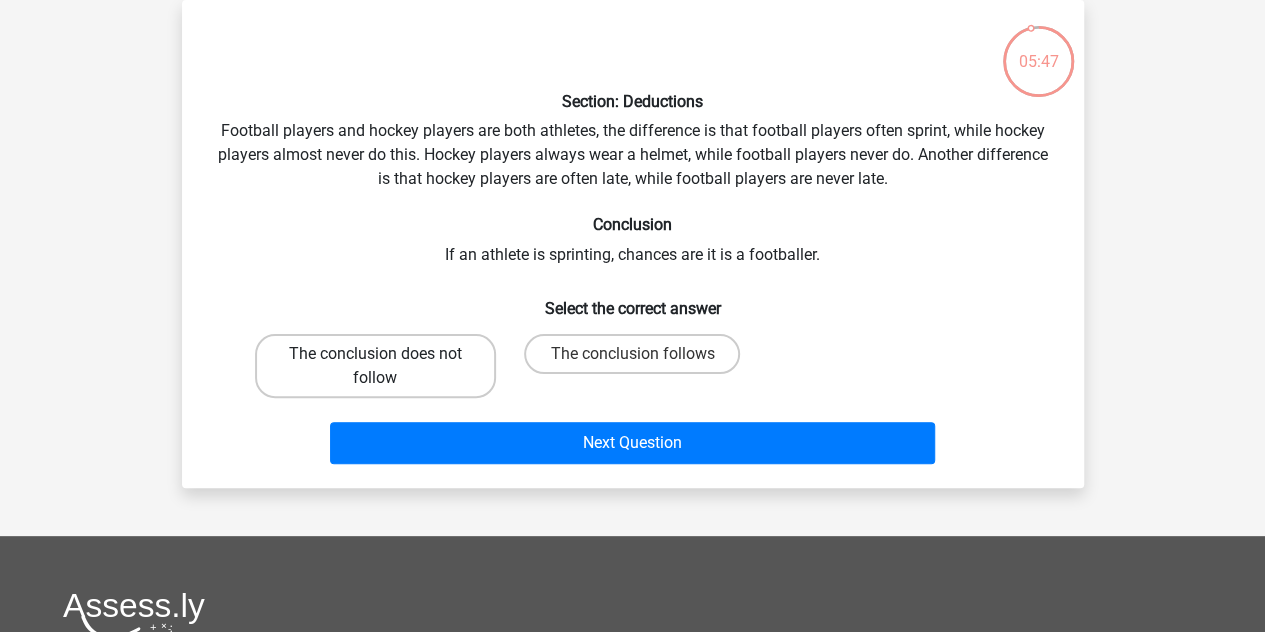 click on "The conclusion does not follow" at bounding box center (375, 366) 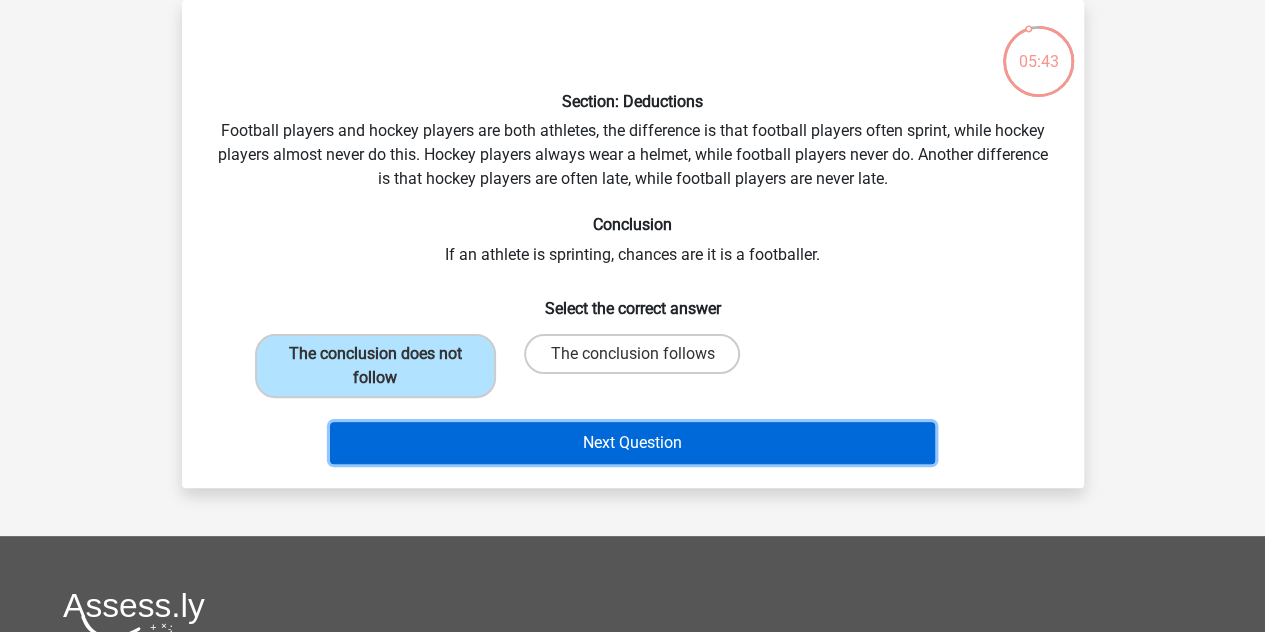 click on "Next Question" at bounding box center [632, 443] 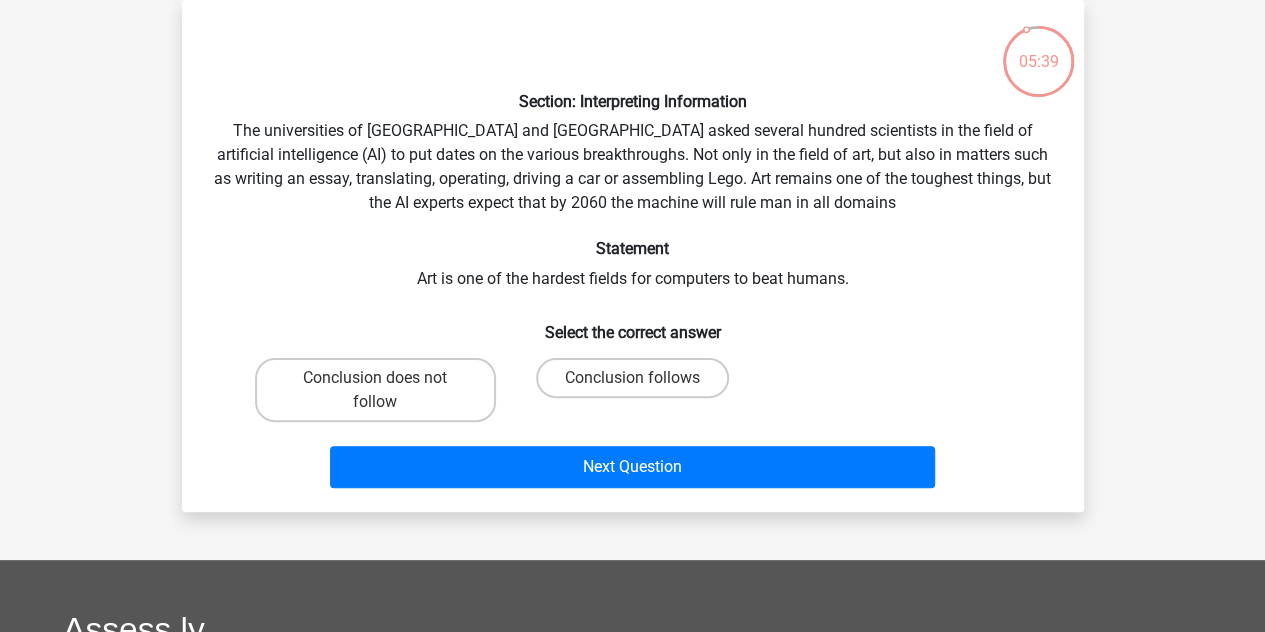 drag, startPoint x: 629, startPoint y: 385, endPoint x: 655, endPoint y: 404, distance: 32.202484 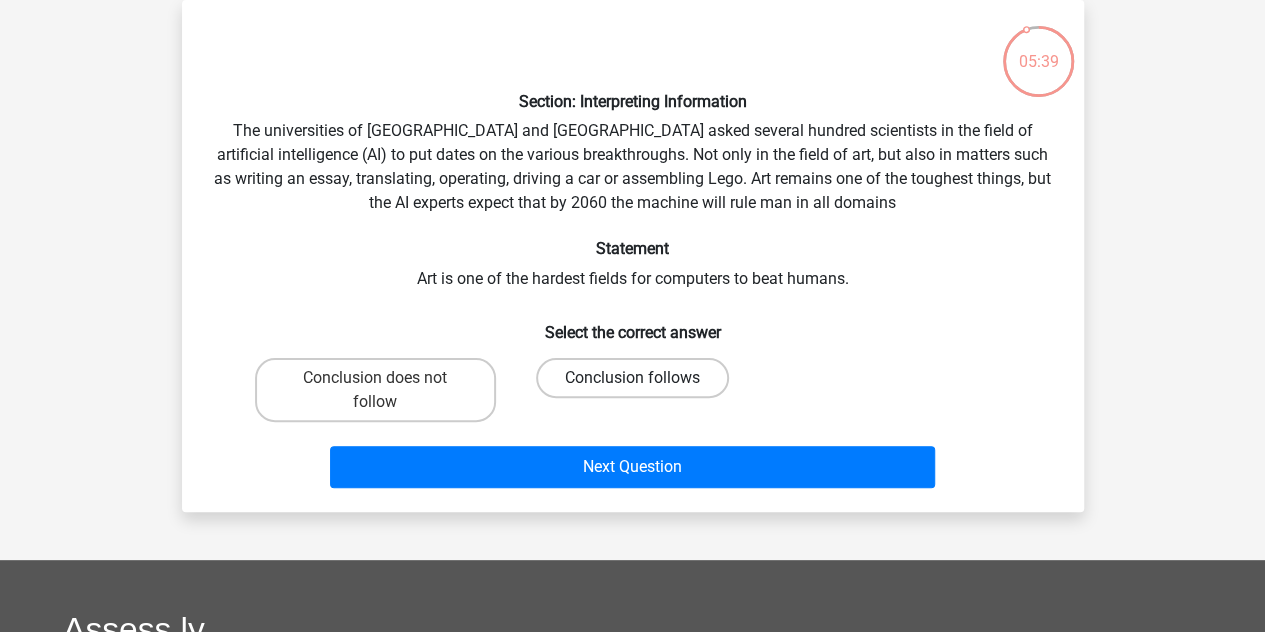 click on "Conclusion follows" at bounding box center (632, 378) 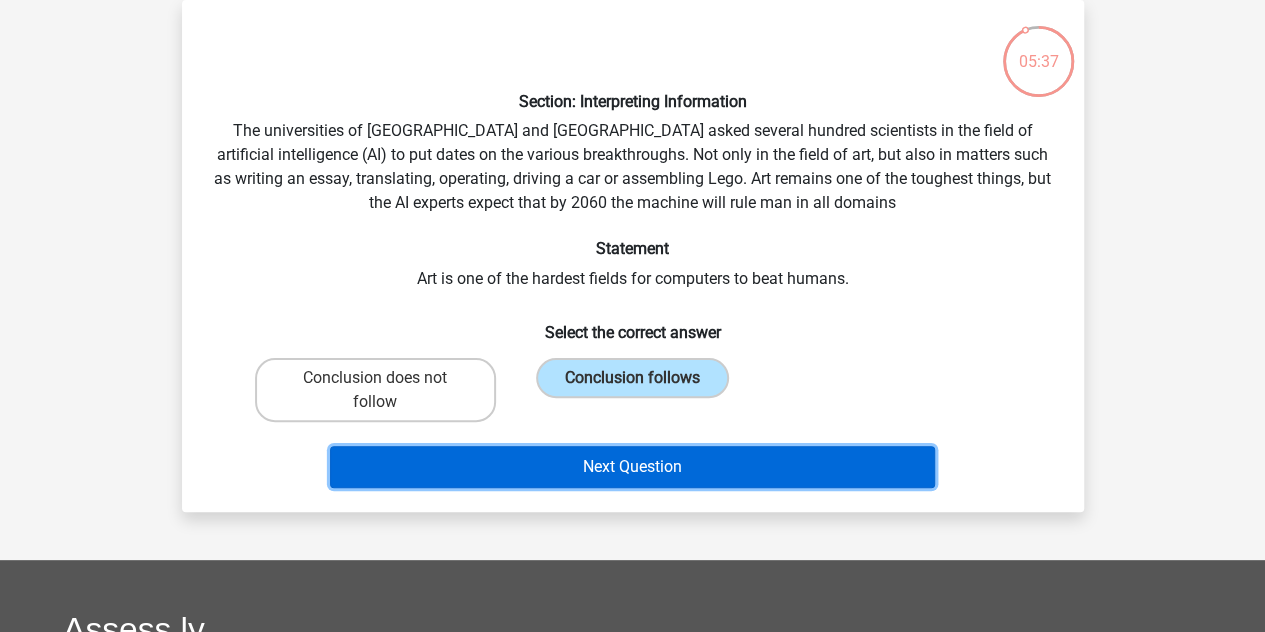 click on "Next Question" at bounding box center [632, 467] 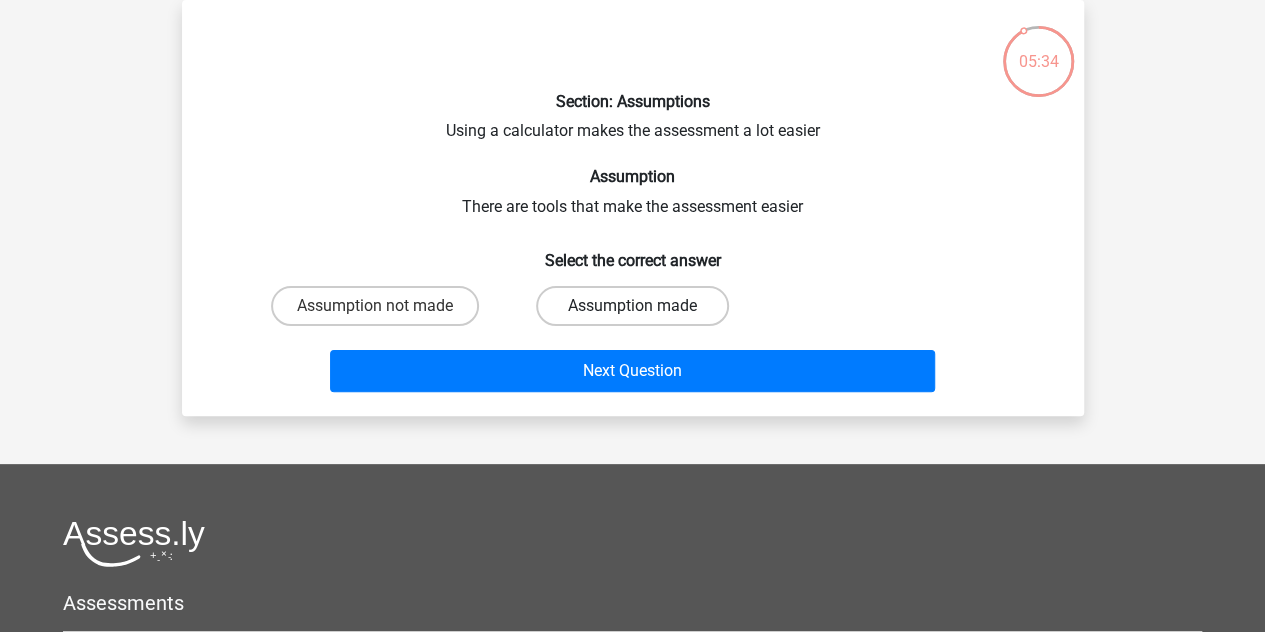 click on "Assumption made" at bounding box center [632, 306] 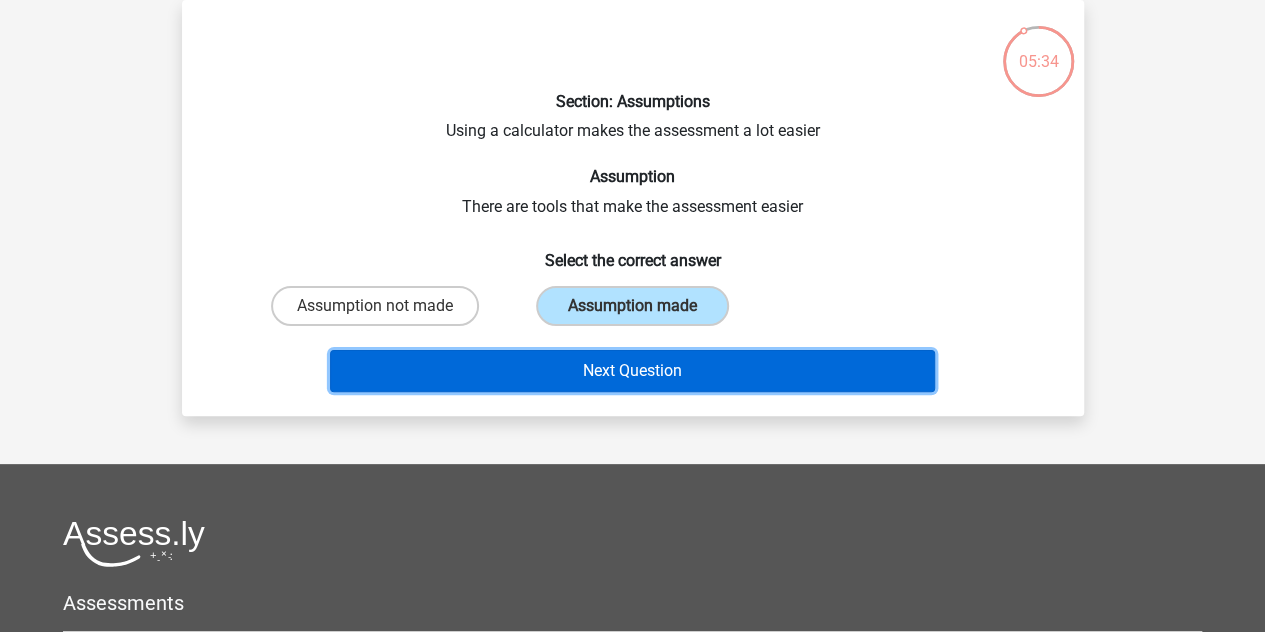 click on "Next Question" at bounding box center (632, 371) 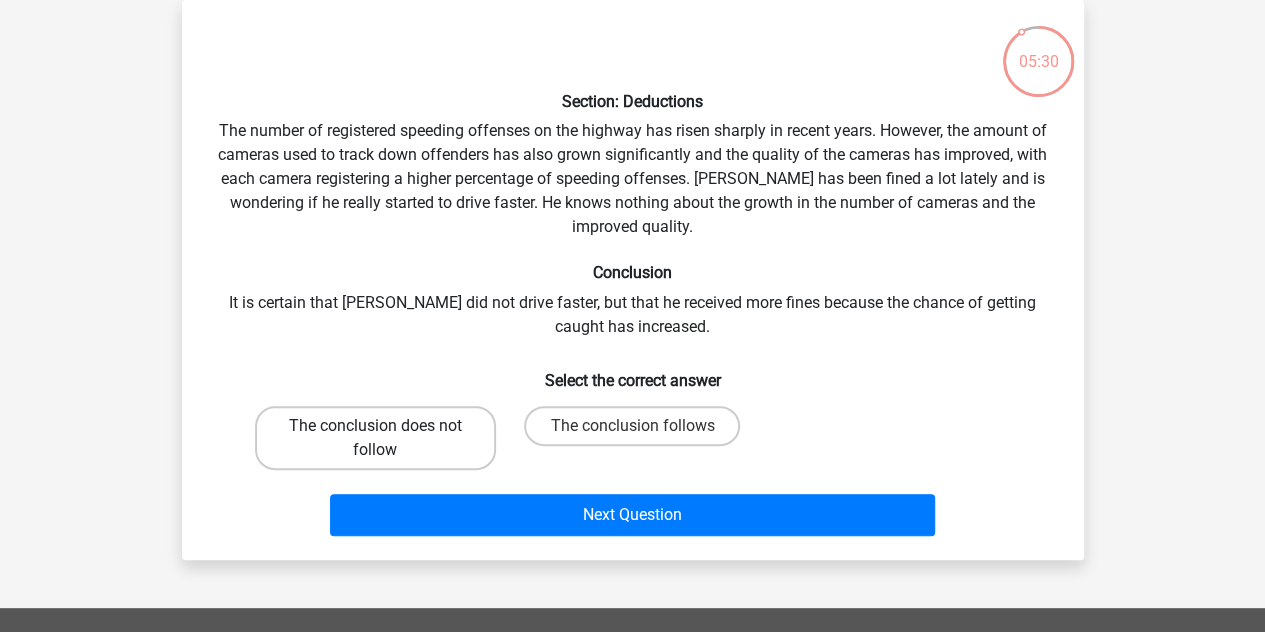 click on "The conclusion does not follow" at bounding box center (375, 438) 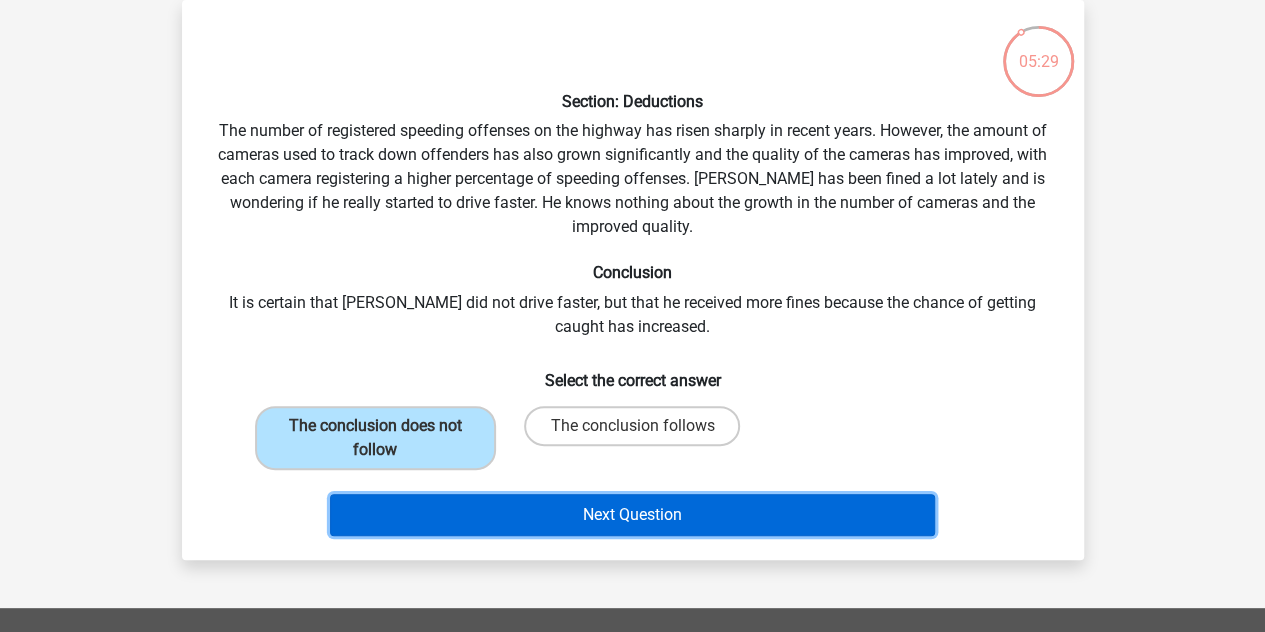 click on "Next Question" at bounding box center (632, 515) 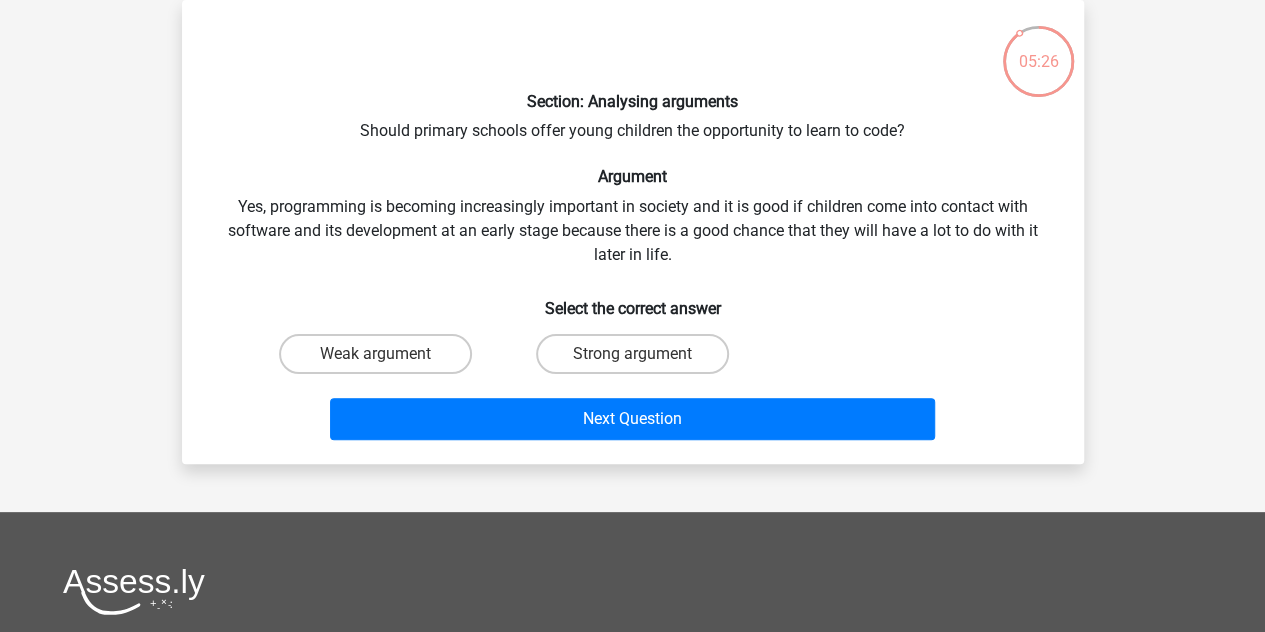 click on "Strong argument" at bounding box center [638, 360] 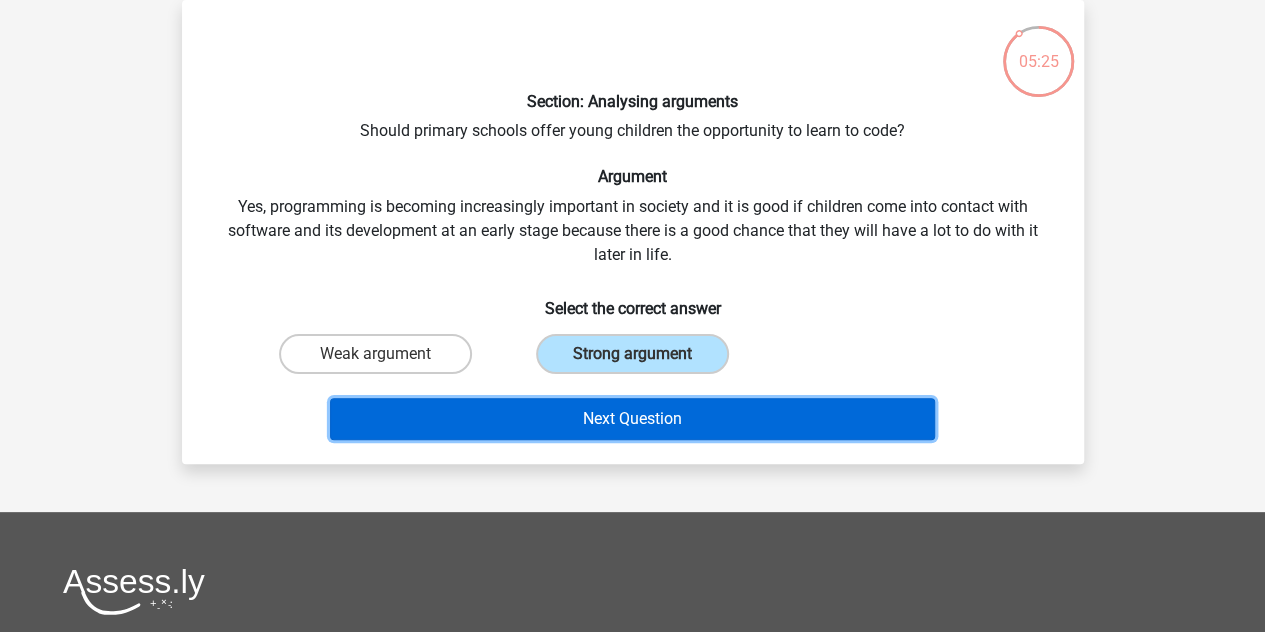 click on "Next Question" at bounding box center [632, 419] 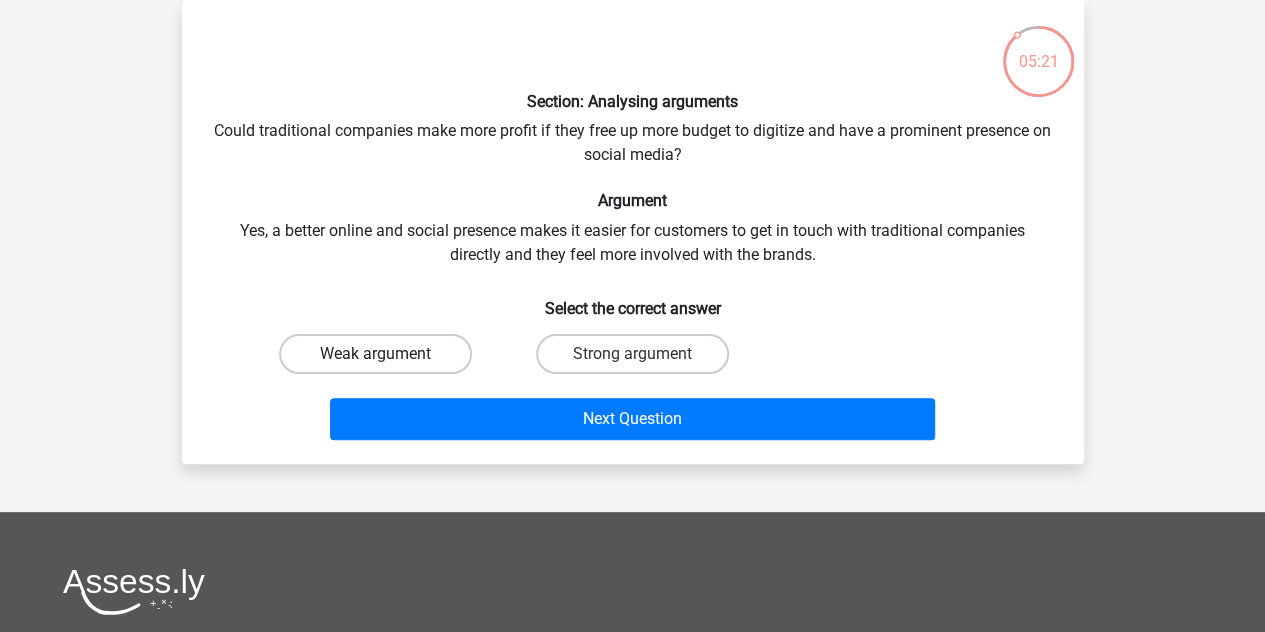 click on "Weak argument" at bounding box center (375, 354) 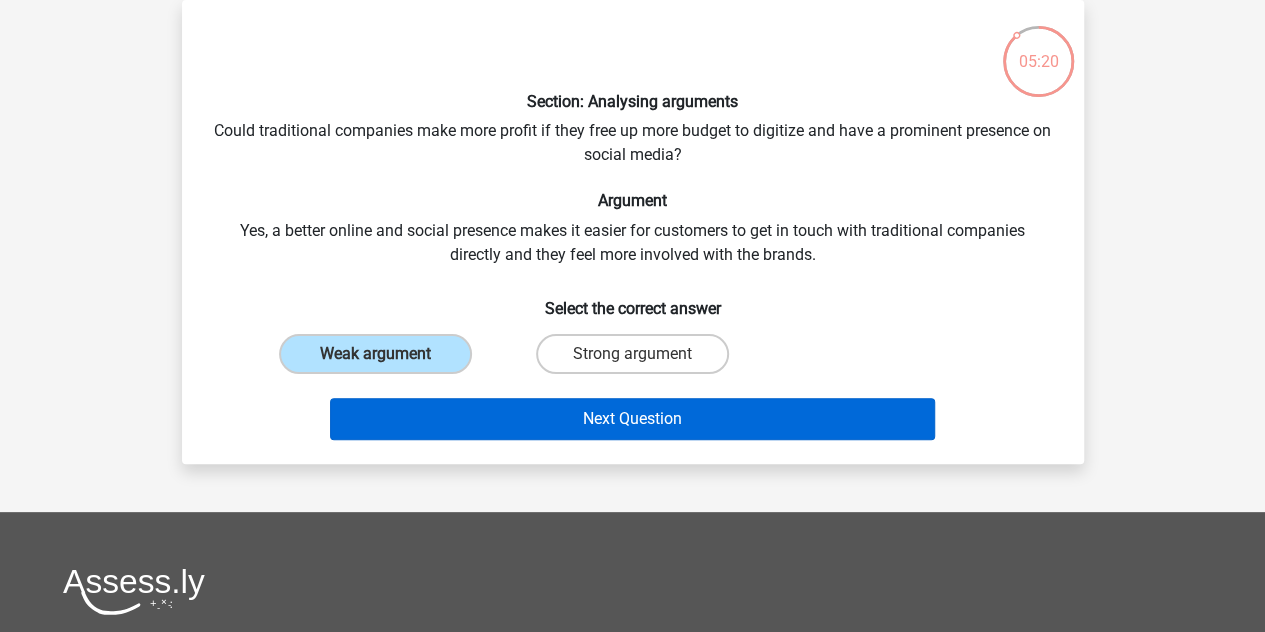 drag, startPoint x: 617, startPoint y: 445, endPoint x: 643, endPoint y: 433, distance: 28.635643 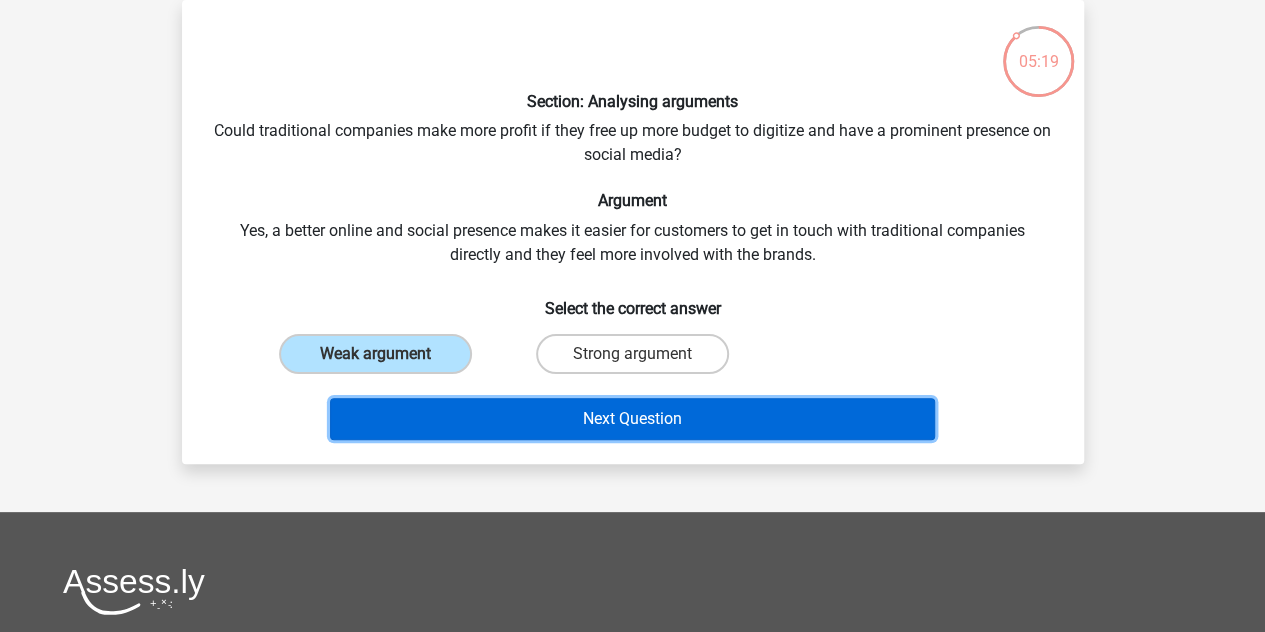 click on "Next Question" at bounding box center (632, 419) 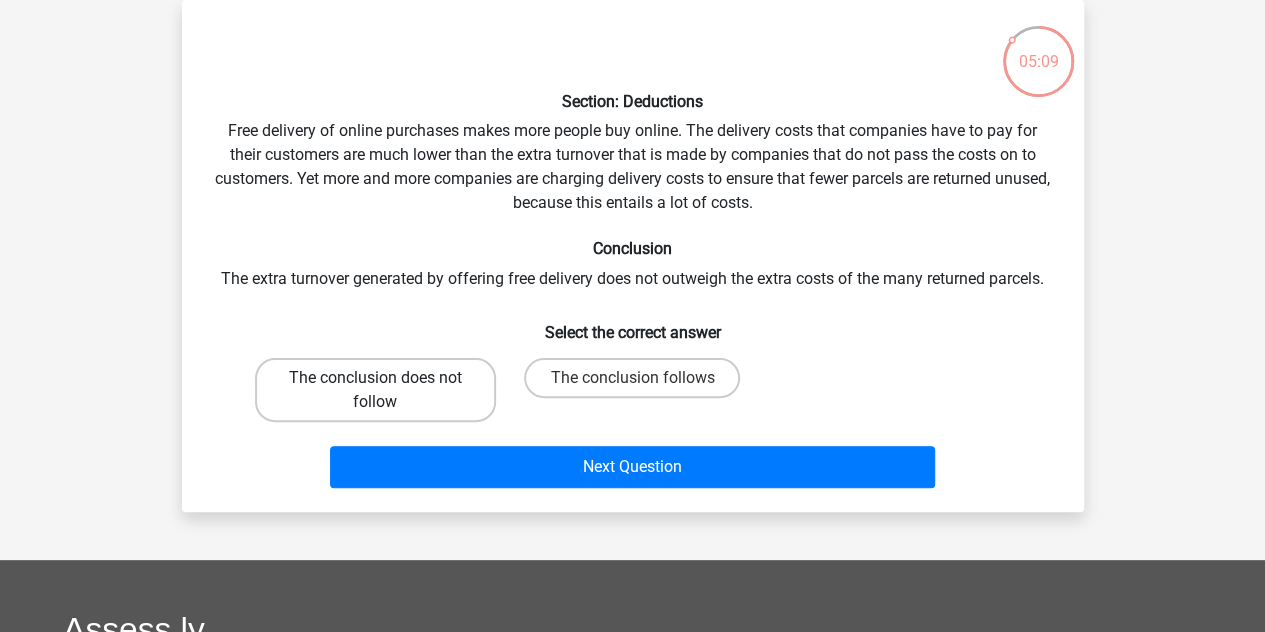 click on "The conclusion does not follow" at bounding box center (375, 390) 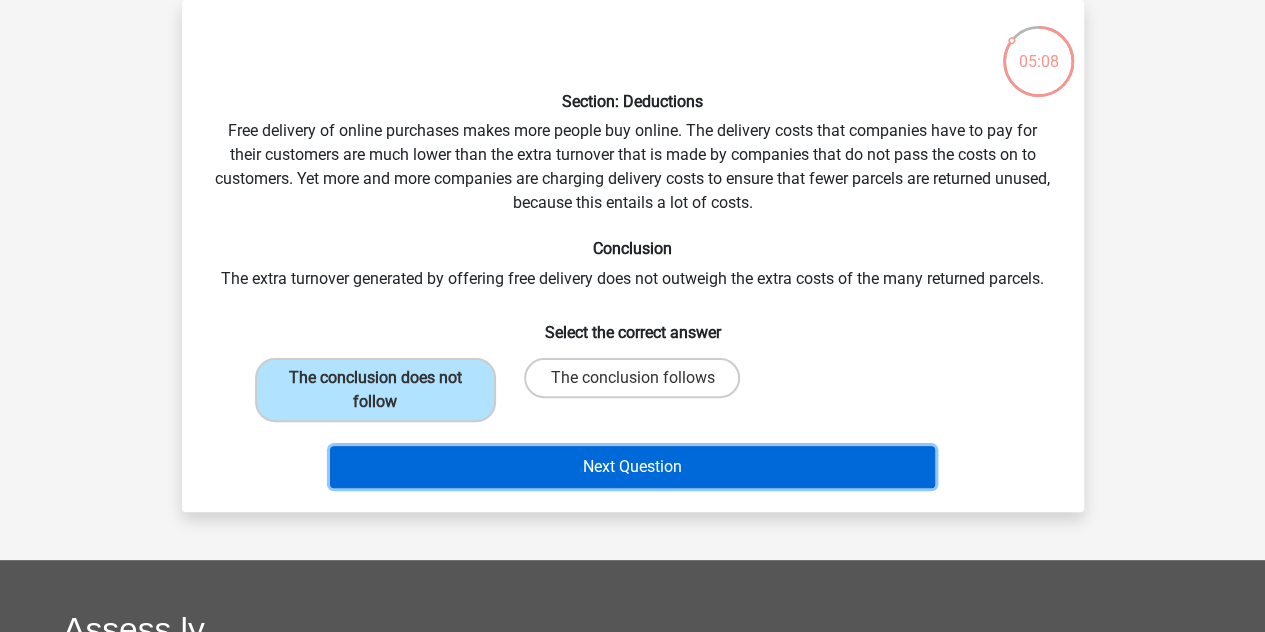 click on "Next Question" at bounding box center [632, 467] 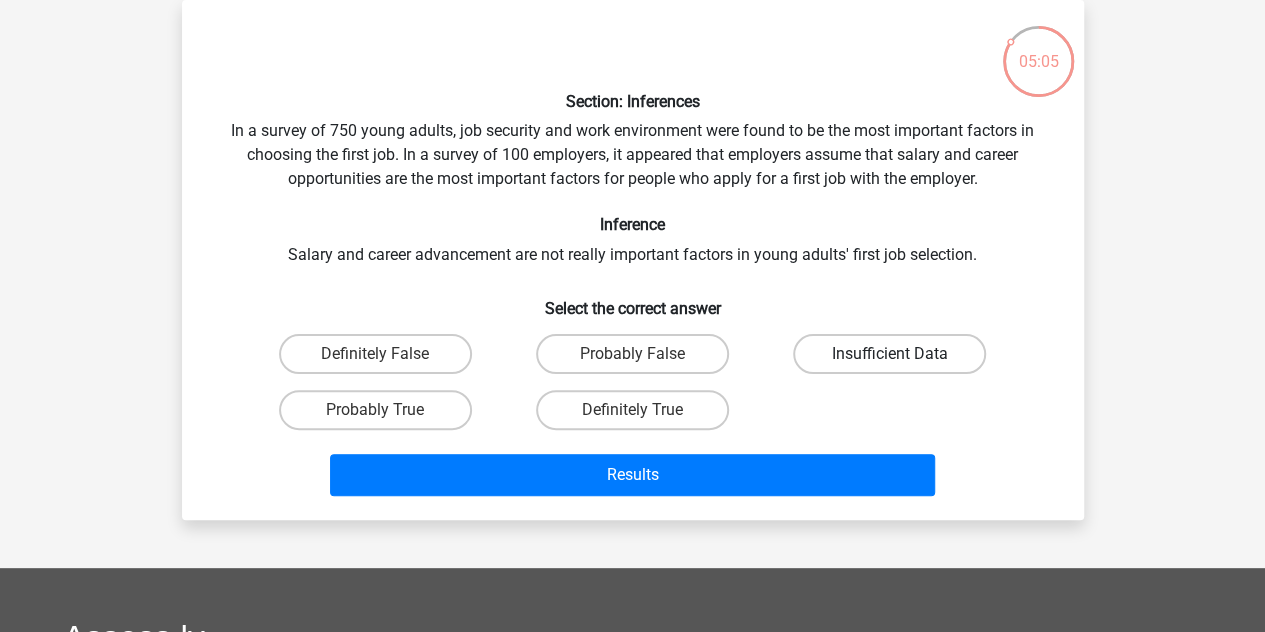 click on "Insufficient Data" at bounding box center (889, 354) 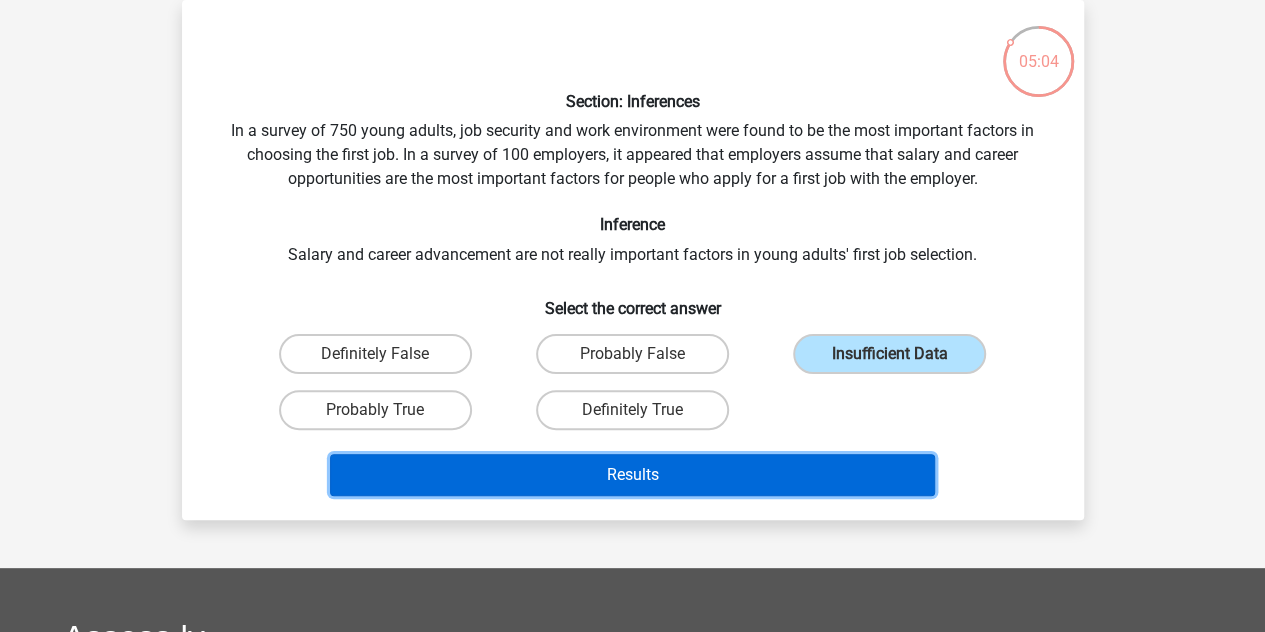 click on "Results" at bounding box center (632, 475) 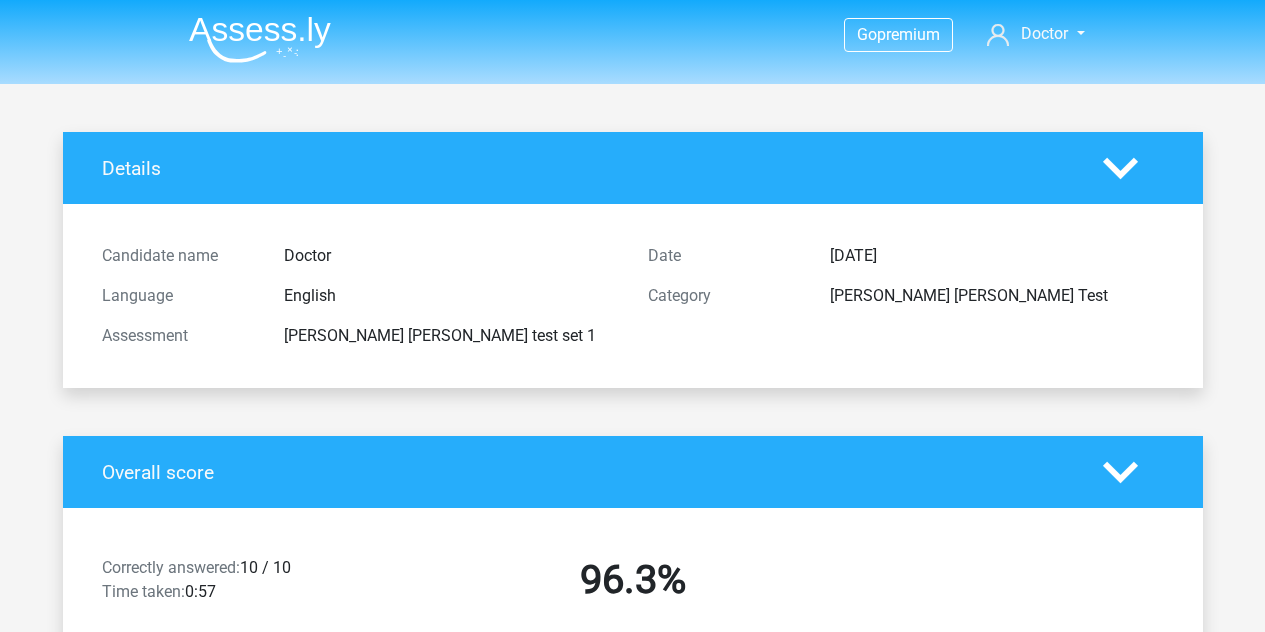 scroll, scrollTop: 0, scrollLeft: 0, axis: both 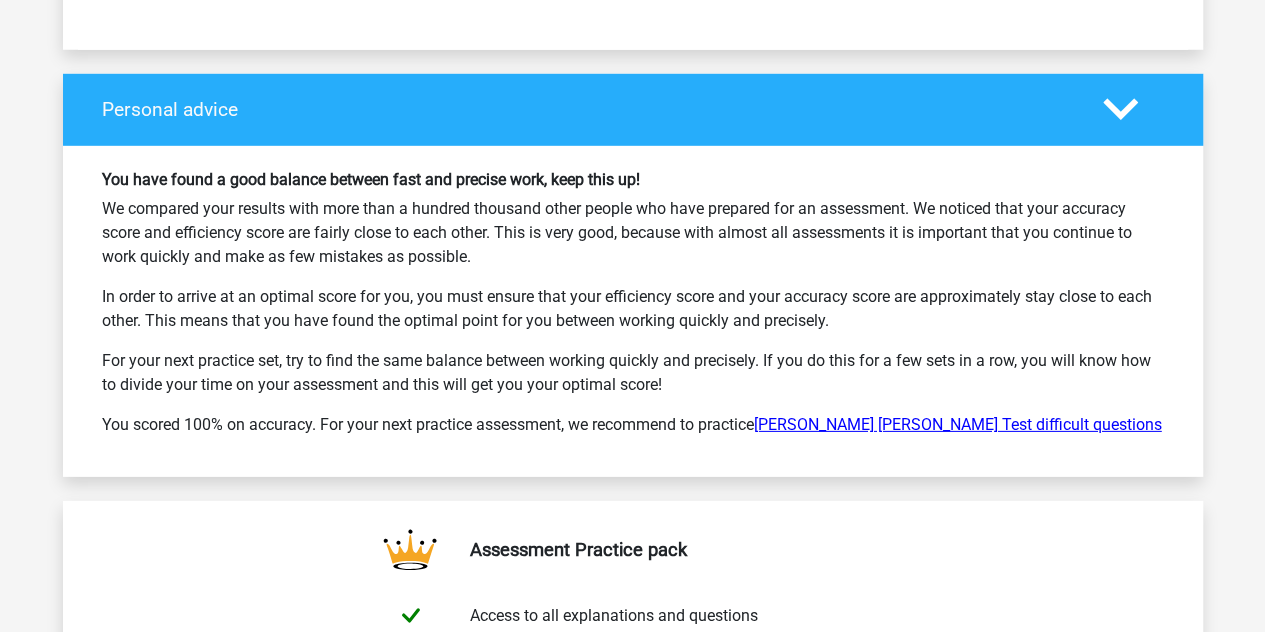 click on "Watson Glaser Test difficult questions" at bounding box center (958, 424) 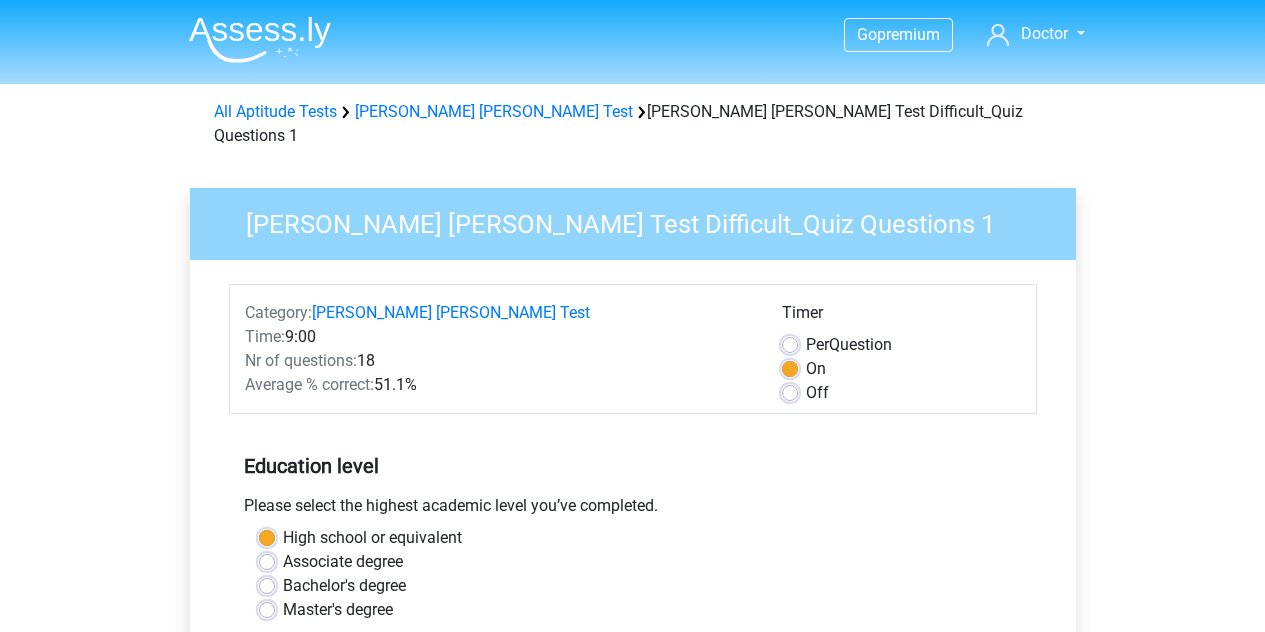 scroll, scrollTop: 0, scrollLeft: 0, axis: both 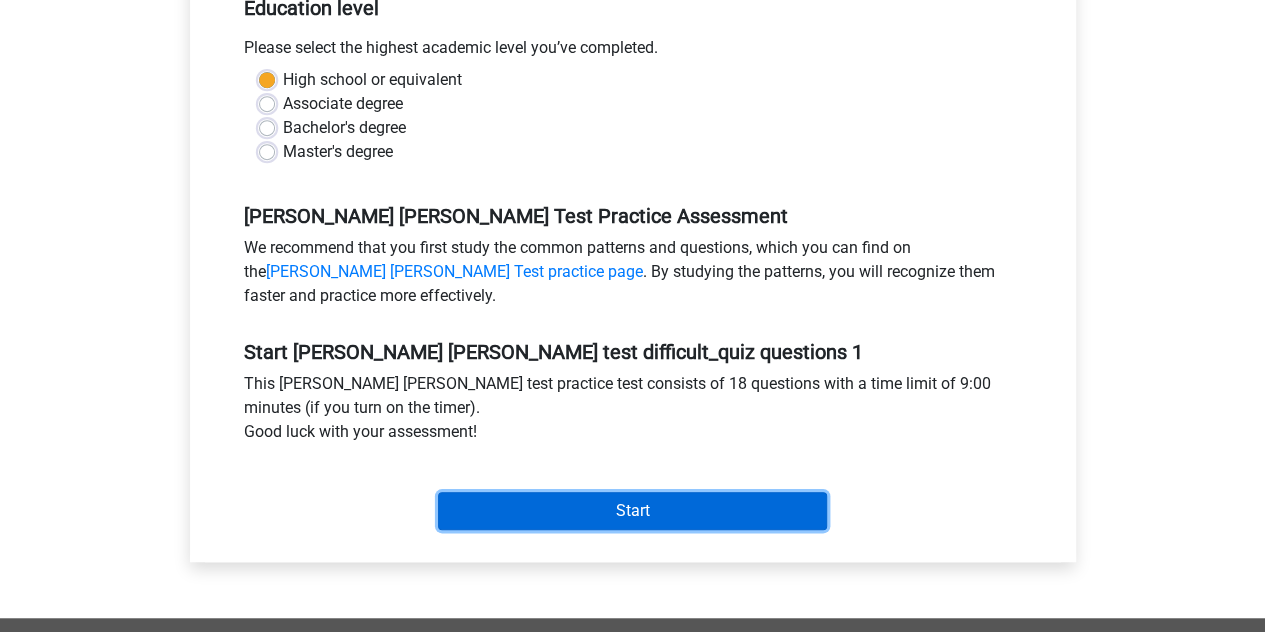 click on "Start" at bounding box center [632, 511] 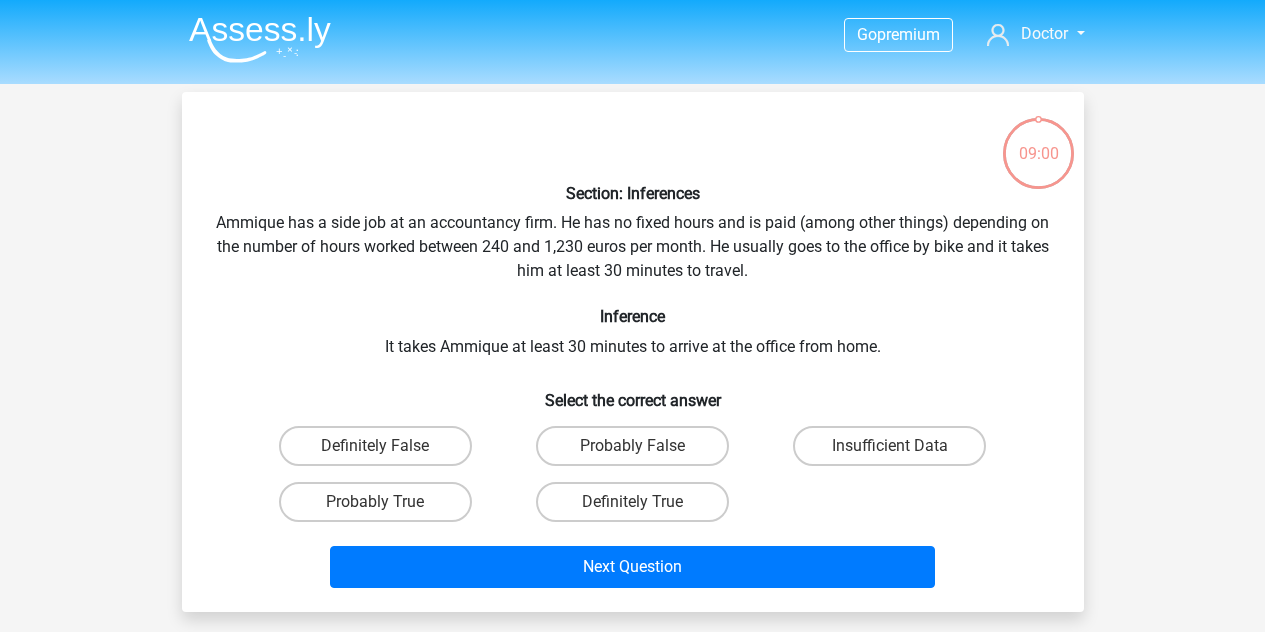 scroll, scrollTop: 0, scrollLeft: 0, axis: both 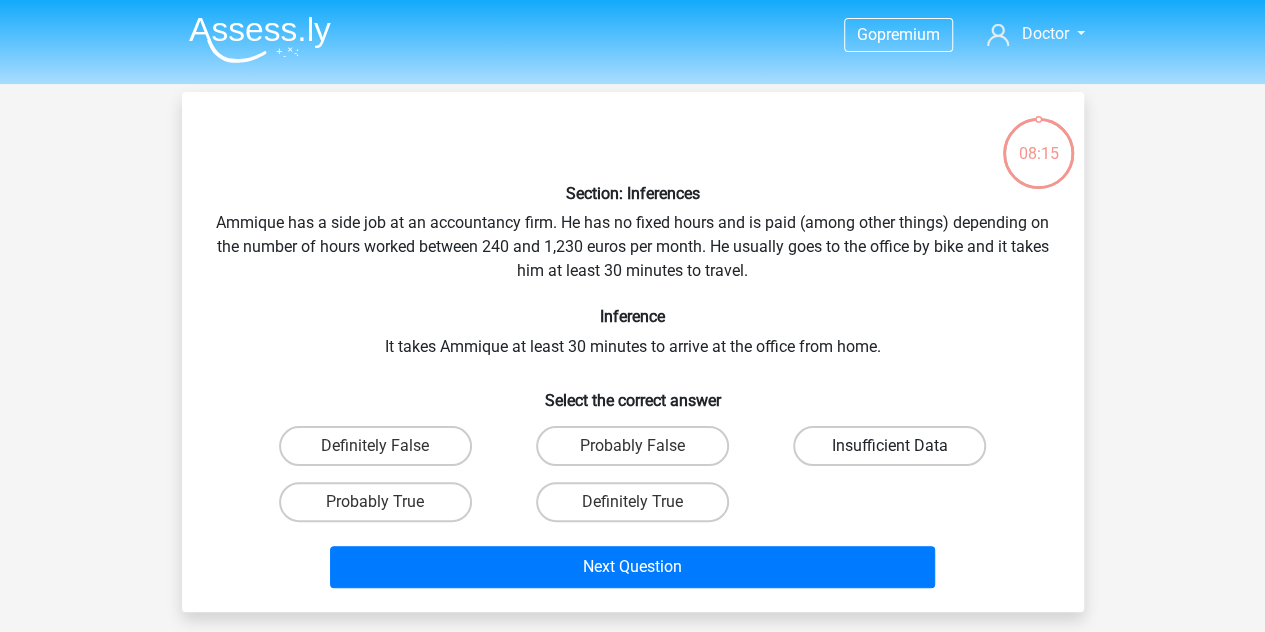 click on "Insufficient Data" at bounding box center (889, 446) 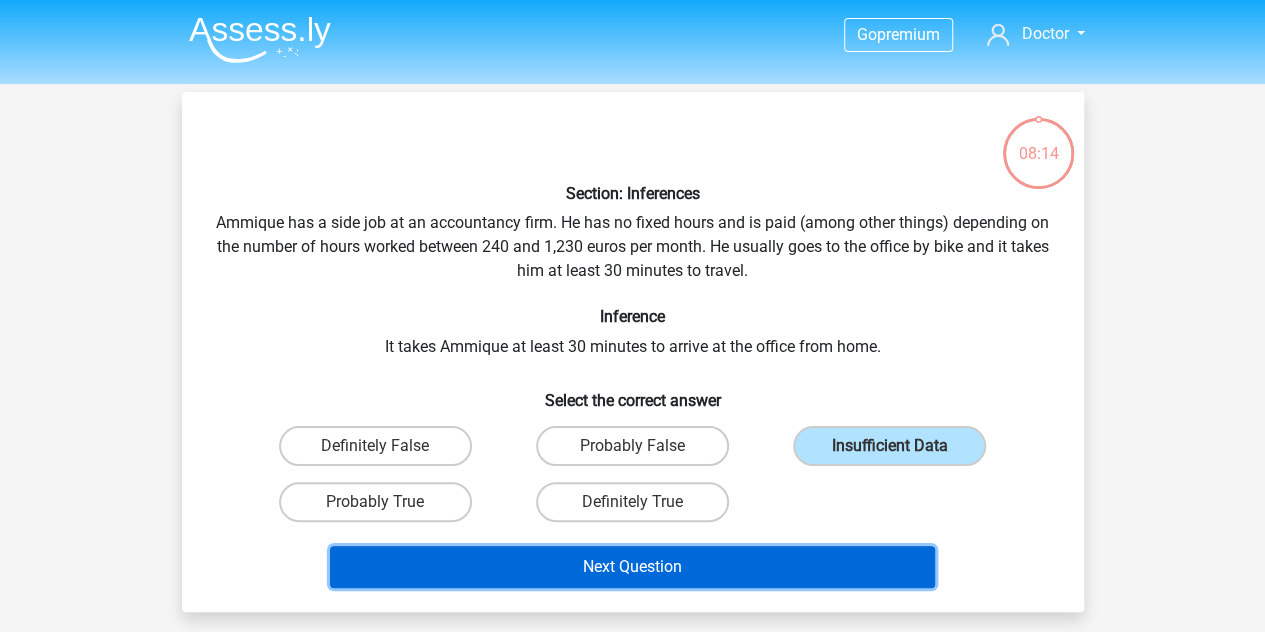 click on "Next Question" at bounding box center (632, 567) 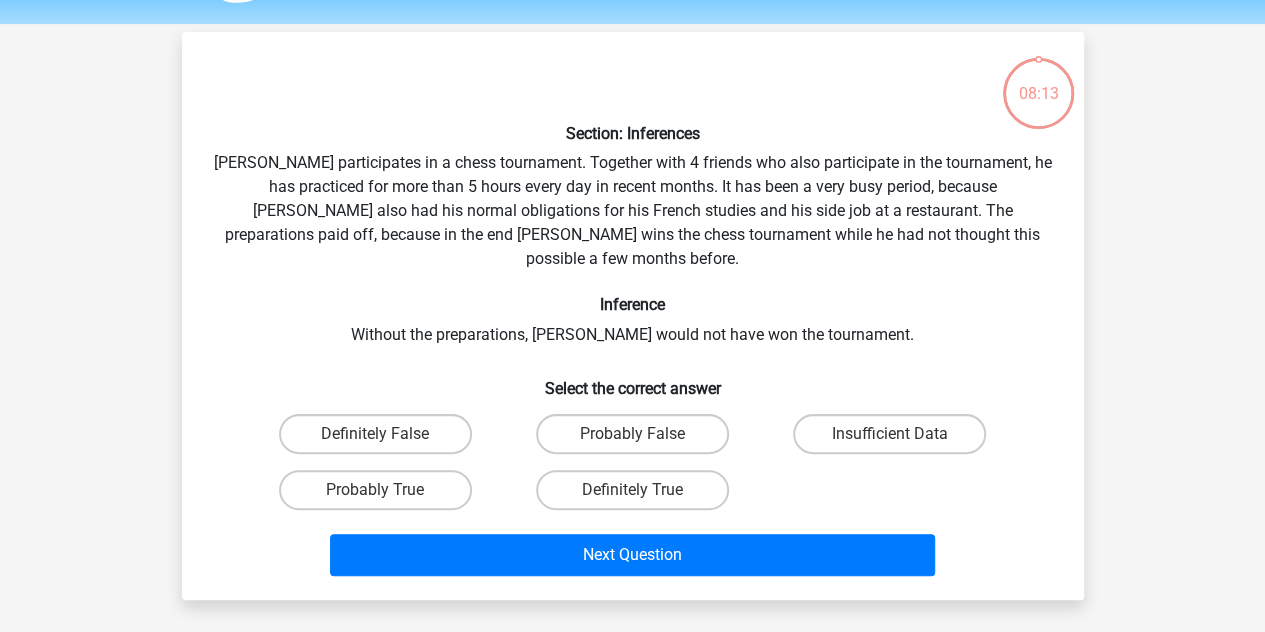 scroll, scrollTop: 92, scrollLeft: 0, axis: vertical 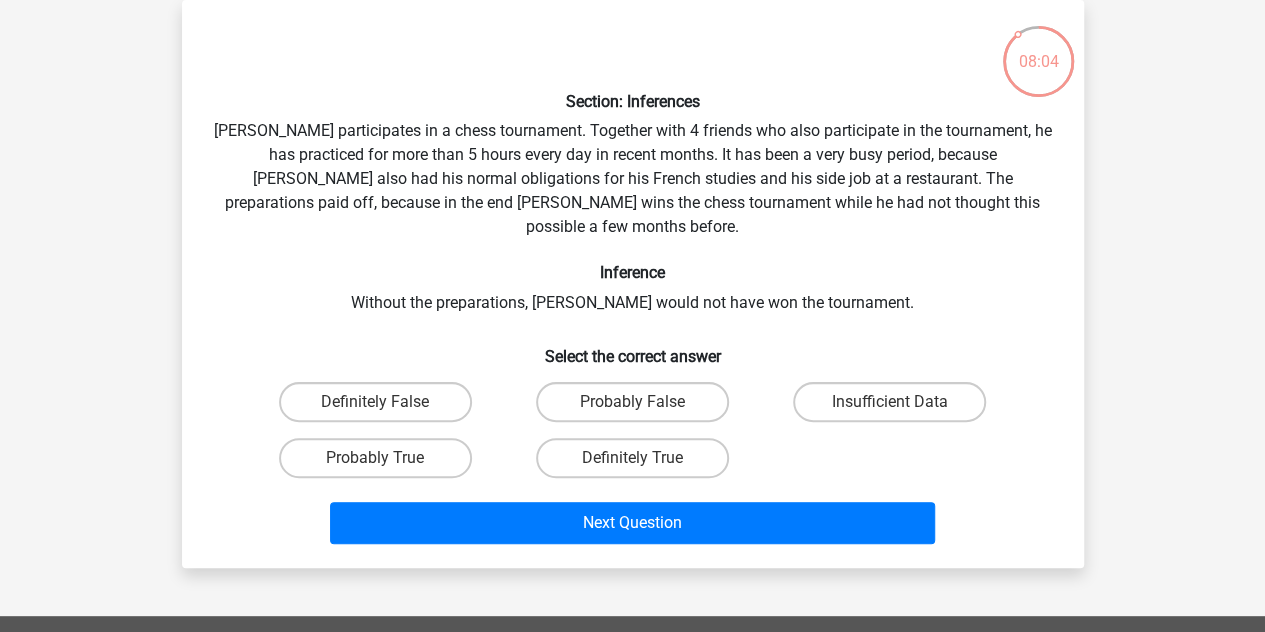 click on "Probably True" at bounding box center (375, 458) 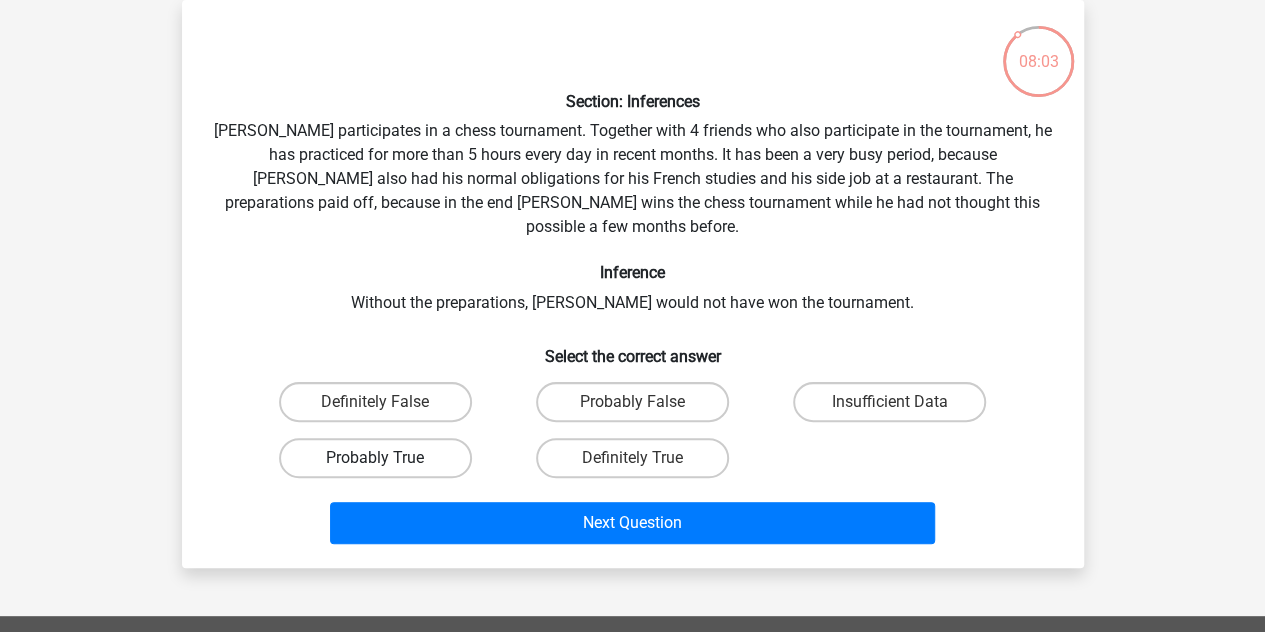 click on "Probably True" at bounding box center (375, 458) 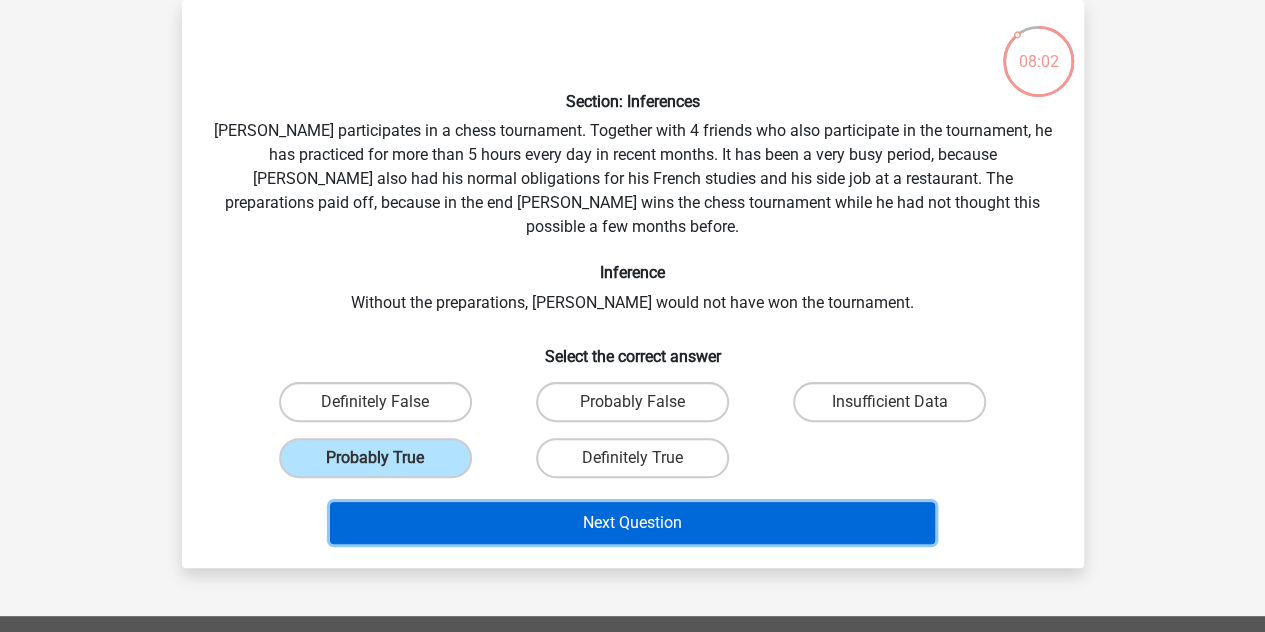 click on "Next Question" at bounding box center [632, 523] 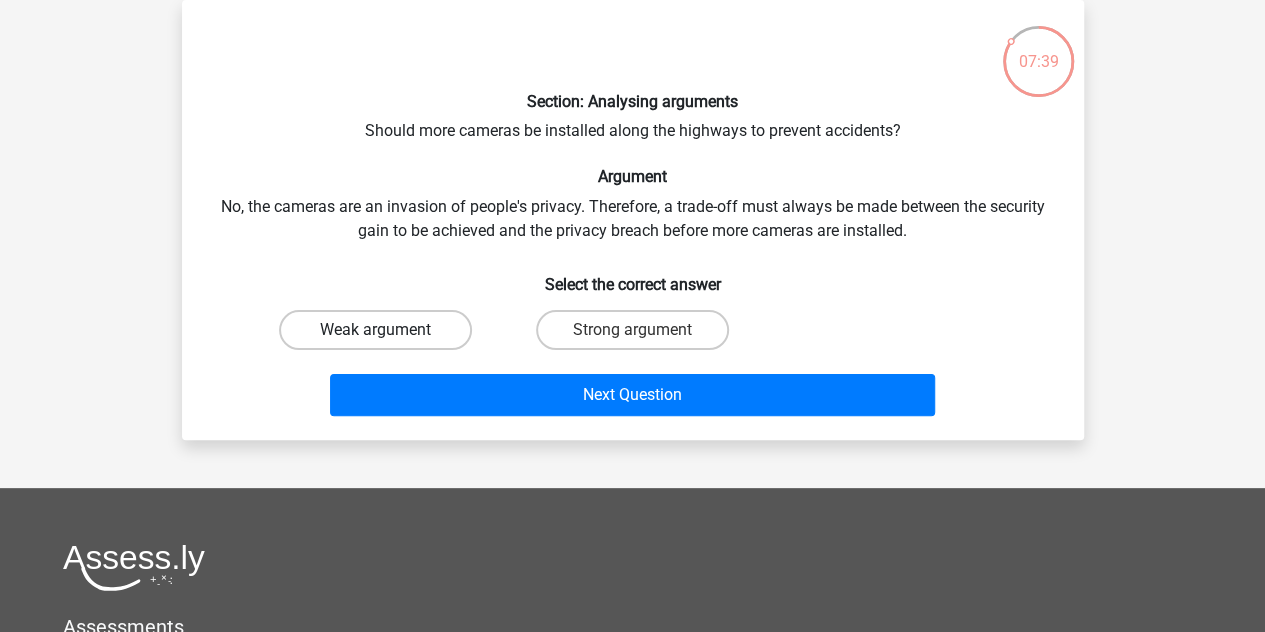 click on "Weak argument" at bounding box center (375, 330) 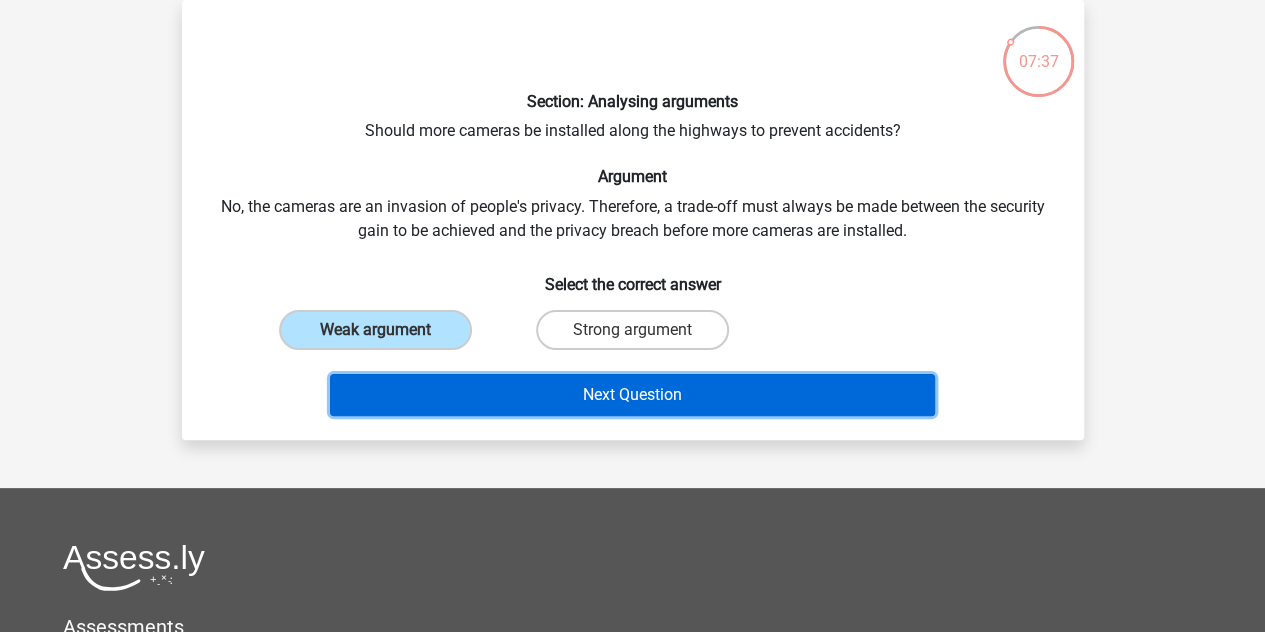 click on "Next Question" at bounding box center [632, 395] 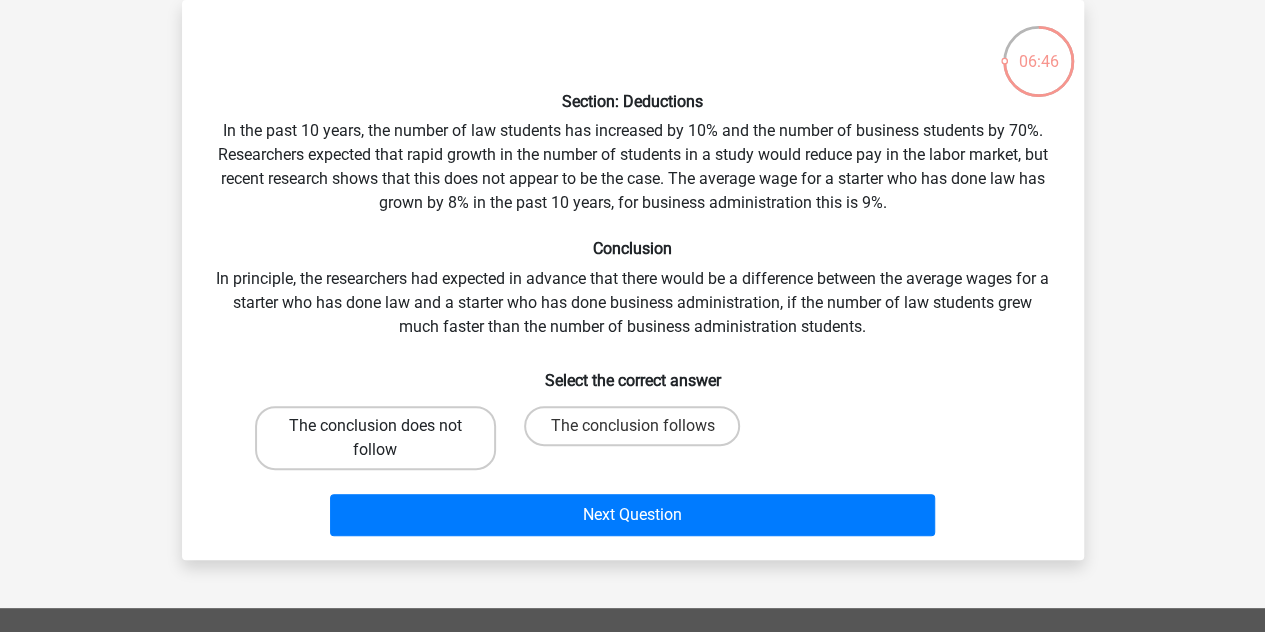 click on "The conclusion does not follow" at bounding box center (375, 438) 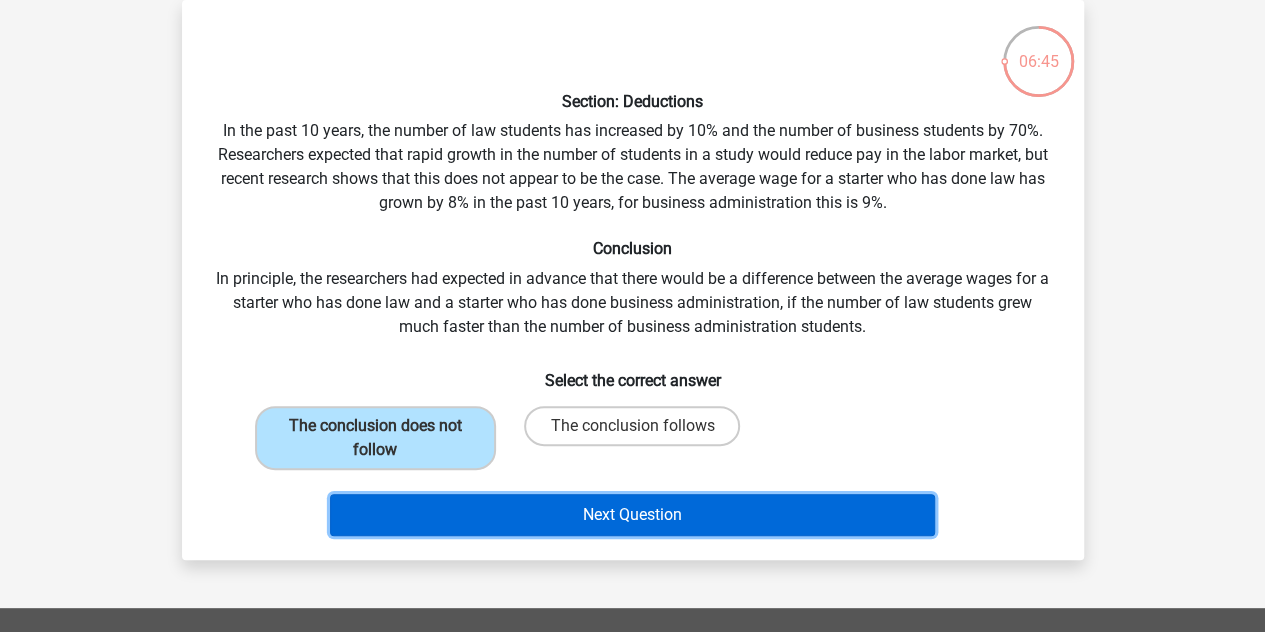 click on "Next Question" at bounding box center (632, 515) 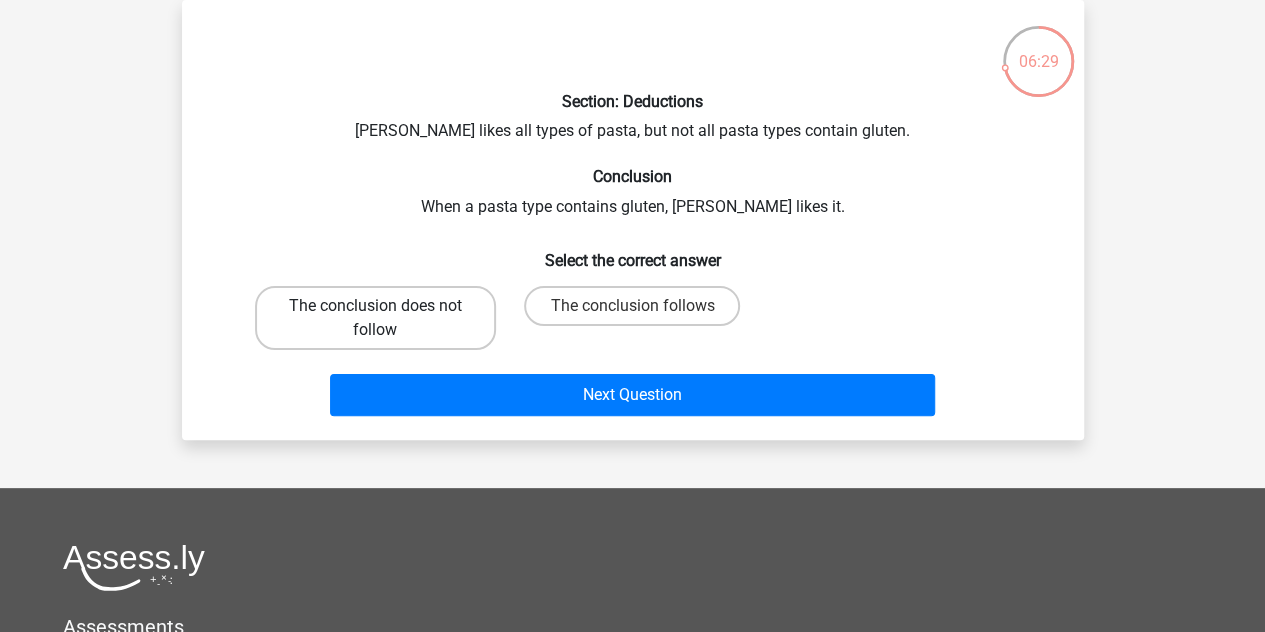 click on "The conclusion does not follow" at bounding box center [375, 318] 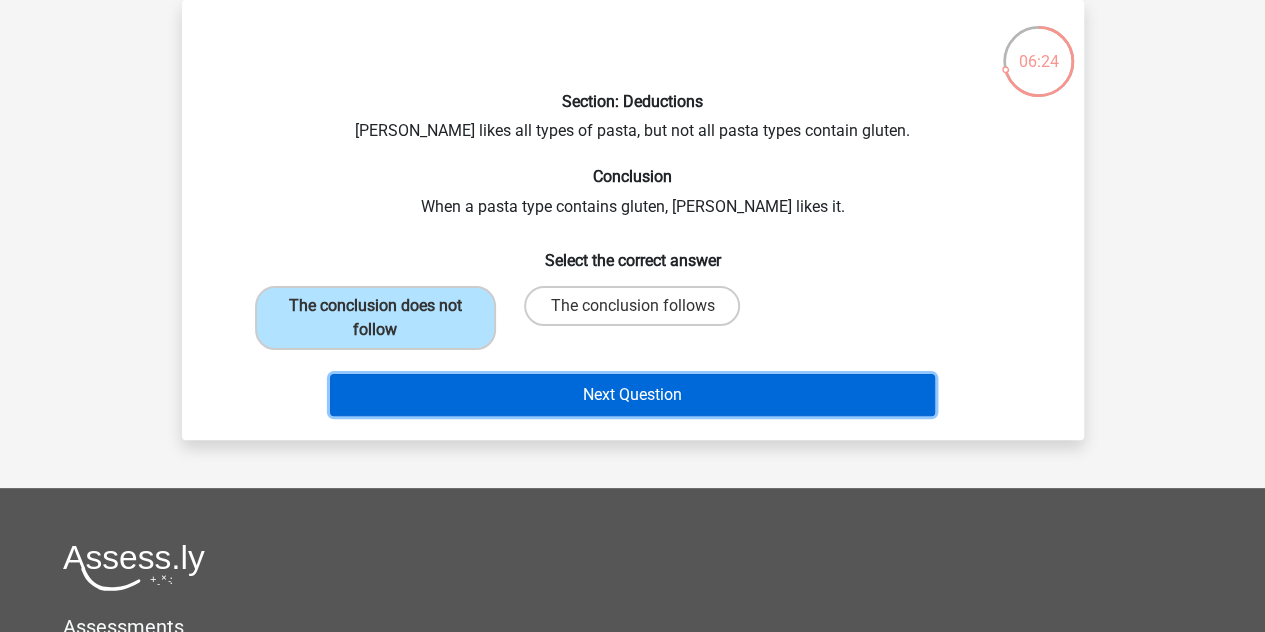 click on "Next Question" at bounding box center [632, 395] 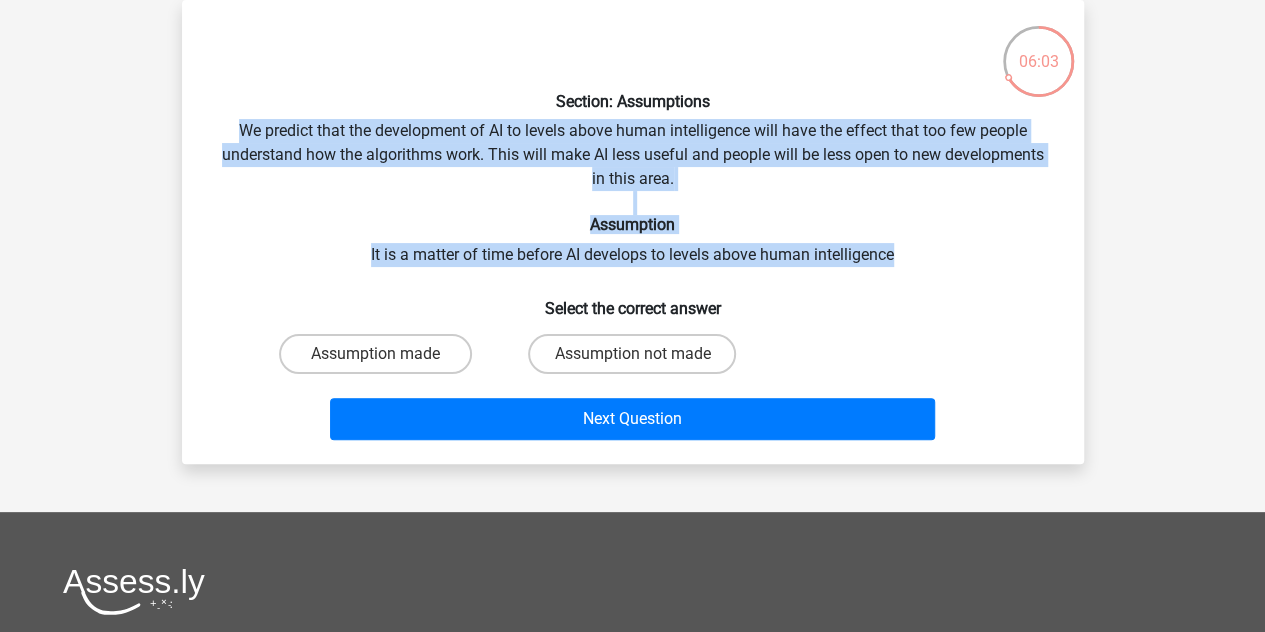 drag, startPoint x: 233, startPoint y: 134, endPoint x: 917, endPoint y: 253, distance: 694.2744 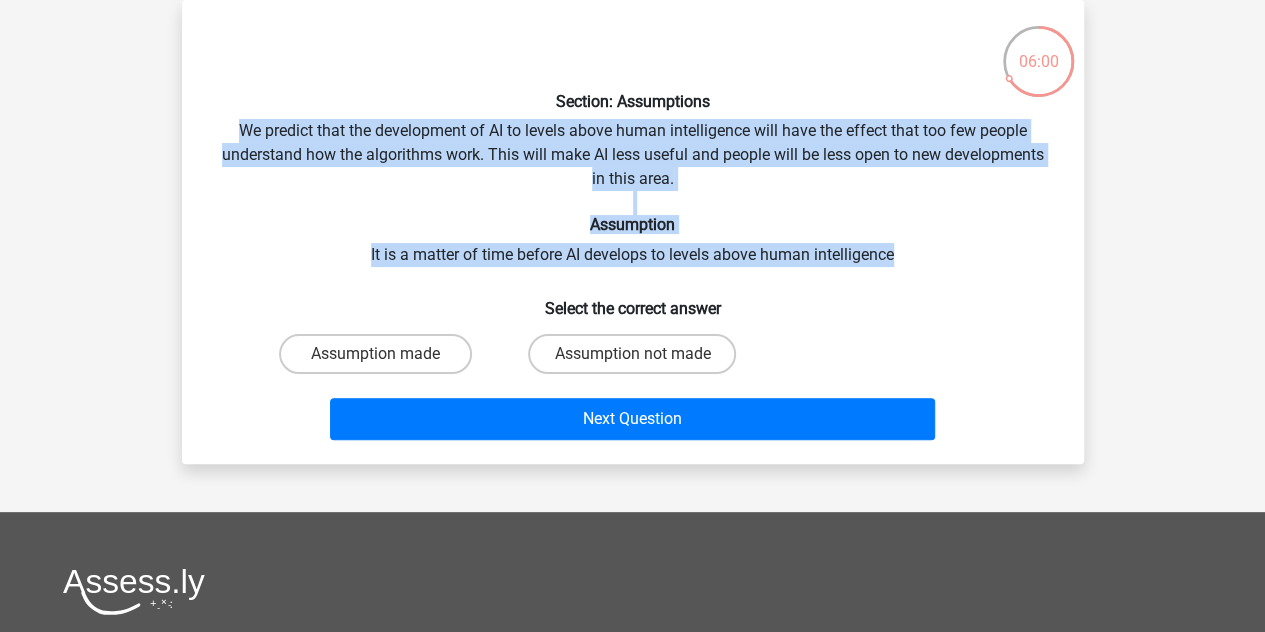 copy on "We predict that the development of AI to levels above human intelligence will have the effect that too few people understand how the algorithms work. This will make AI less useful and people will be less open to new developments in this area. Assumption It is a matter of time before AI develops to levels above human intelligence" 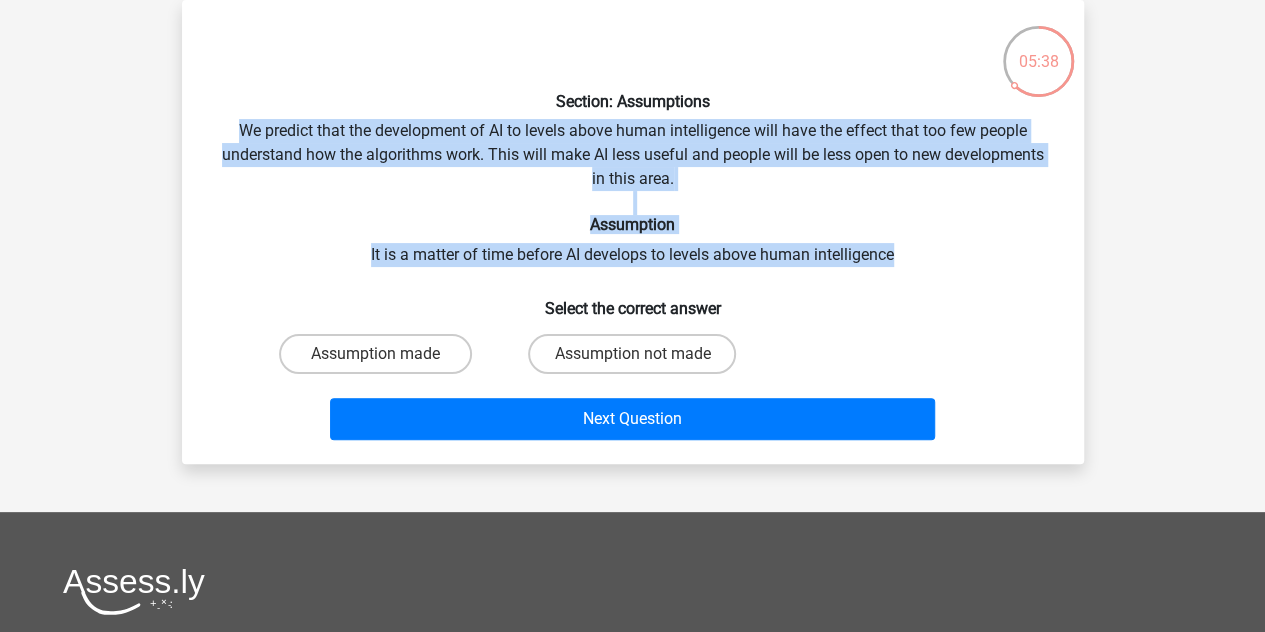click on "Section: Assumptions We predict that the development of AI to levels above human intelligence will have the effect that too few people understand how the algorithms work. This will make AI less useful and people will be less open to new developments in this area. Assumption It is a matter of time before AI develops to levels above human intelligence
Select the correct answer
Assumption made
Assumption not made" at bounding box center [633, 232] 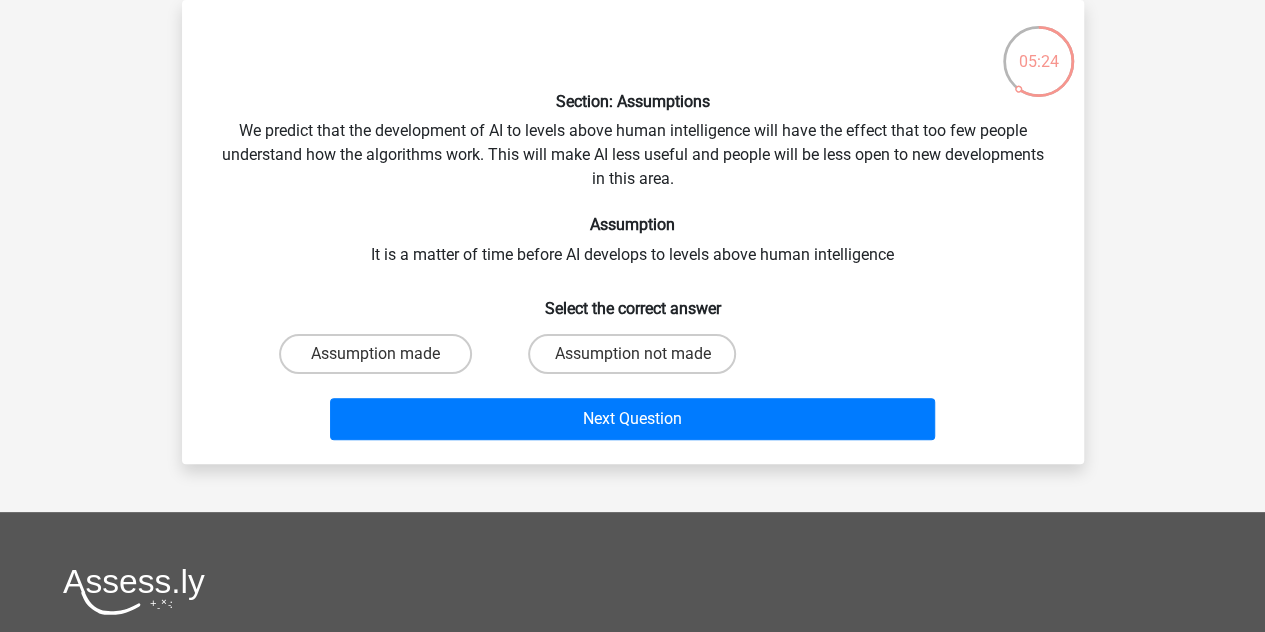 click on "Next Question" at bounding box center (633, 415) 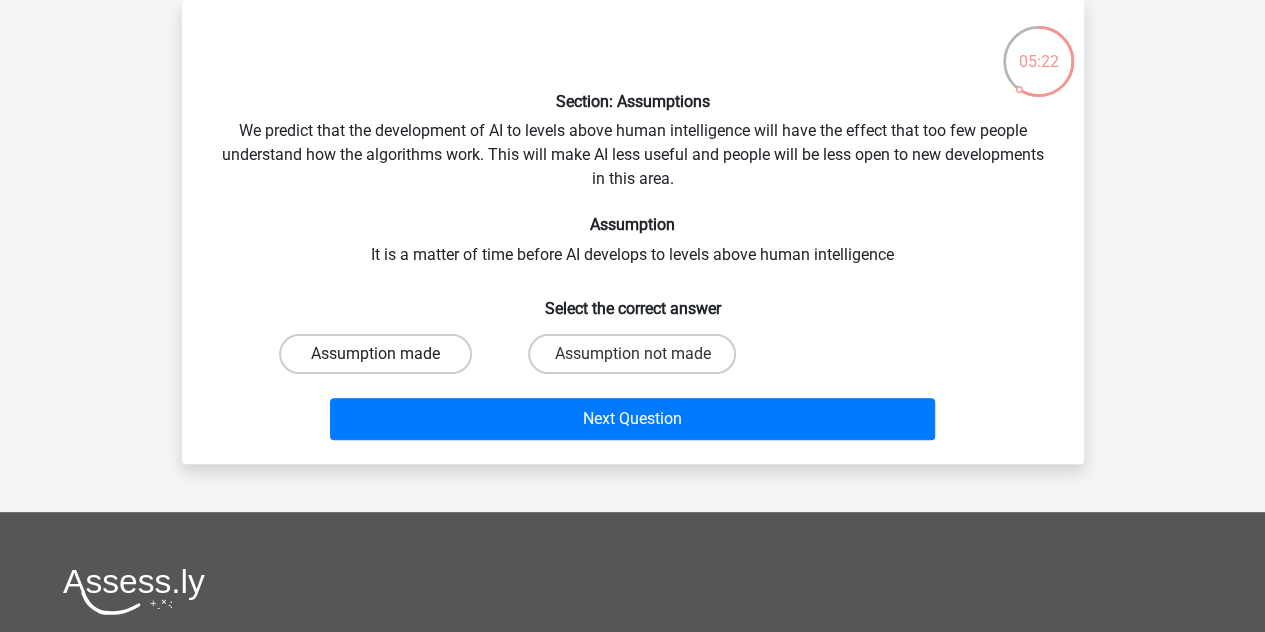 click on "Assumption made" at bounding box center (375, 354) 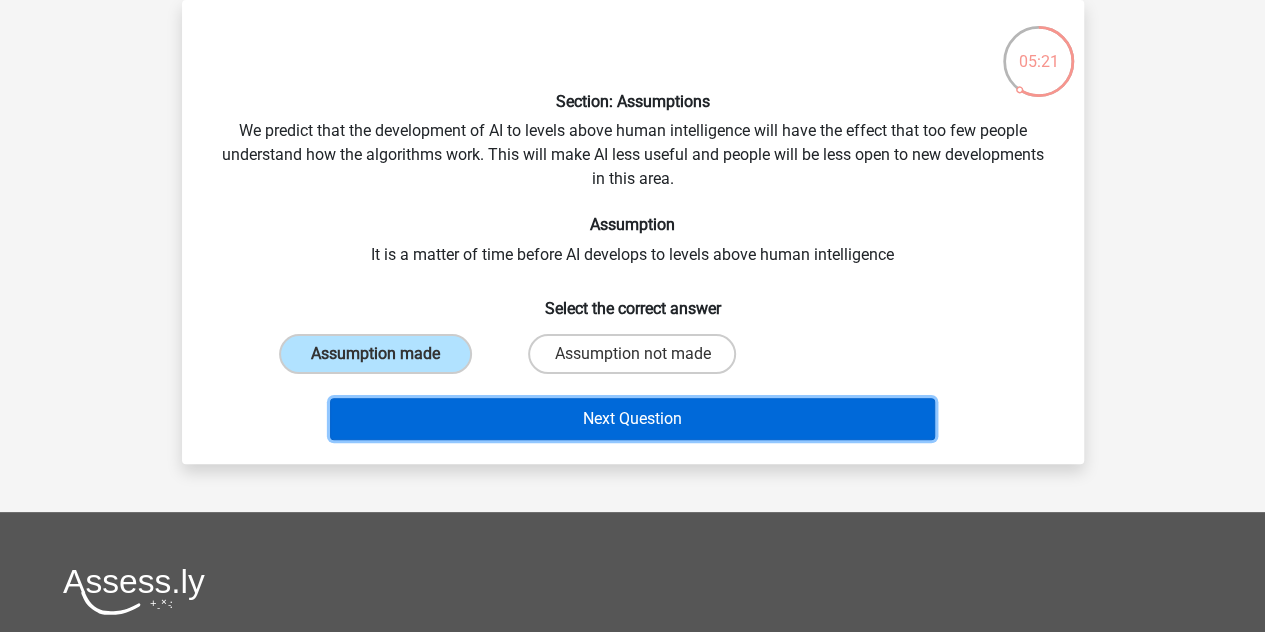 click on "Next Question" at bounding box center [632, 419] 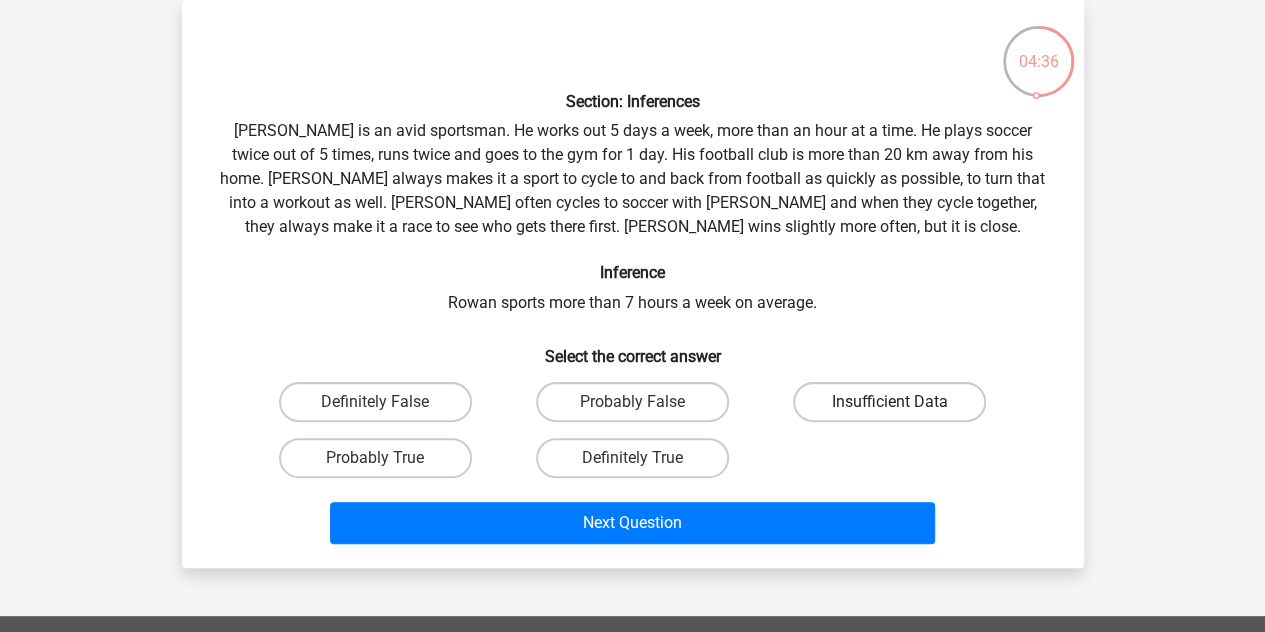 click on "Insufficient Data" at bounding box center [889, 402] 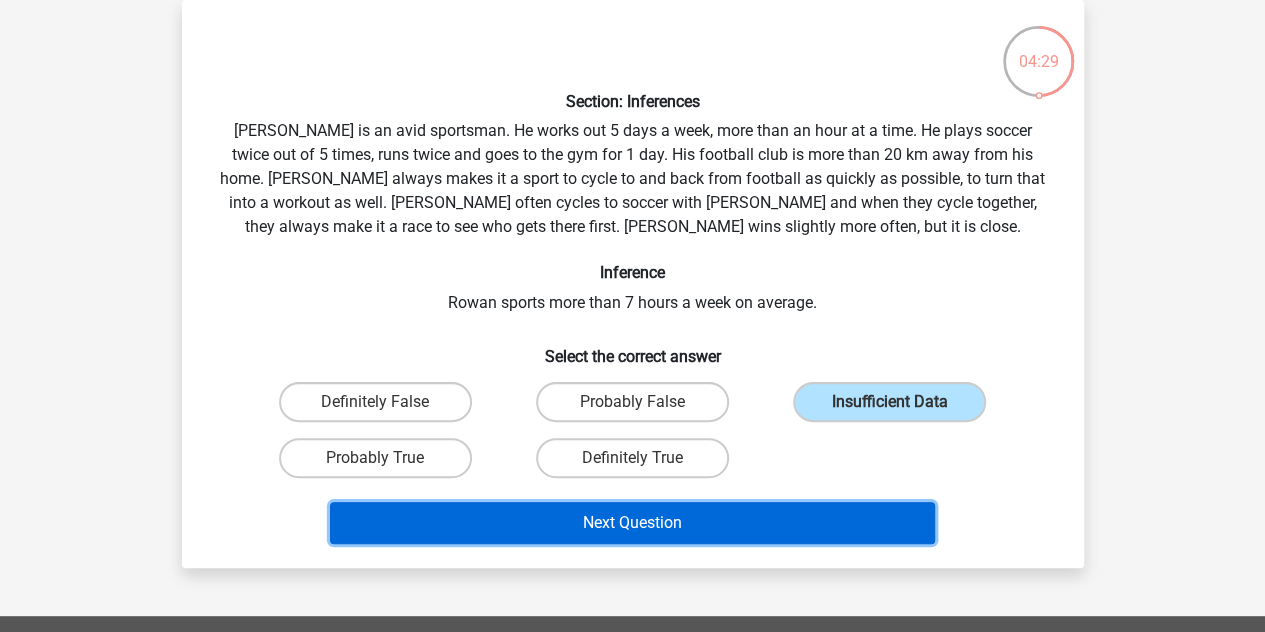 click on "Next Question" at bounding box center [632, 523] 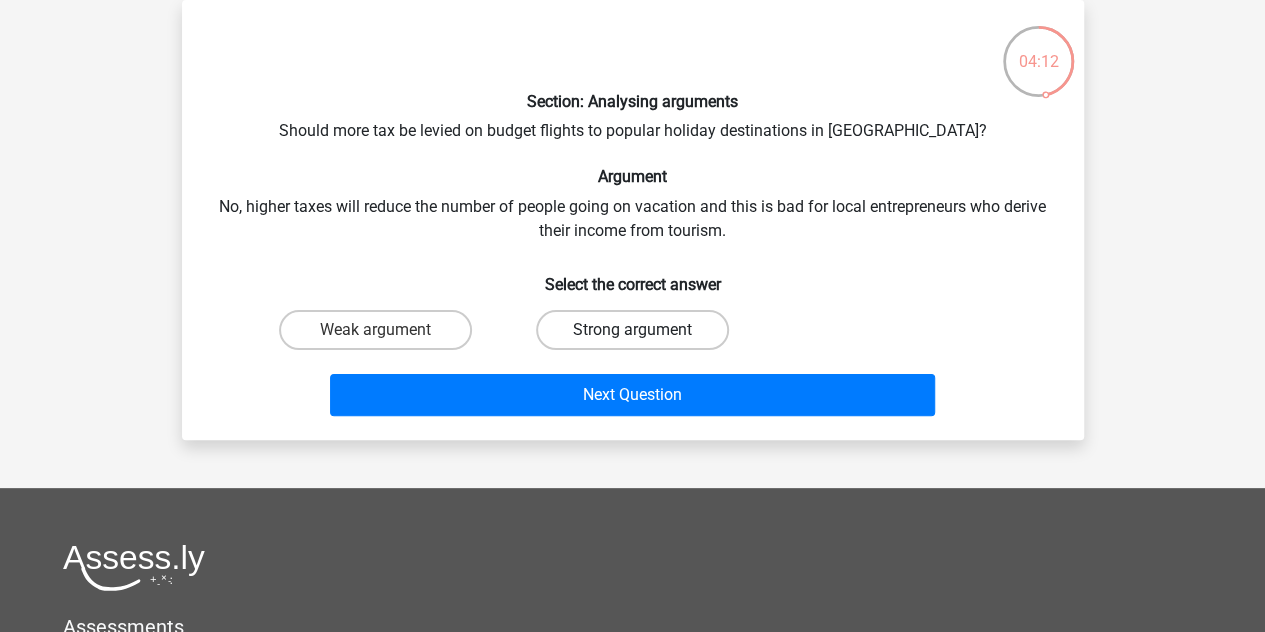 click on "Strong argument" at bounding box center (632, 330) 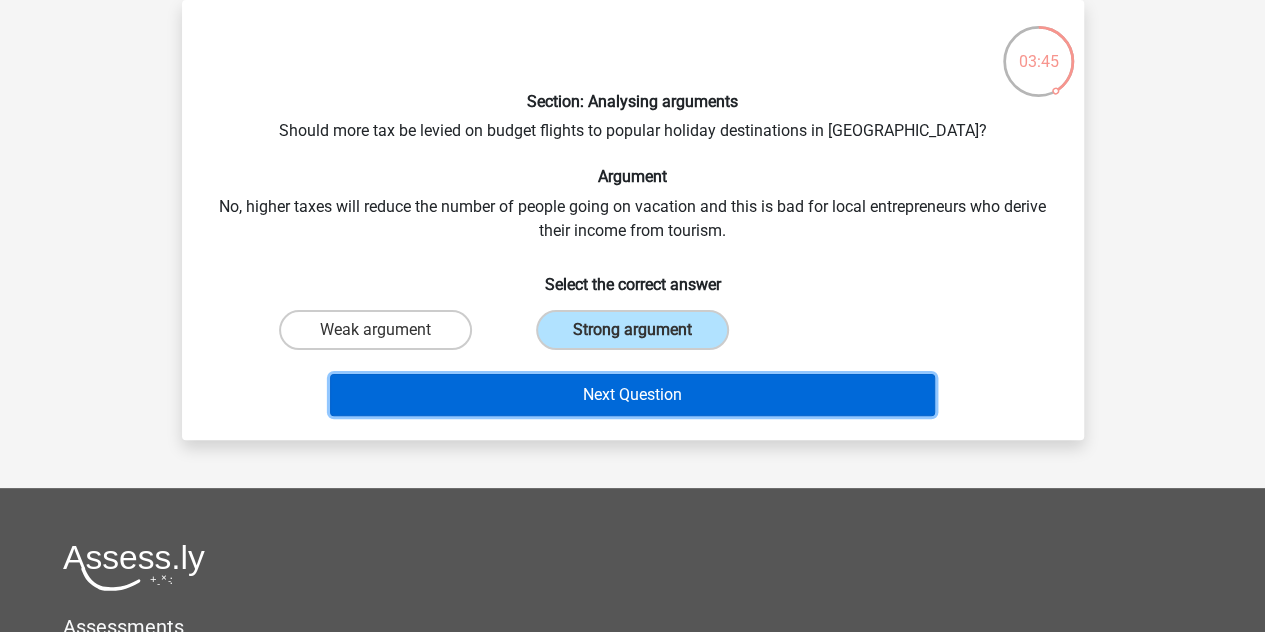 click on "Next Question" at bounding box center (632, 395) 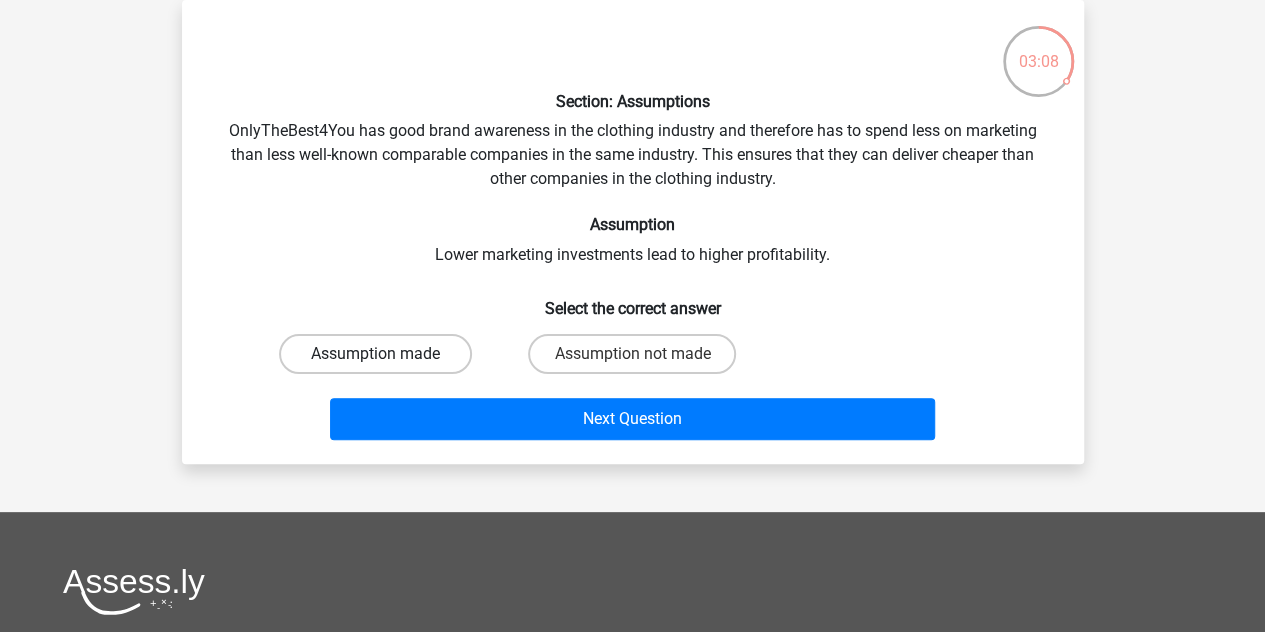 click on "Assumption made" at bounding box center (375, 354) 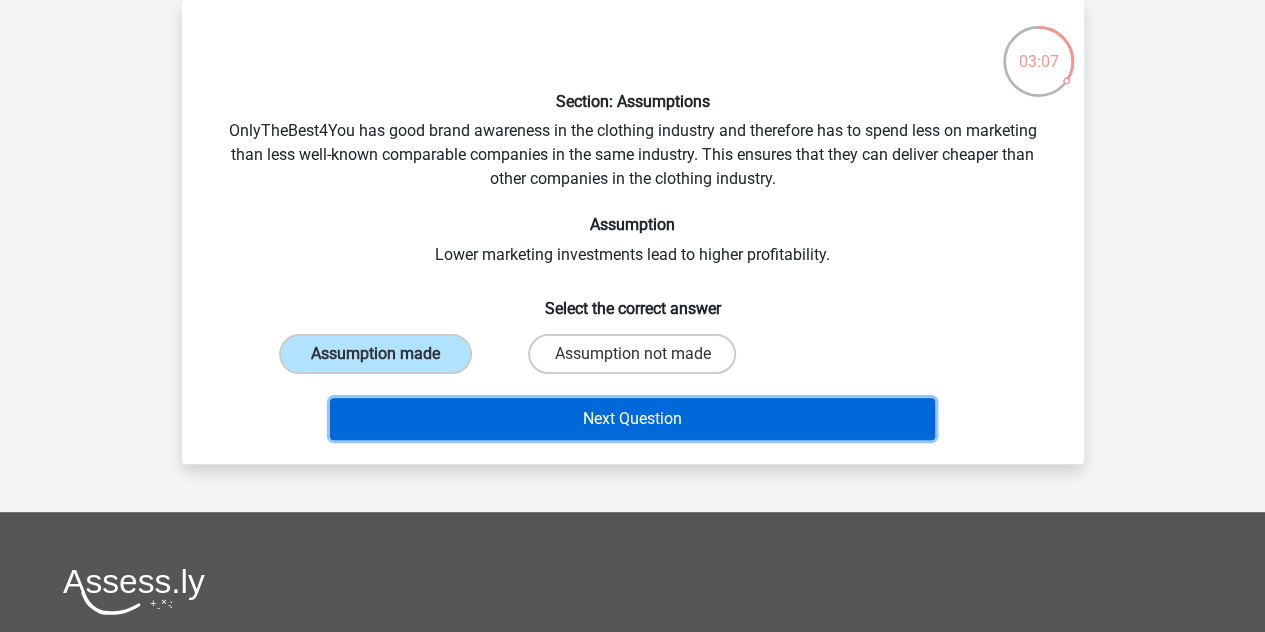 click on "Next Question" at bounding box center (632, 419) 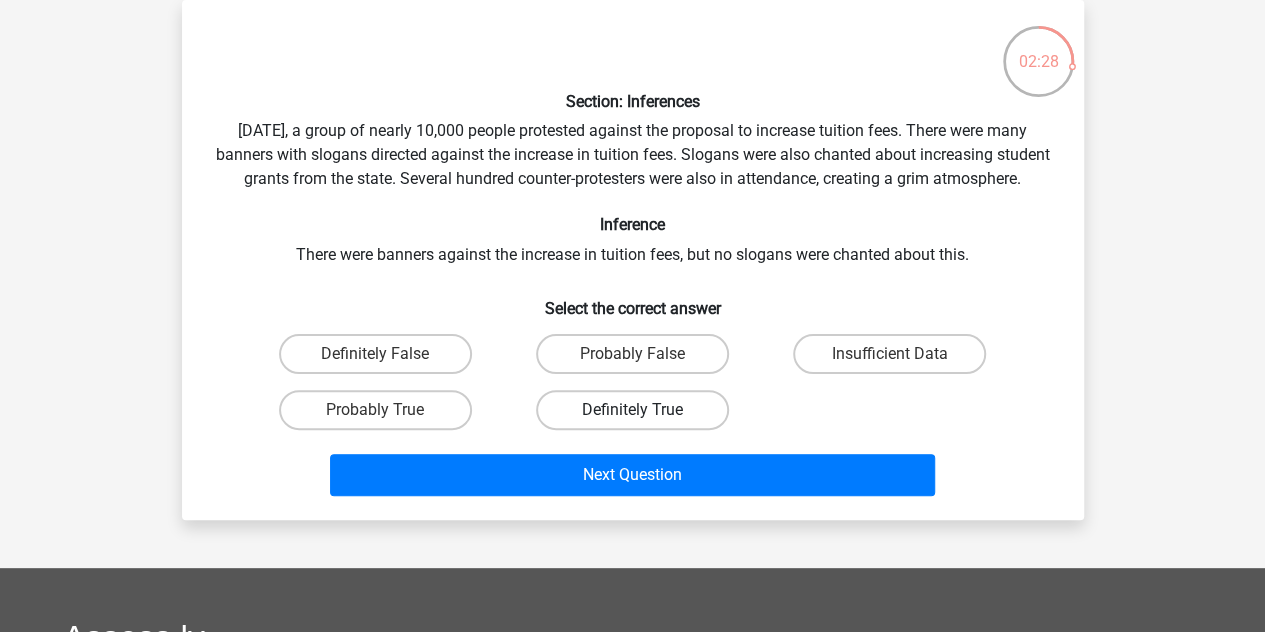 click on "Definitely True" at bounding box center (632, 410) 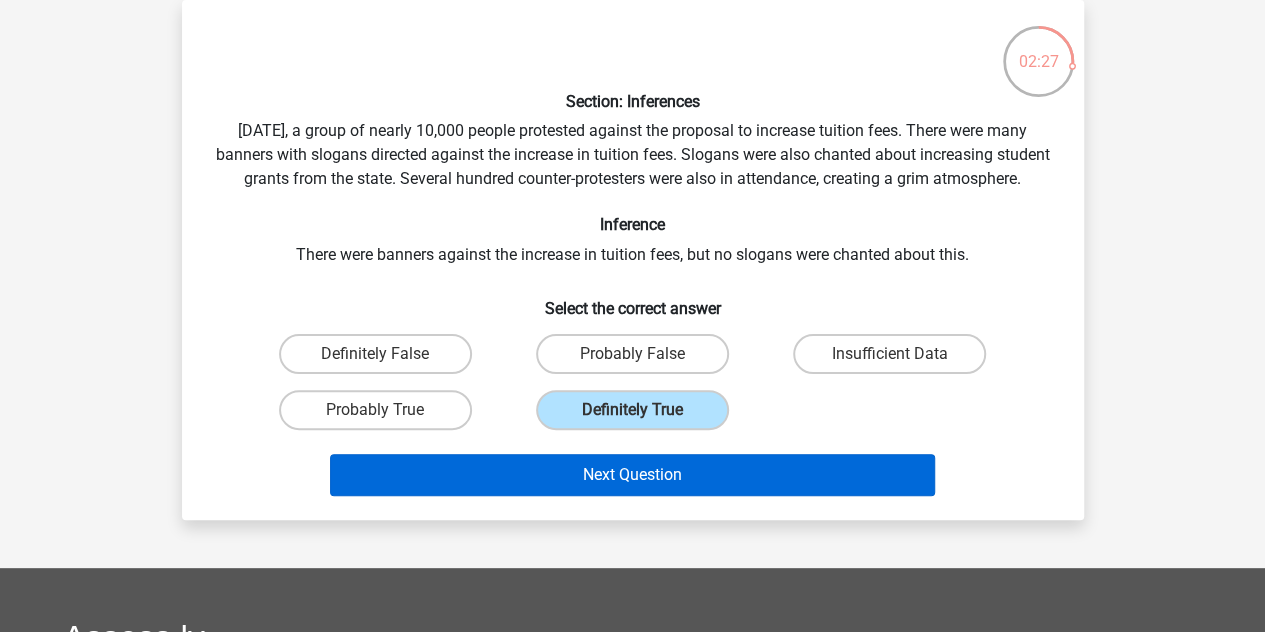 drag, startPoint x: 555, startPoint y: 469, endPoint x: 531, endPoint y: 488, distance: 30.610456 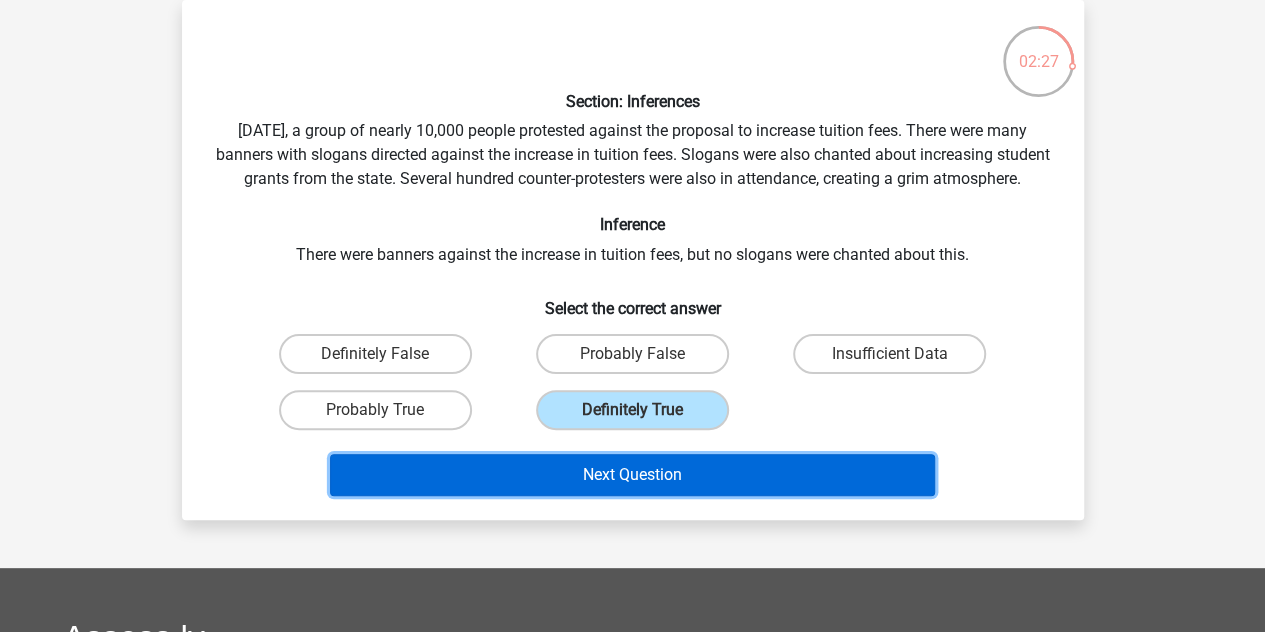 click on "Next Question" at bounding box center [632, 475] 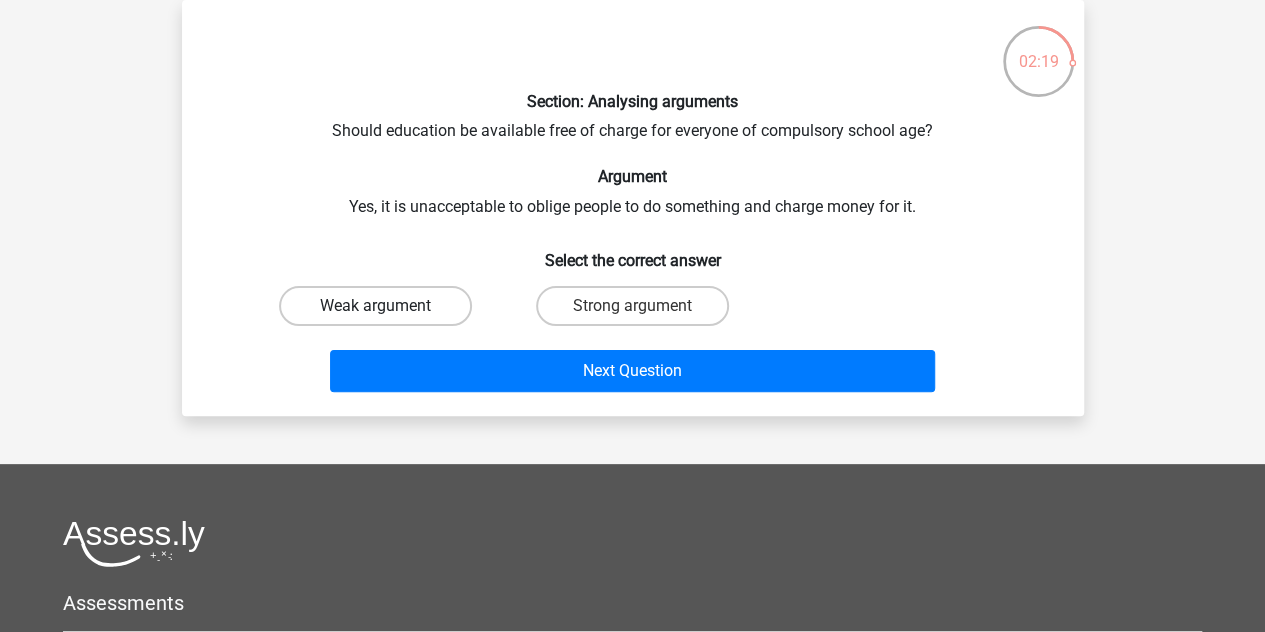 click on "Weak argument" at bounding box center (375, 306) 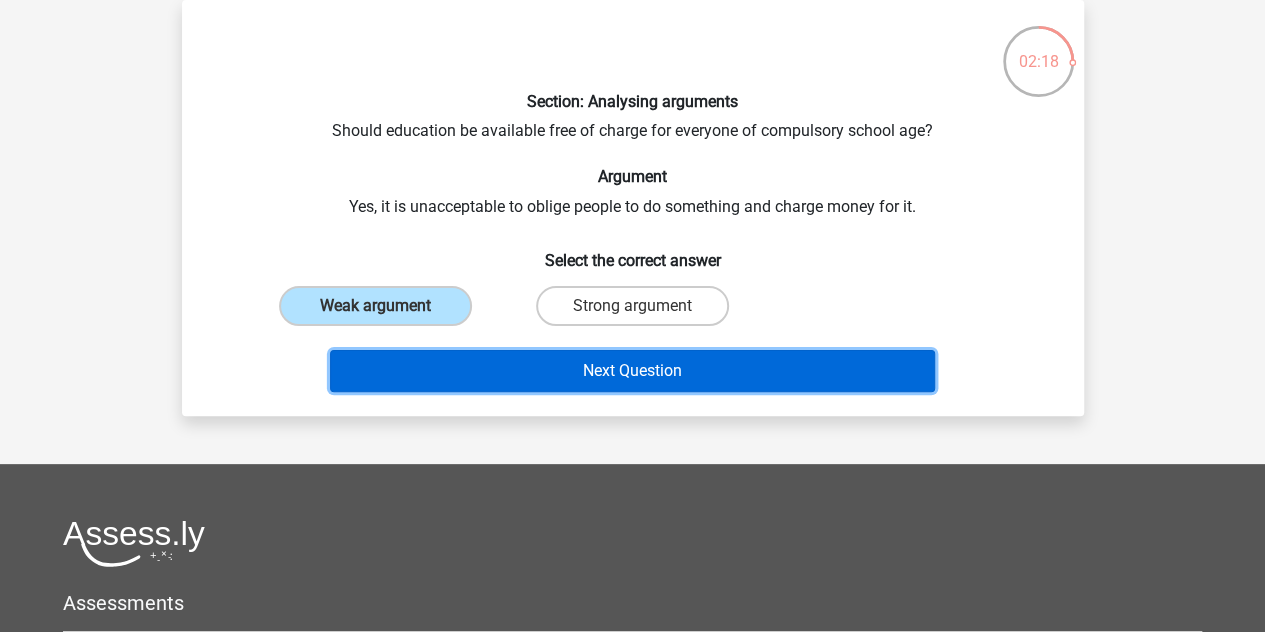 click on "Next Question" at bounding box center [632, 371] 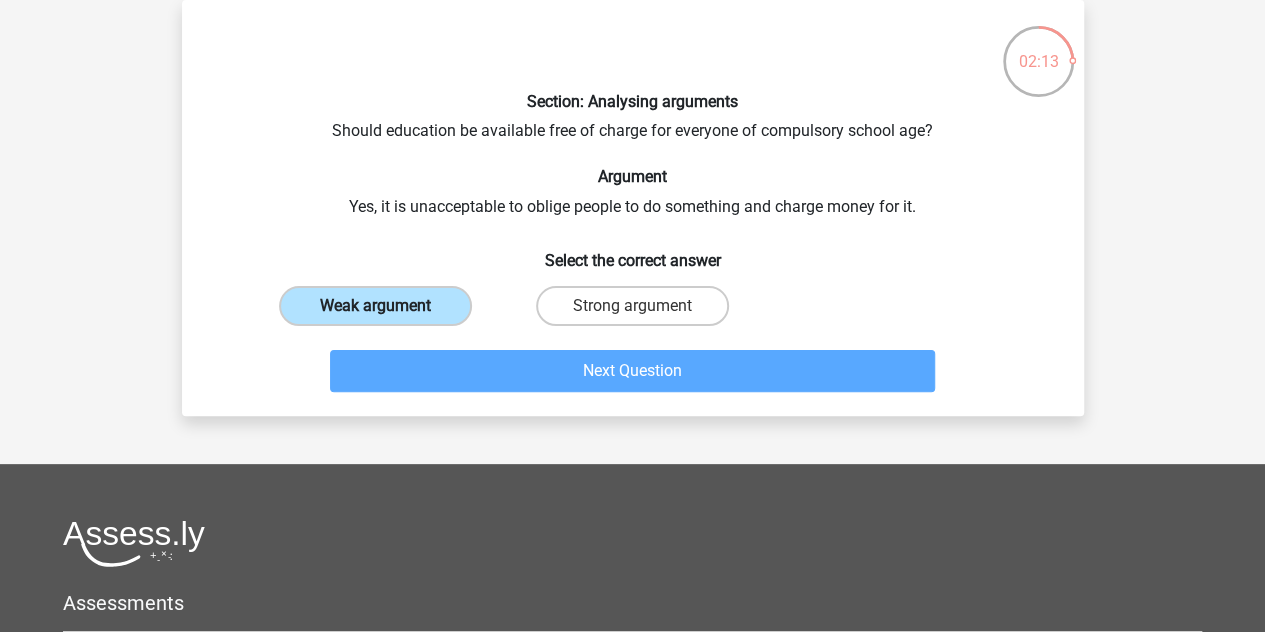click on "Weak argument" at bounding box center (375, 306) 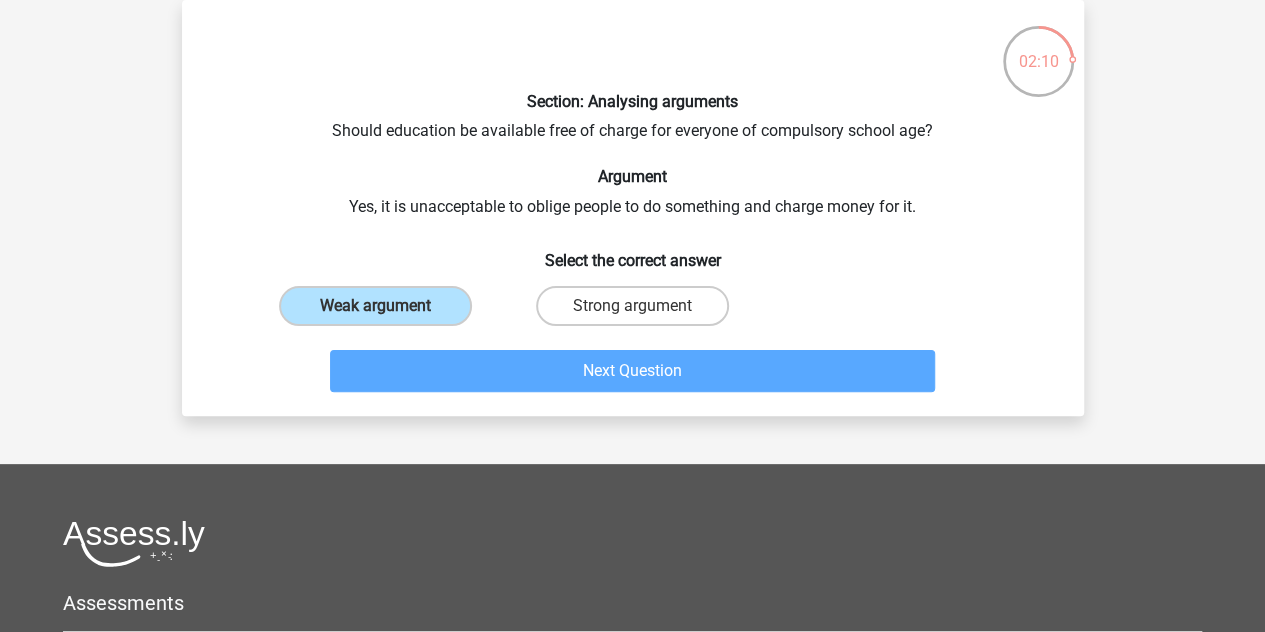 drag, startPoint x: 1138, startPoint y: 341, endPoint x: 1279, endPoint y: 404, distance: 154.43445 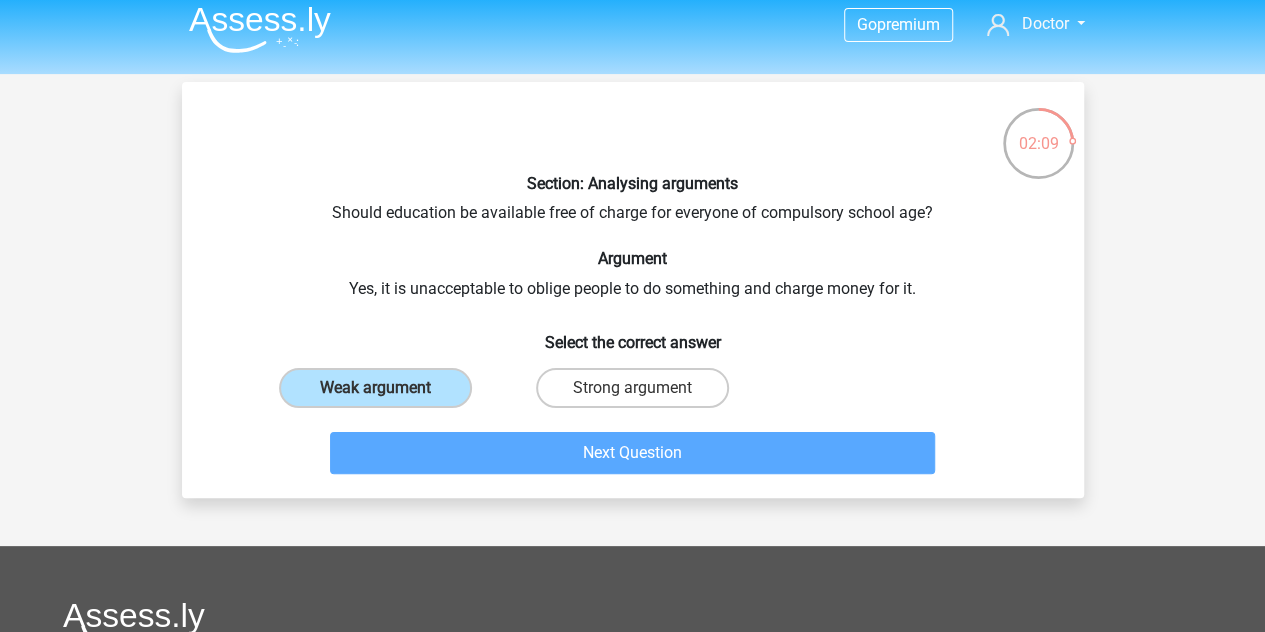 scroll, scrollTop: 9, scrollLeft: 0, axis: vertical 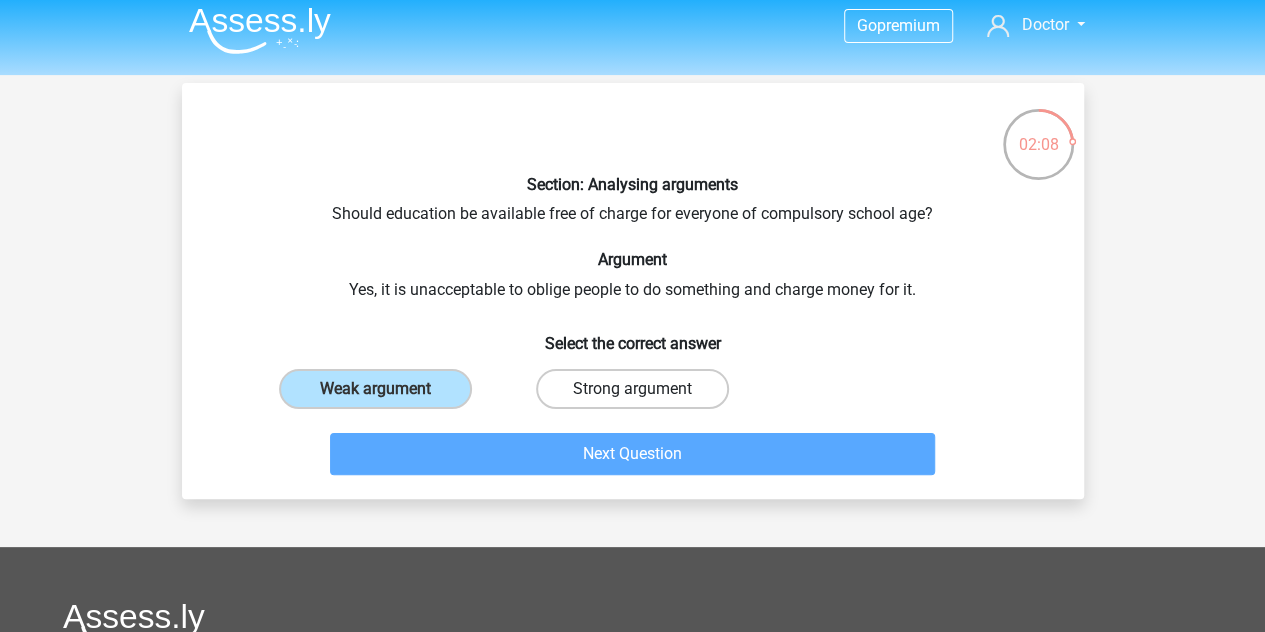 click on "Strong argument" at bounding box center [632, 389] 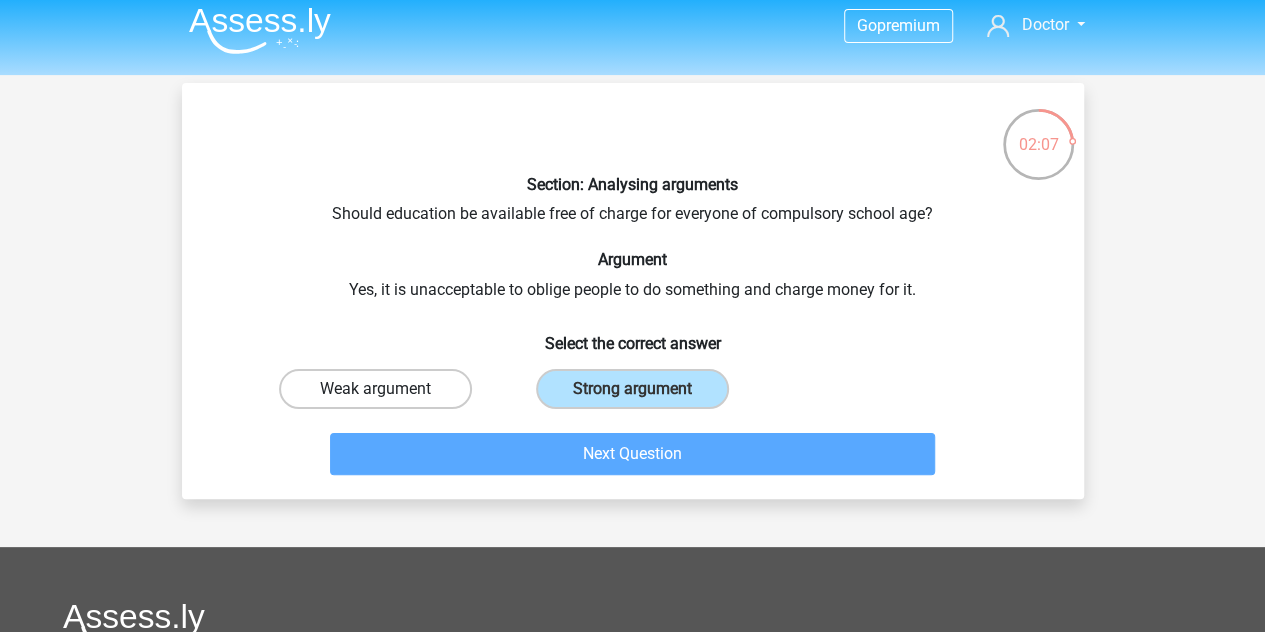 click on "Weak argument" at bounding box center (375, 389) 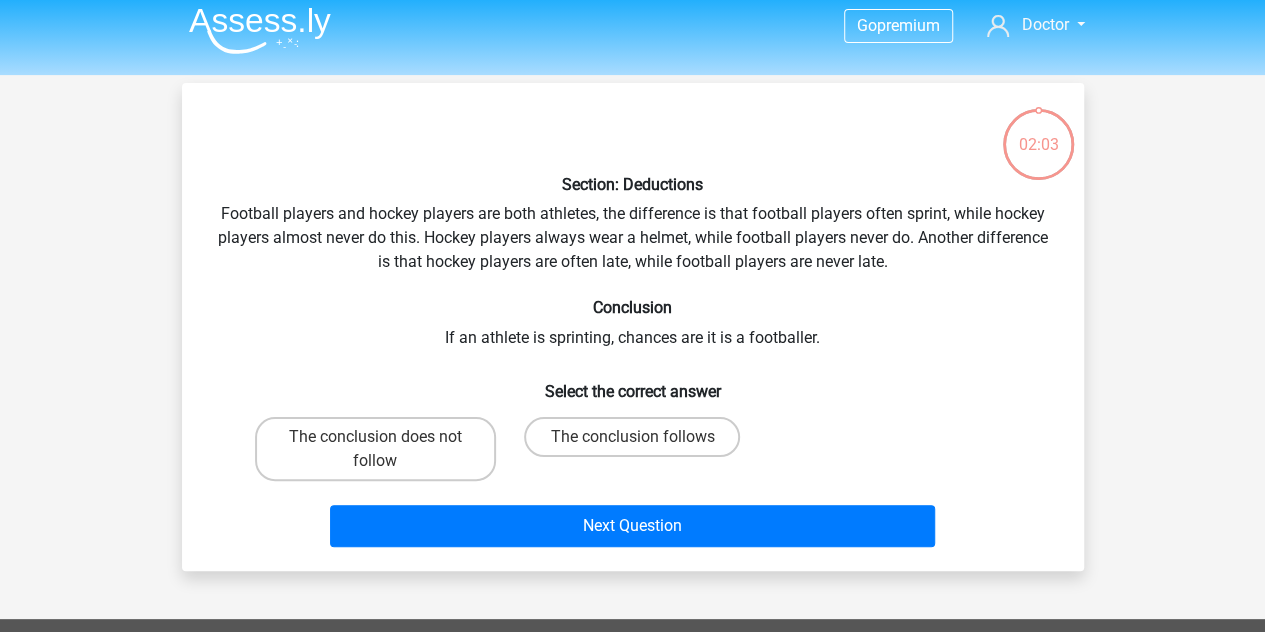 scroll, scrollTop: 92, scrollLeft: 0, axis: vertical 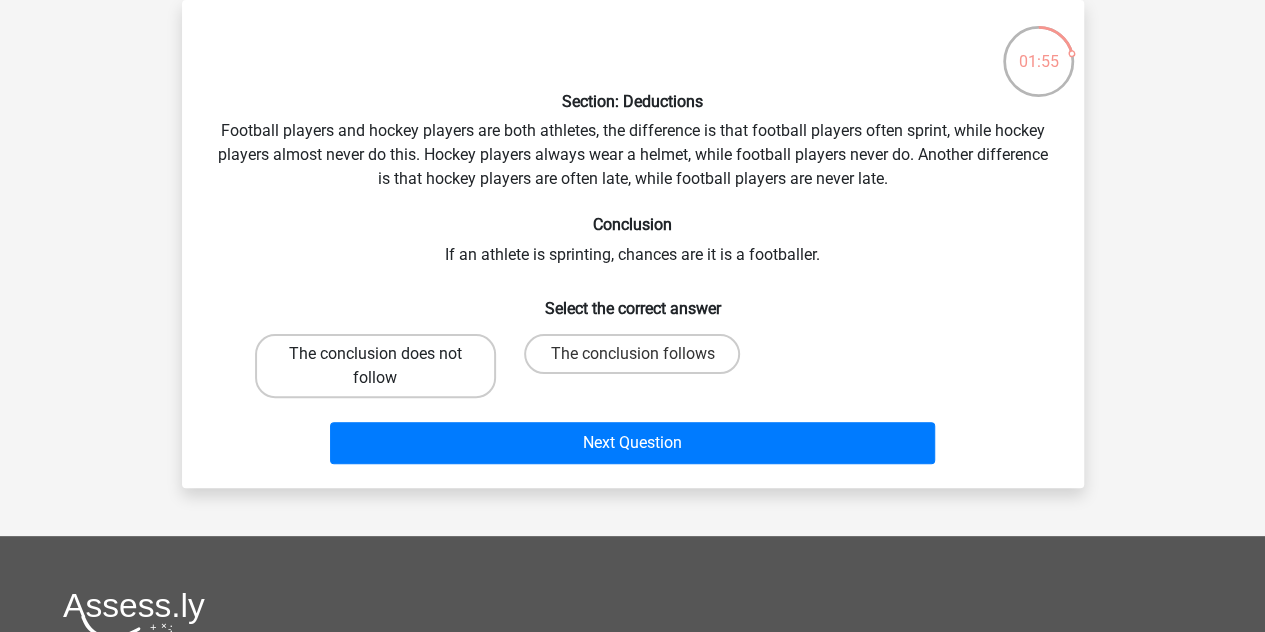 click on "The conclusion does not follow" at bounding box center [375, 366] 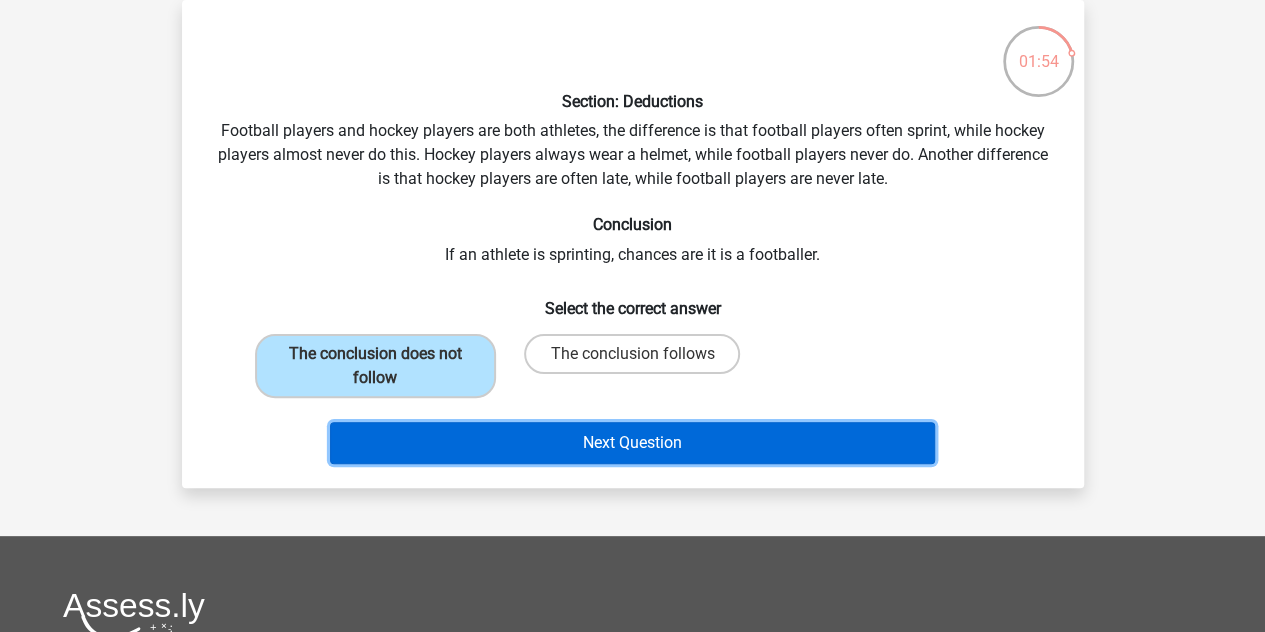 click on "Next Question" at bounding box center (632, 443) 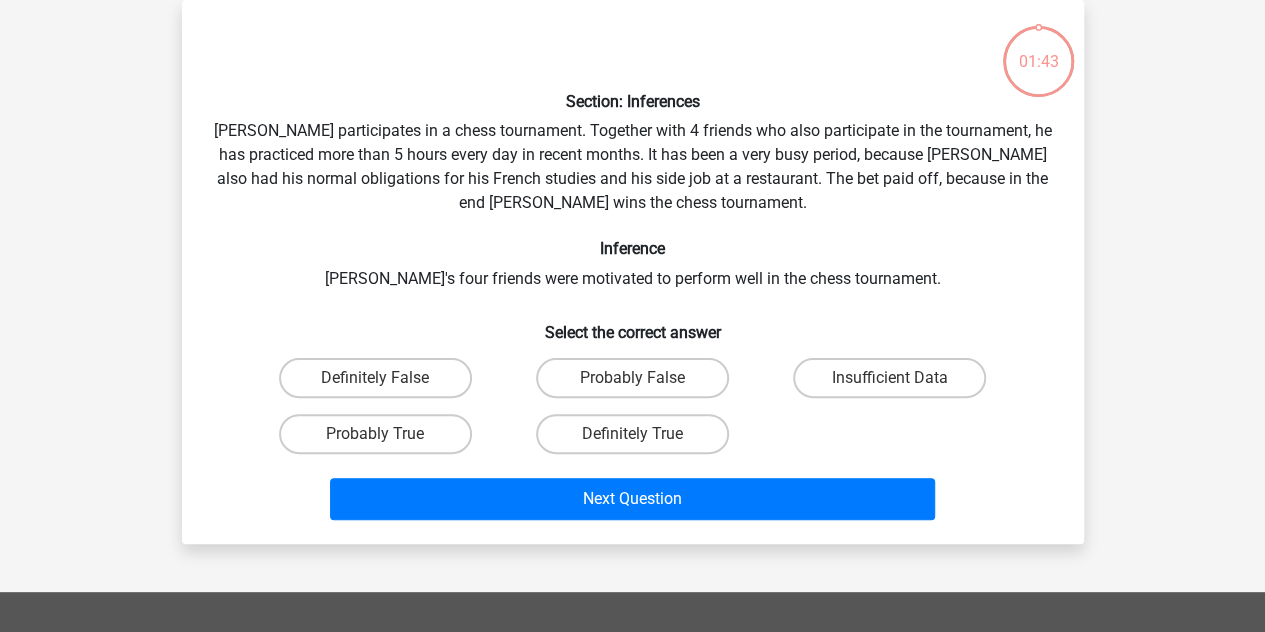 click on "Section: Inferences [PERSON_NAME] participates in a chess tournament. Together with 4 friends who also participate in the tournament, he has practiced more than 5 hours every day in recent months. It has been a very busy period, because [PERSON_NAME] also had his normal obligations for his French studies and his side job at a restaurant. The bet paid off, because in the end [PERSON_NAME] wins the chess tournament. Inference [PERSON_NAME]'s four friends were motivated to perform well in the chess tournament.
Select the correct answer
Definitely False" at bounding box center (633, 272) 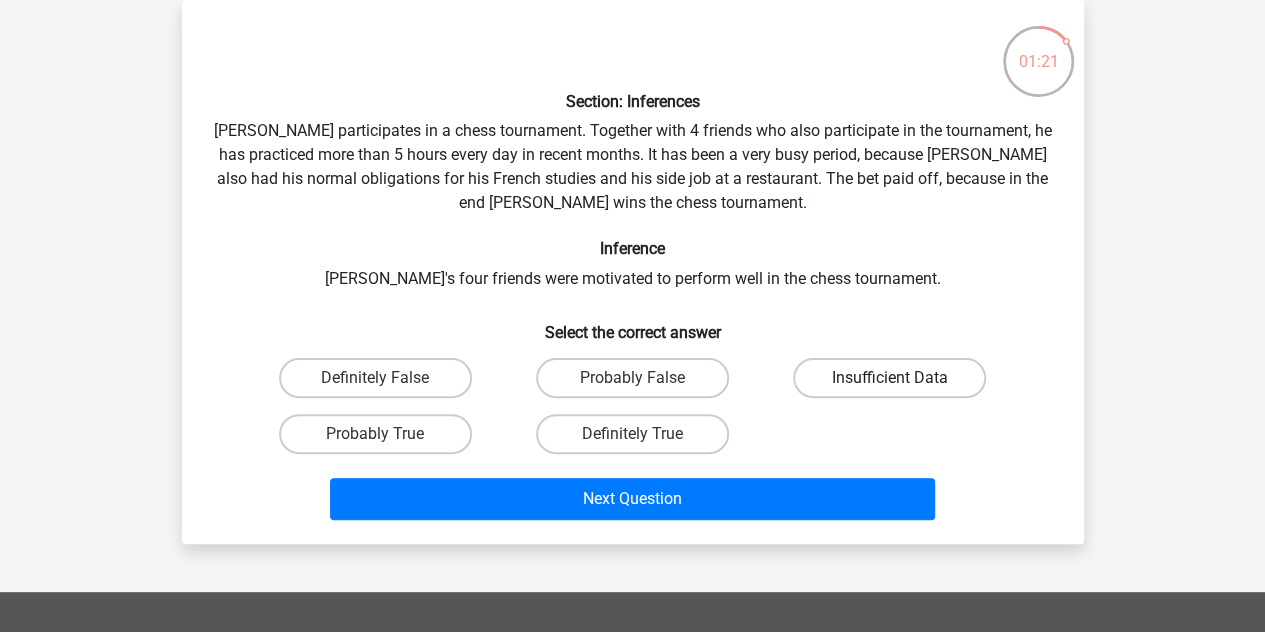click on "Insufficient Data" at bounding box center (889, 378) 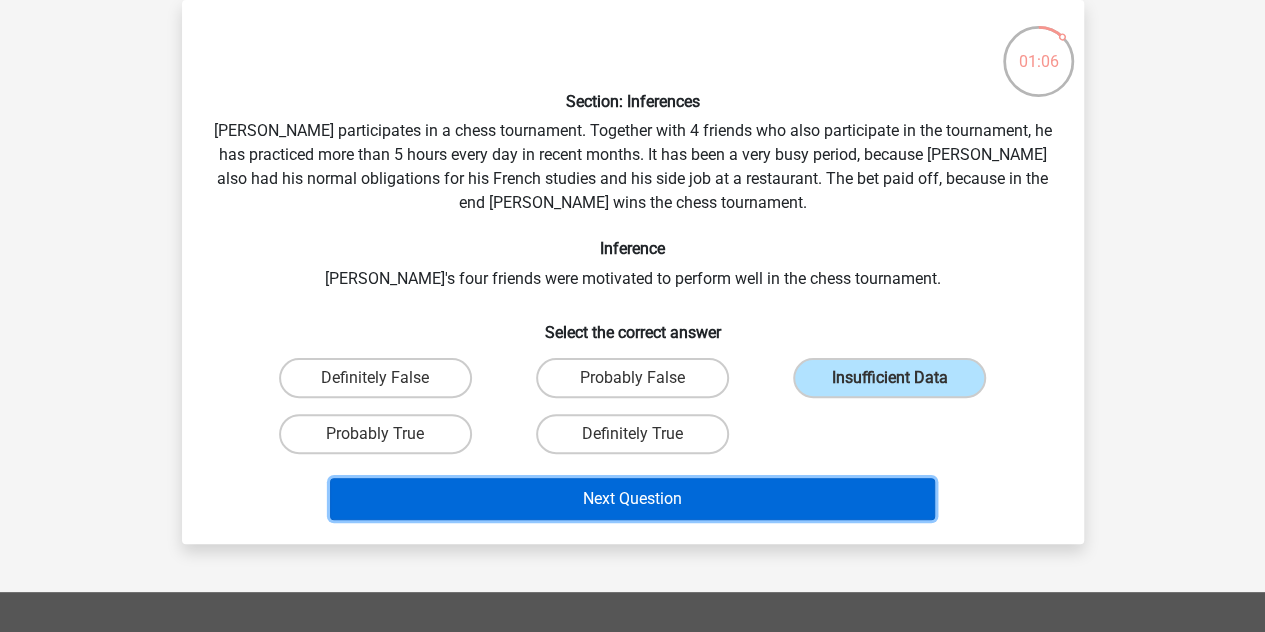 click on "Next Question" at bounding box center (632, 499) 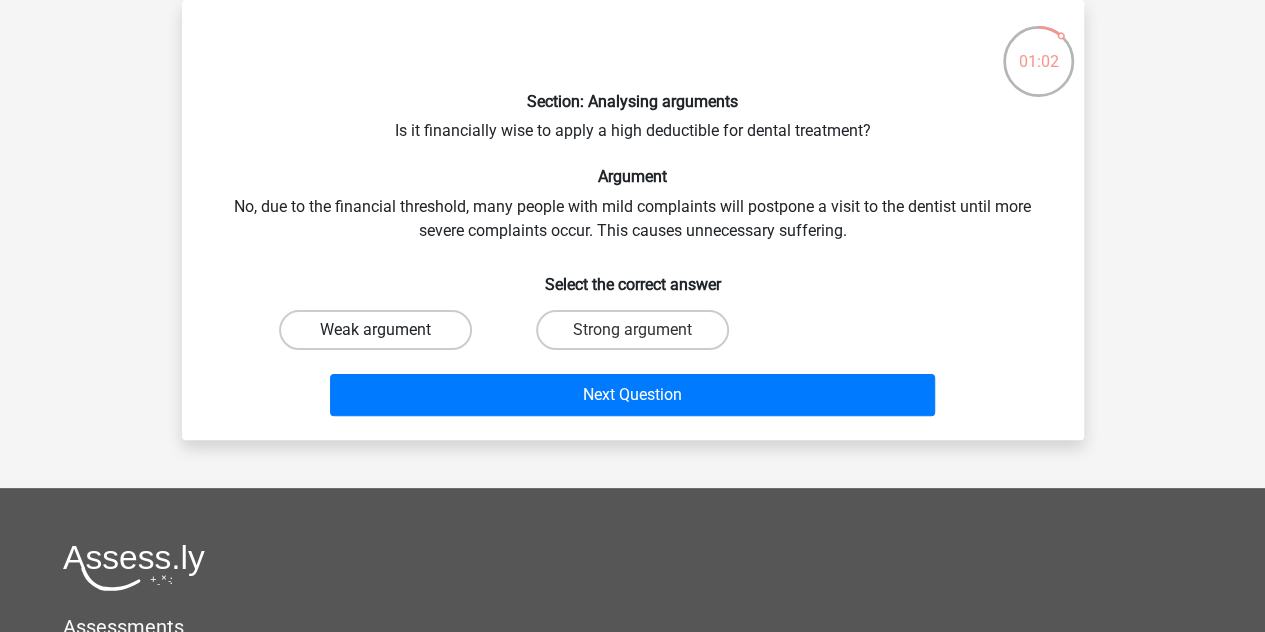 click on "Weak argument" at bounding box center (375, 330) 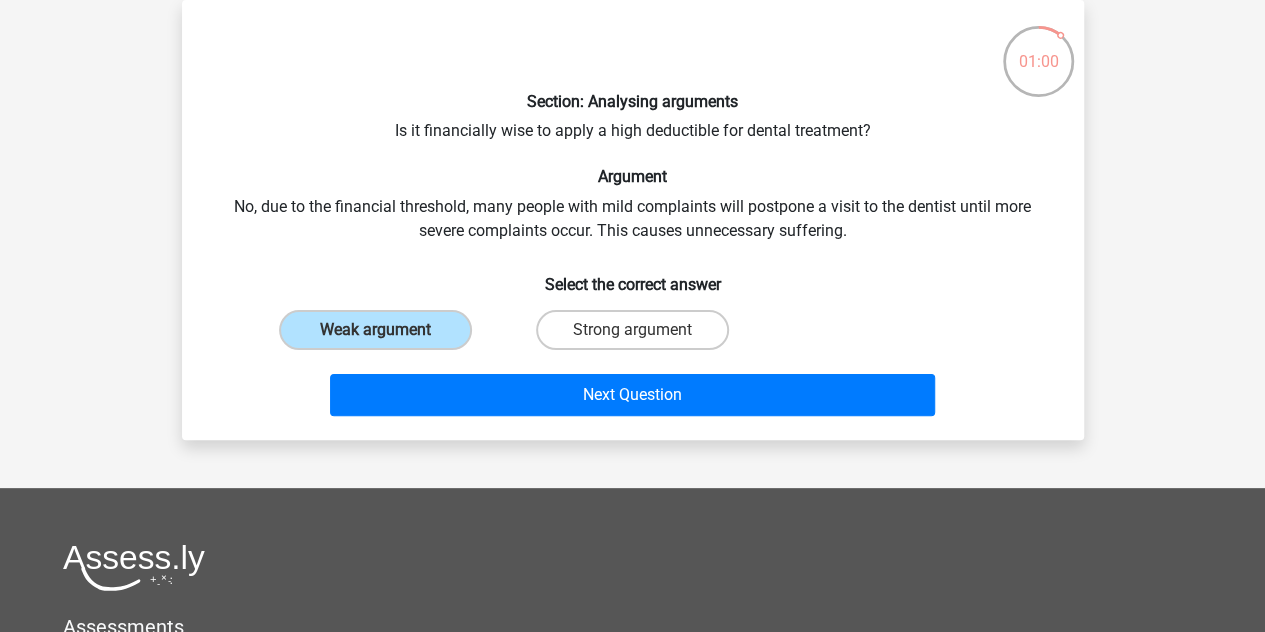drag, startPoint x: 534, startPoint y: 422, endPoint x: 563, endPoint y: 365, distance: 63.953106 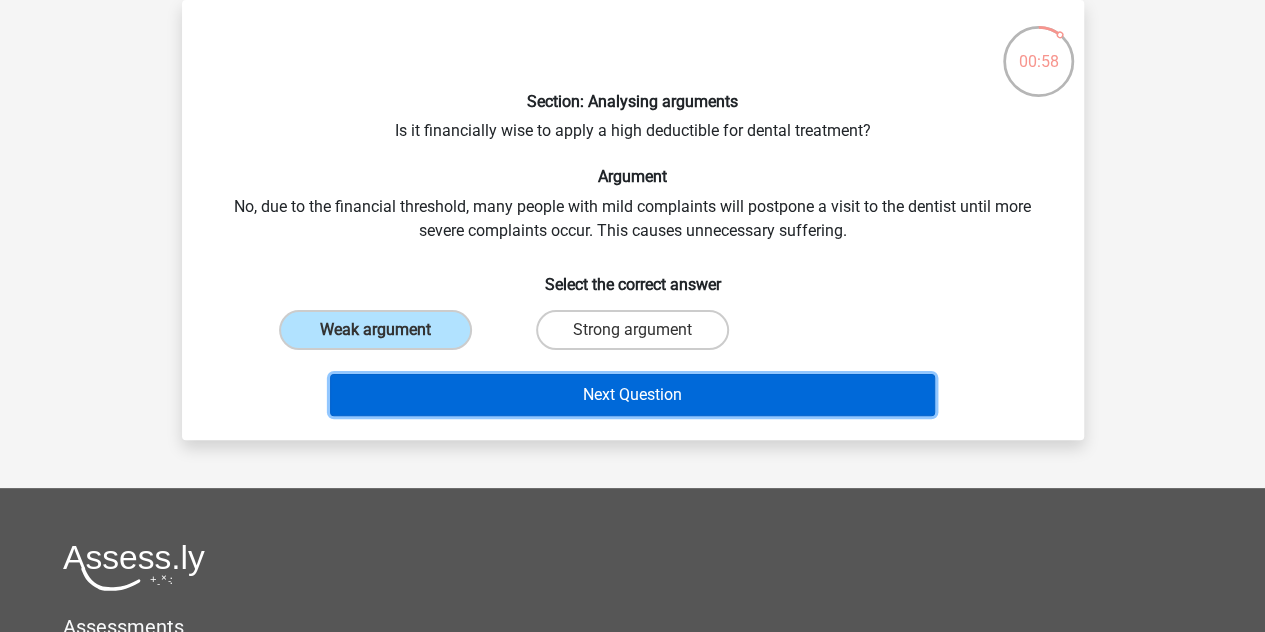 click on "Next Question" at bounding box center [632, 395] 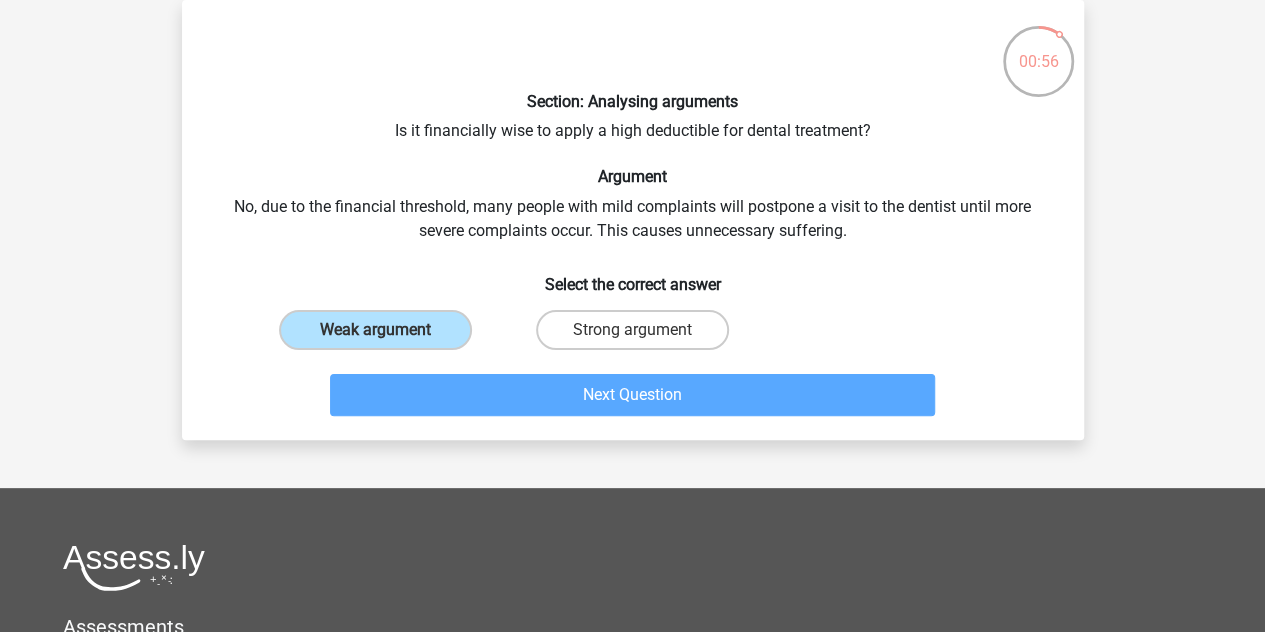click on "Section: Analysing arguments Is it financially wise to apply a high deductible for dental treatment? Argument No, due to the financial threshold, many people with mild complaints will postpone a visit to the dentist until more severe complaints occur. This causes unnecessary suffering.
Select the correct answer
Weak argument
Strong argument" at bounding box center [633, 220] 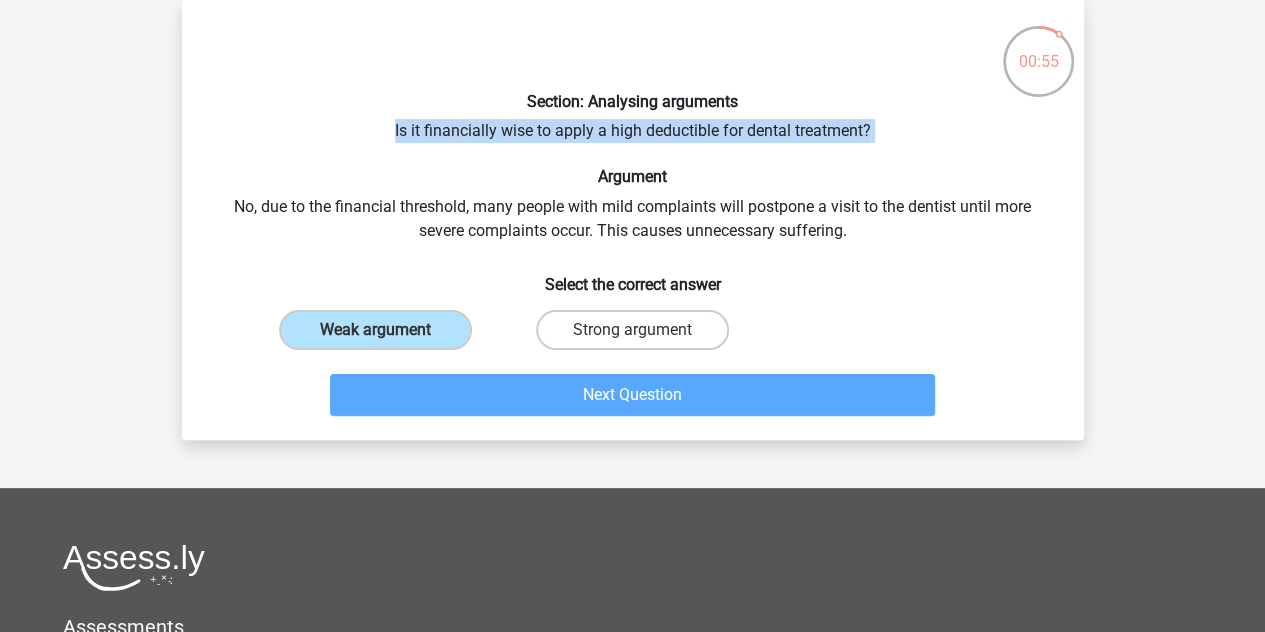 click on "Section: Analysing arguments Is it financially wise to apply a high deductible for dental treatment? Argument No, due to the financial threshold, many people with mild complaints will postpone a visit to the dentist until more severe complaints occur. This causes unnecessary suffering.
Select the correct answer
Weak argument
Strong argument" at bounding box center [633, 220] 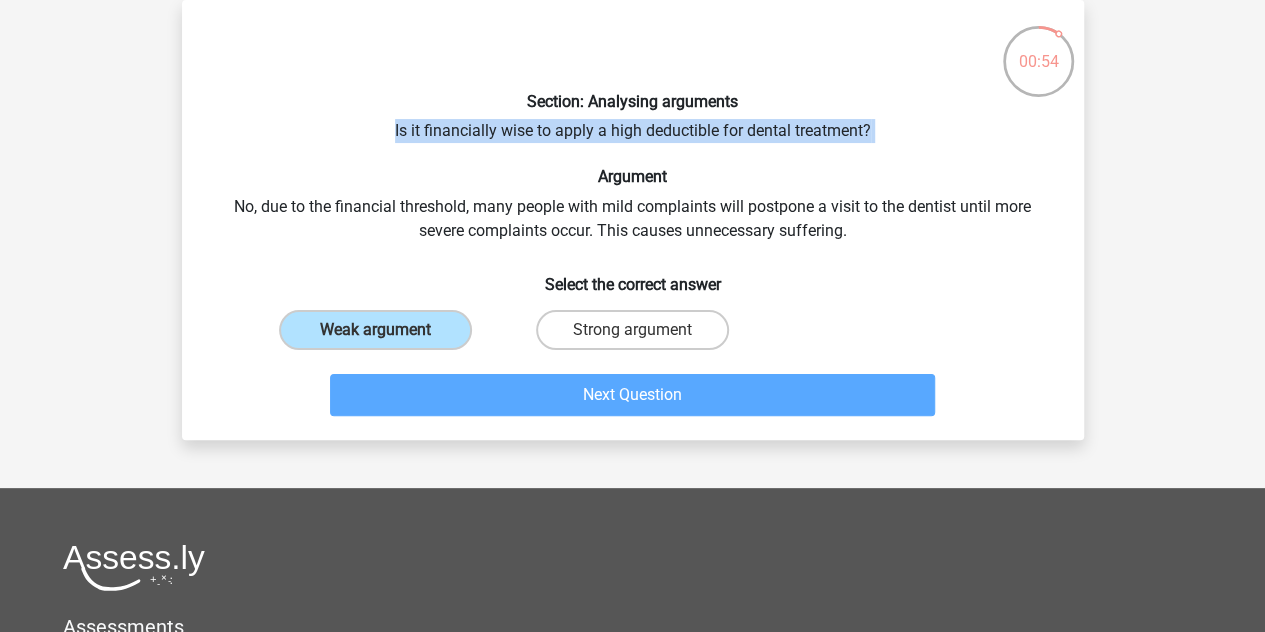 click on "Section: Analysing arguments Is it financially wise to apply a high deductible for dental treatment? Argument No, due to the financial threshold, many people with mild complaints will postpone a visit to the dentist until more severe complaints occur. This causes unnecessary suffering.
Select the correct answer
Weak argument
Strong argument" at bounding box center (633, 220) 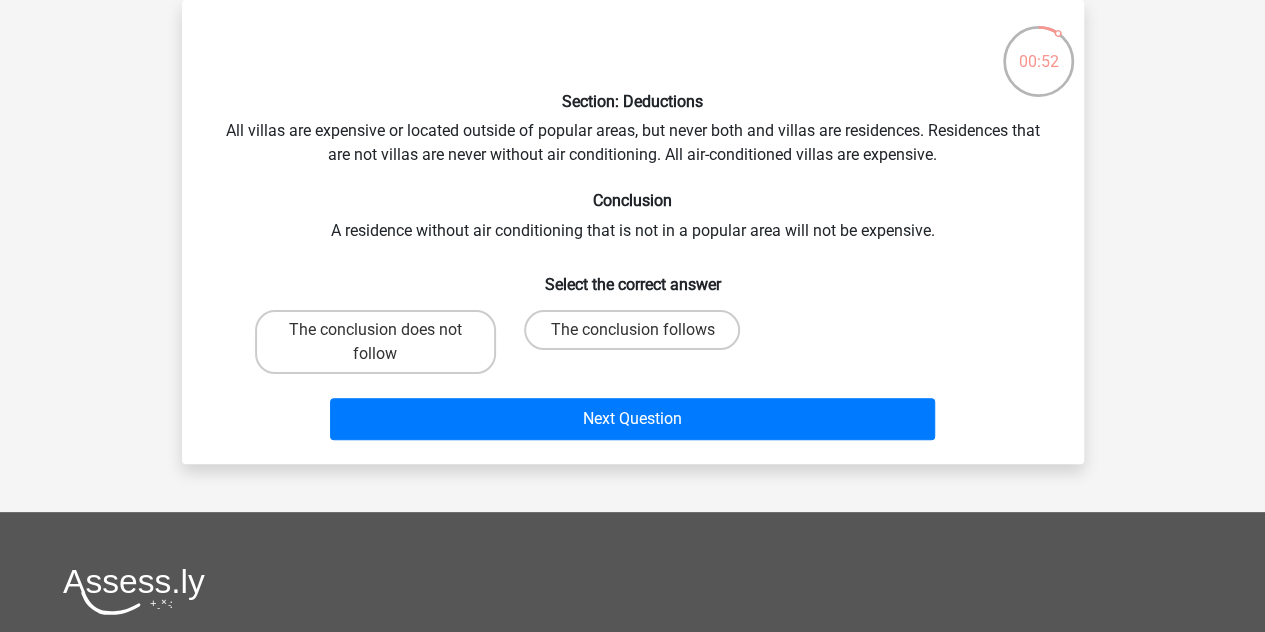 click on "Section: Deductions All villas are expensive or located outside of popular areas, but never both and villas are residences. Residences that are not villas are never without air conditioning. All air-conditioned villas are expensive. Conclusion A residence without air conditioning that is not in a popular area will not be expensive.
Select the correct answer
The conclusion does not follow
The conclusion follows" at bounding box center [633, 232] 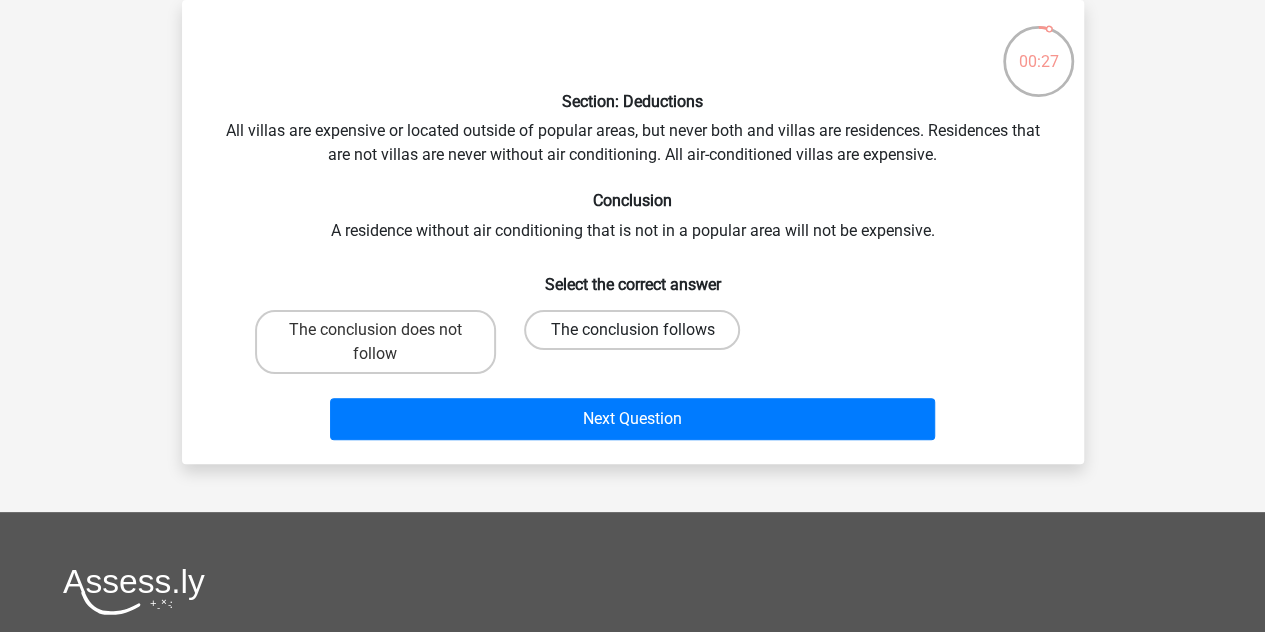 click on "The conclusion follows" at bounding box center (632, 330) 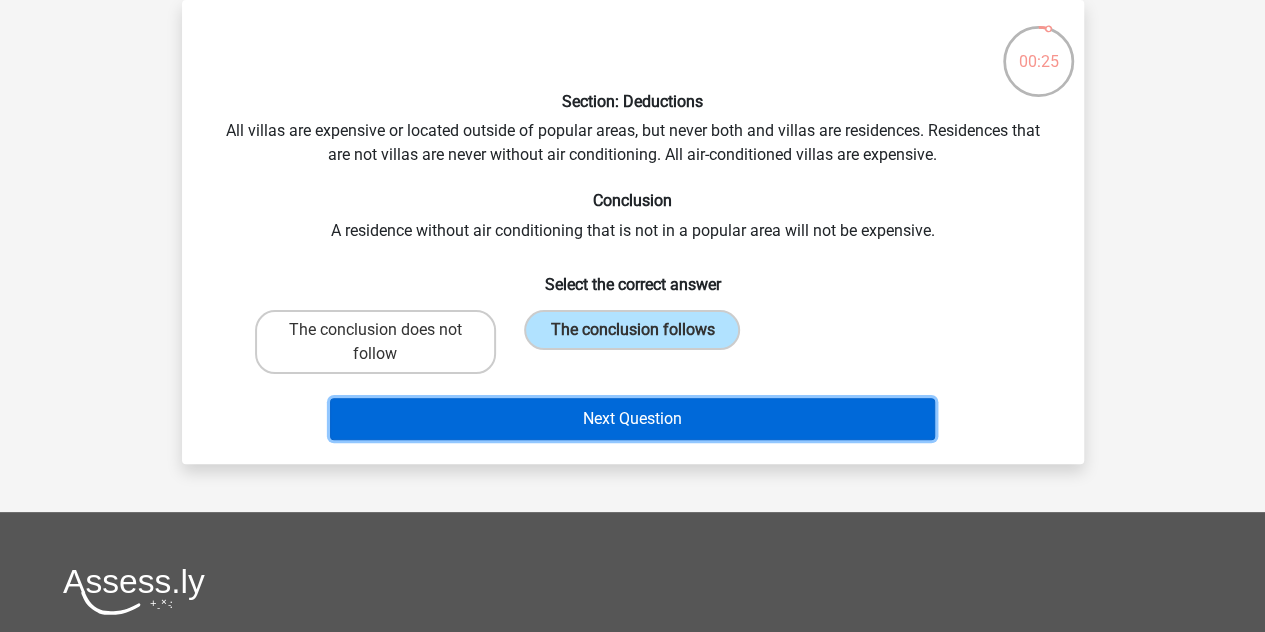 click on "Next Question" at bounding box center [632, 419] 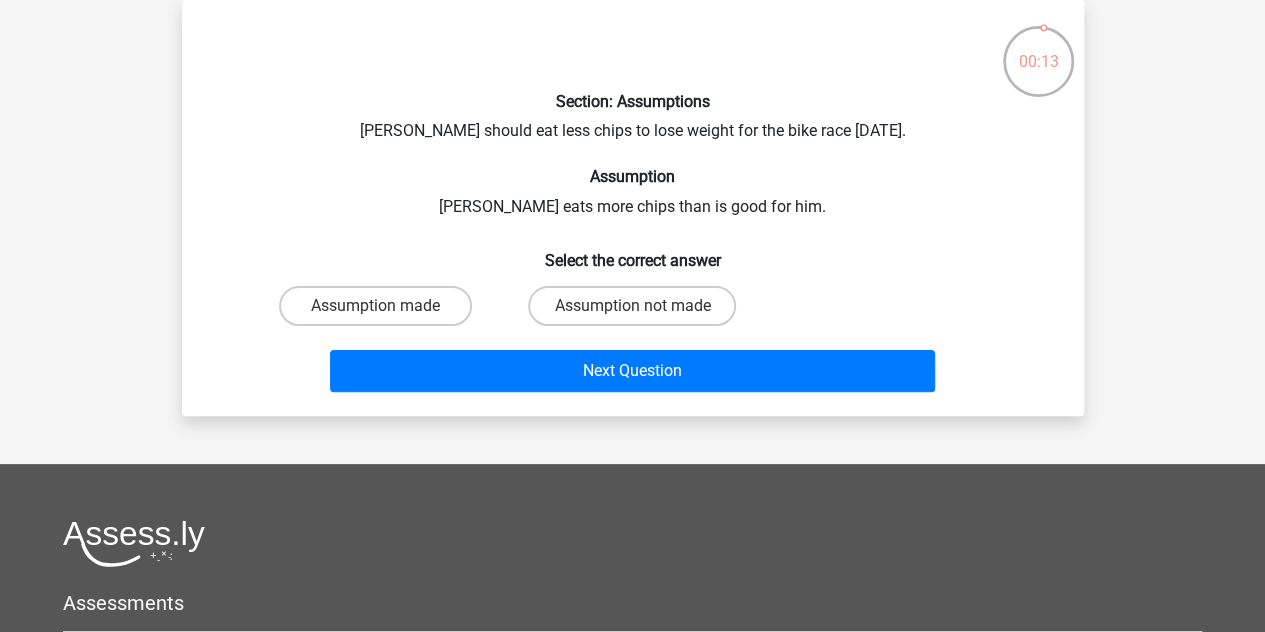 click on "Assumption not made" at bounding box center [632, 306] 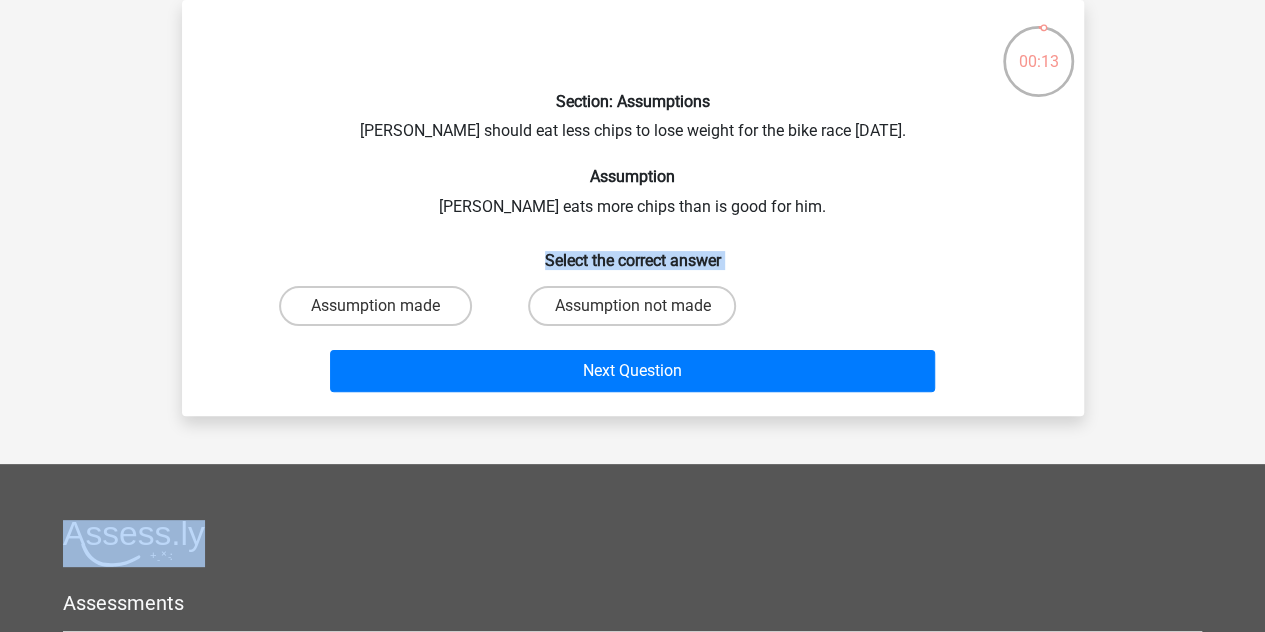 drag, startPoint x: 526, startPoint y: 333, endPoint x: 407, endPoint y: 263, distance: 138.06158 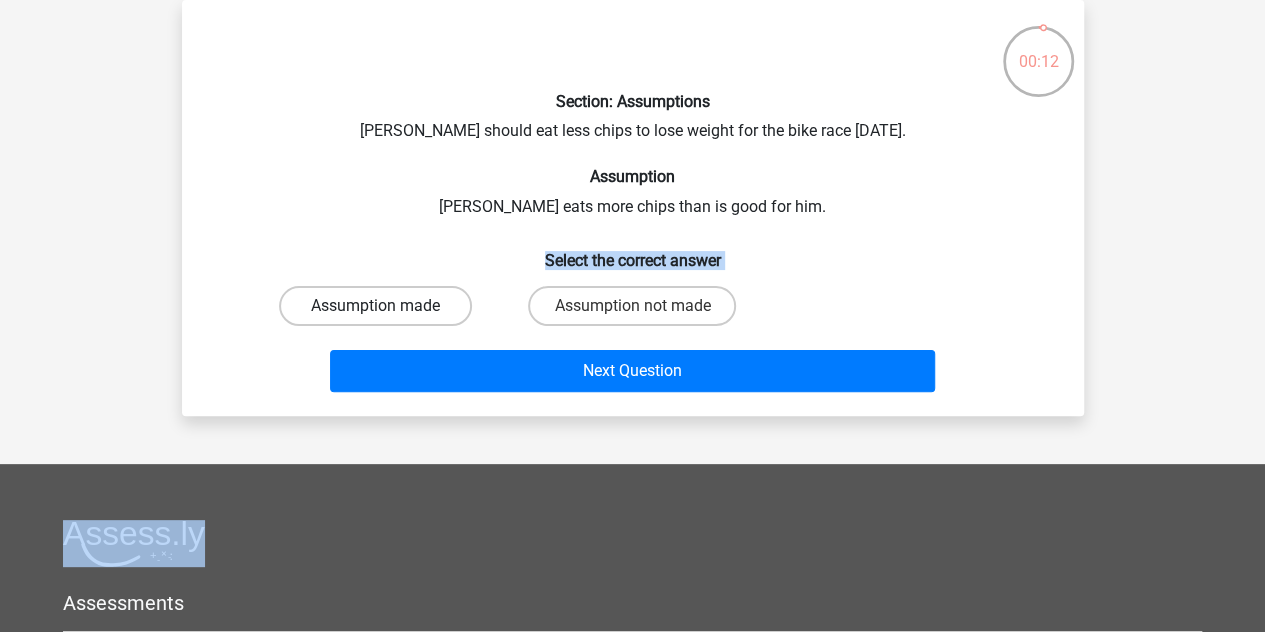click on "Assumption made" at bounding box center [375, 306] 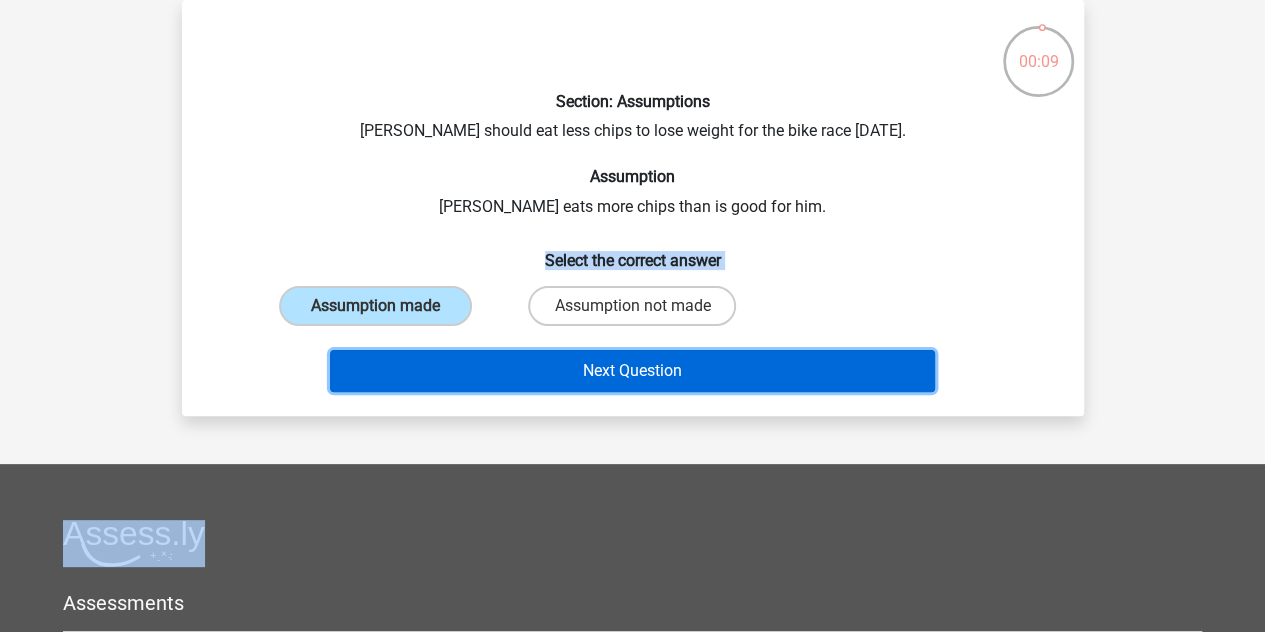 click on "Next Question" at bounding box center (632, 371) 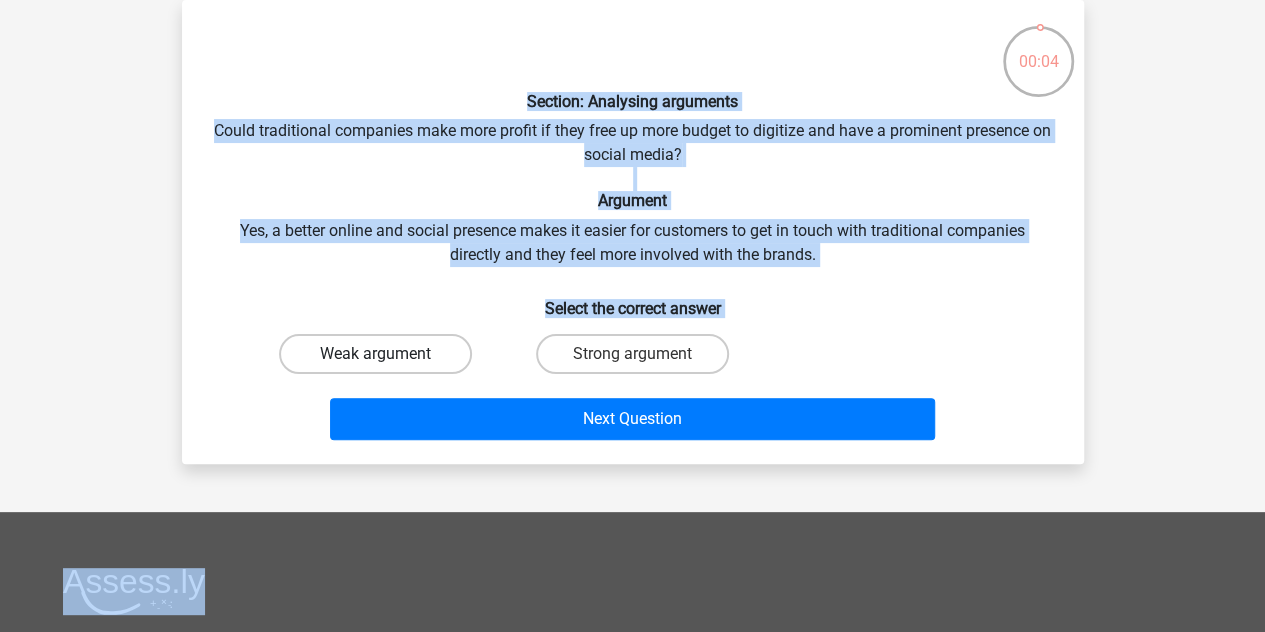 click on "Weak argument" at bounding box center [375, 354] 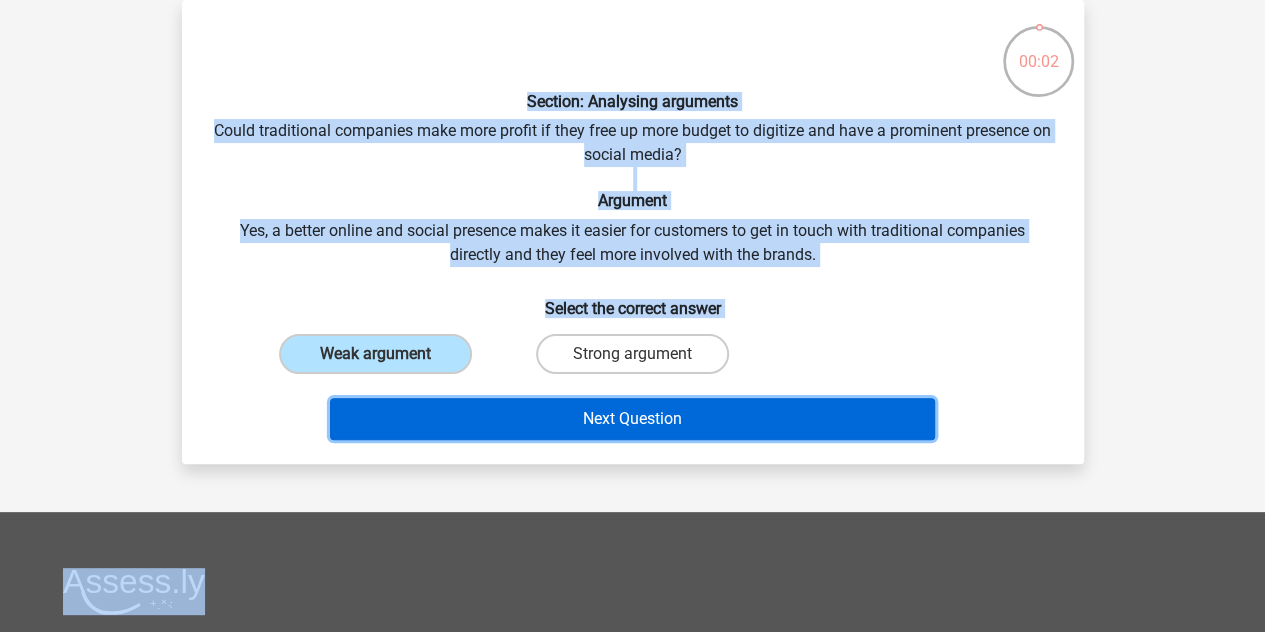 click on "Next Question" at bounding box center [632, 419] 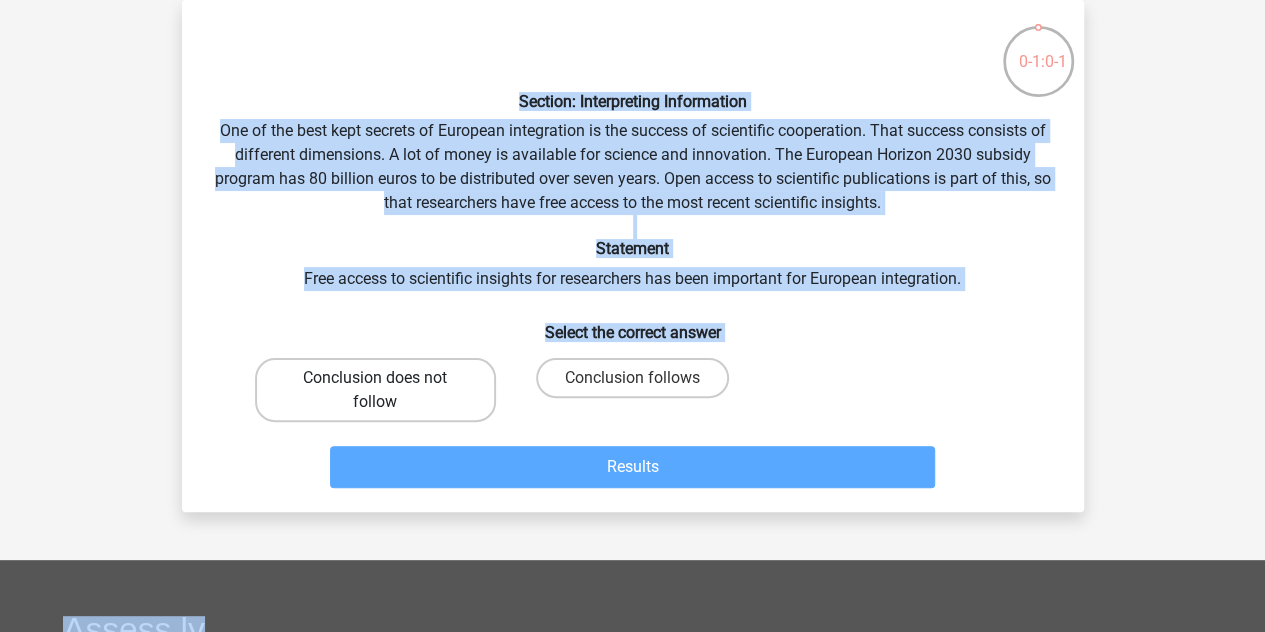 click on "Conclusion does not follow" at bounding box center (375, 390) 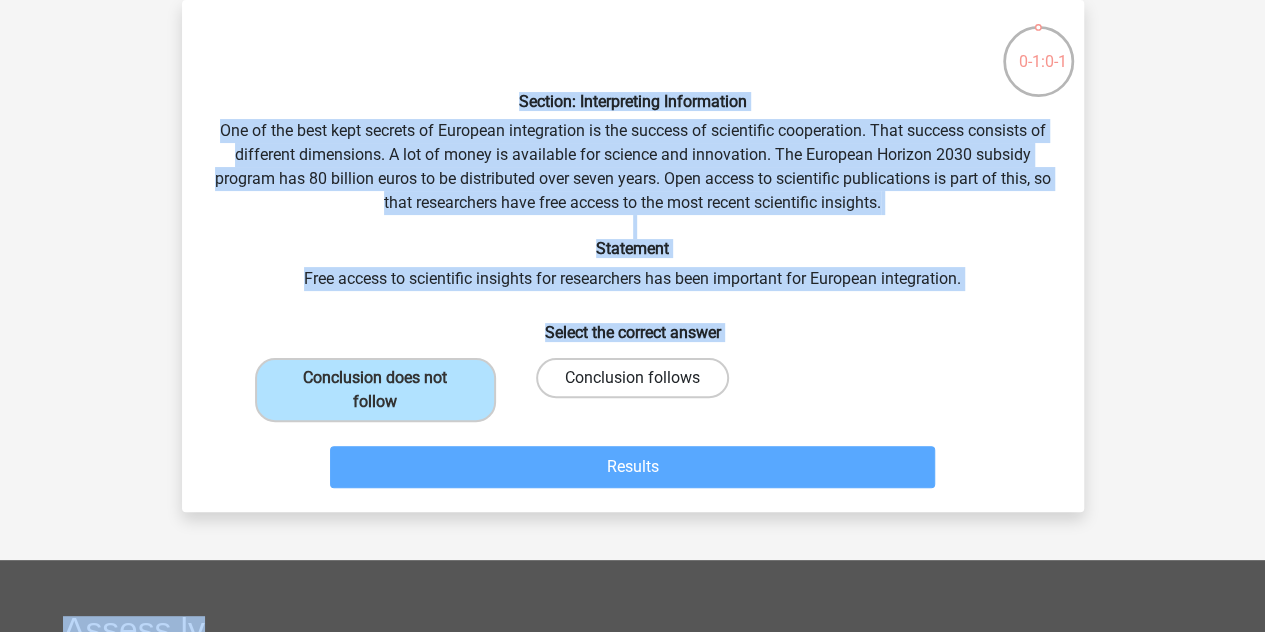 click on "Conclusion follows" at bounding box center [632, 378] 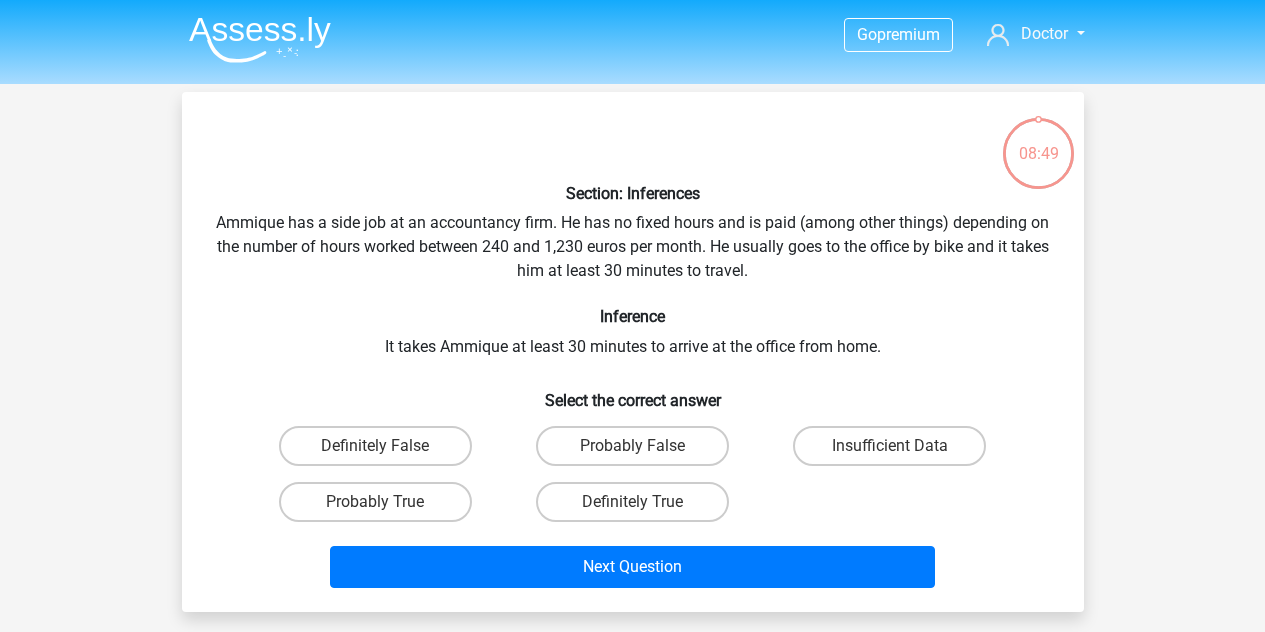 scroll, scrollTop: 92, scrollLeft: 0, axis: vertical 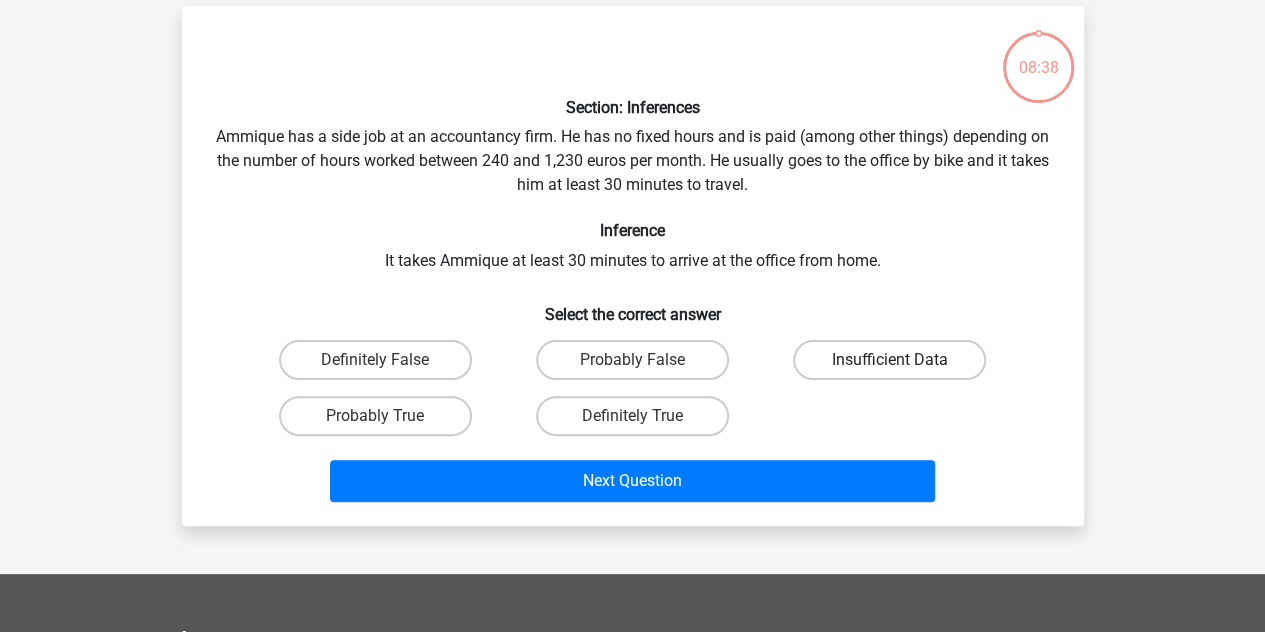 click on "Insufficient Data" at bounding box center [889, 360] 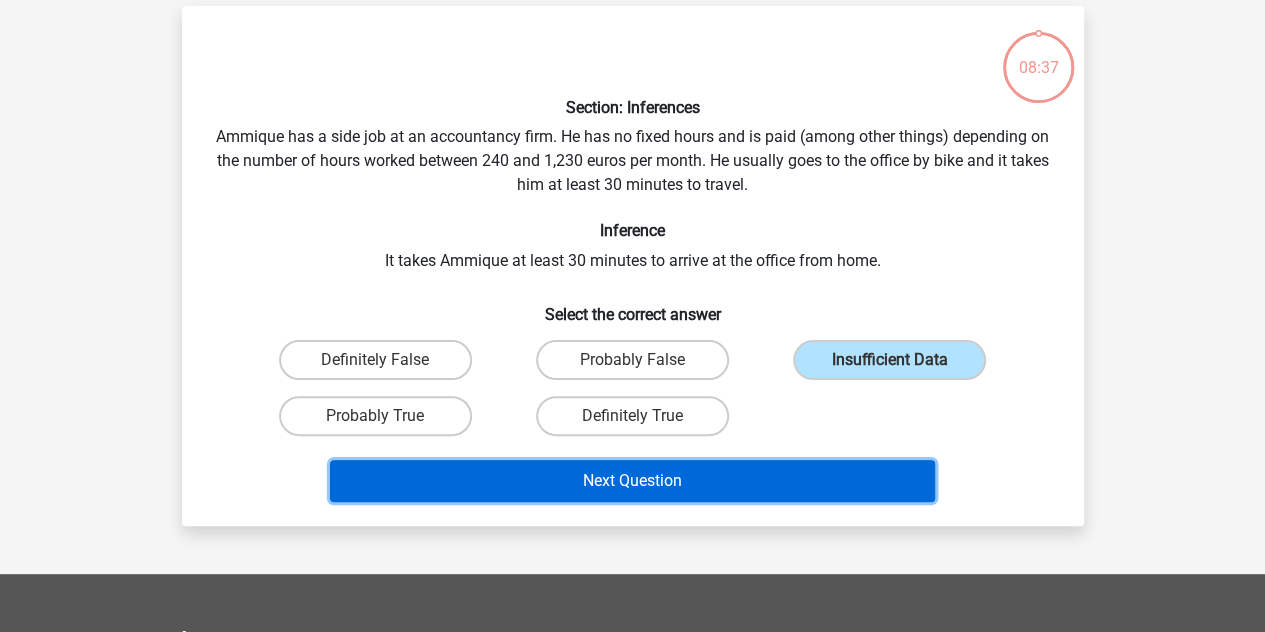 click on "Next Question" at bounding box center (632, 481) 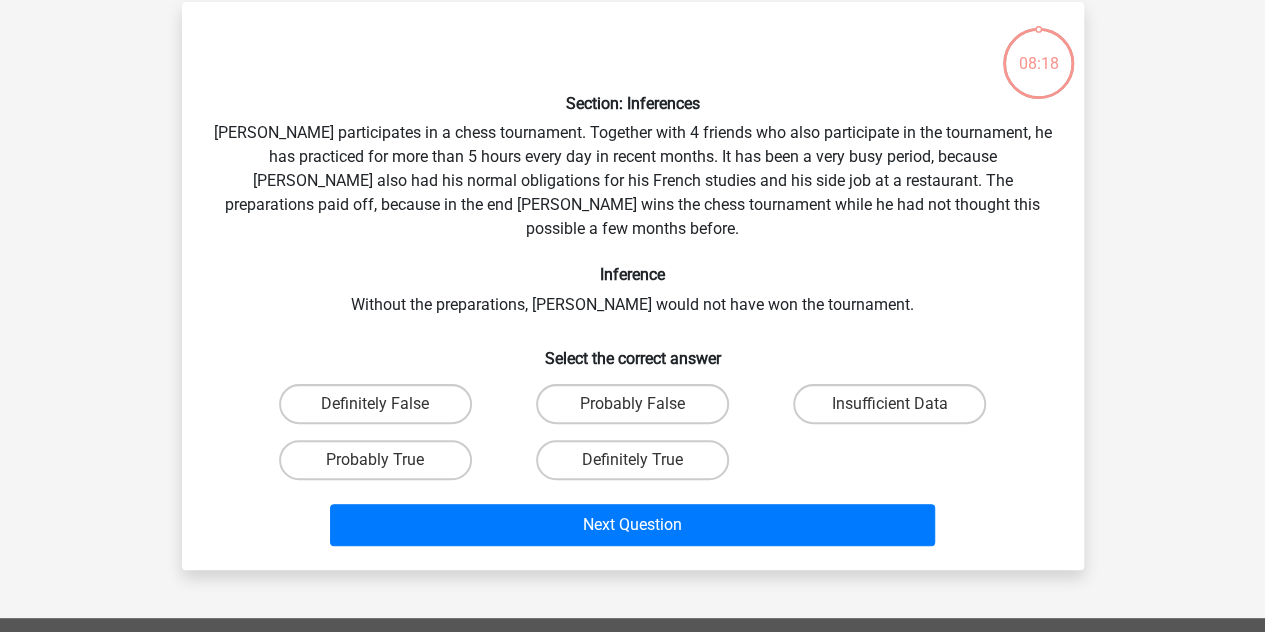 scroll, scrollTop: 92, scrollLeft: 0, axis: vertical 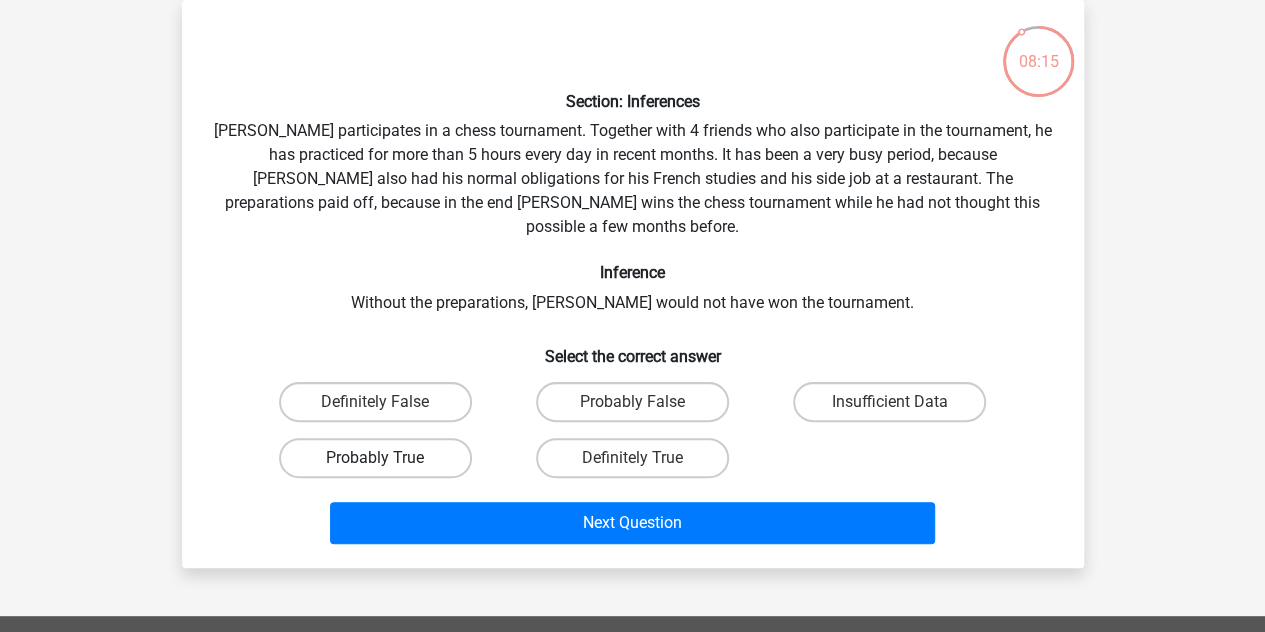 click on "Probably True" at bounding box center [375, 458] 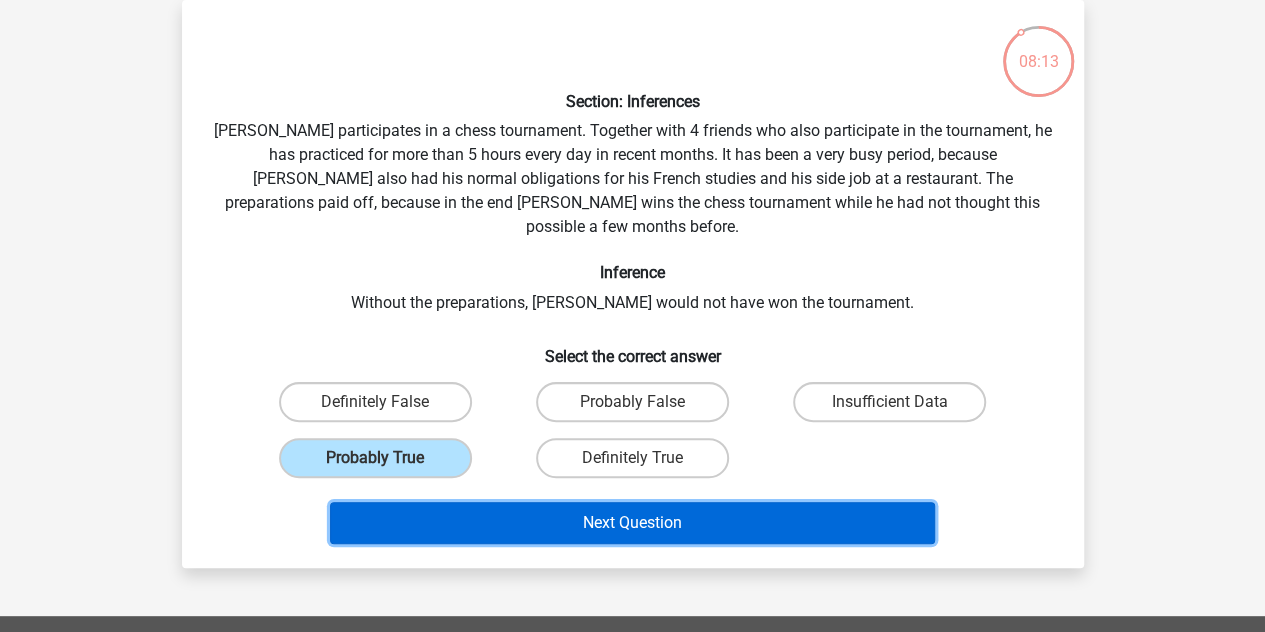 click on "Next Question" at bounding box center [632, 523] 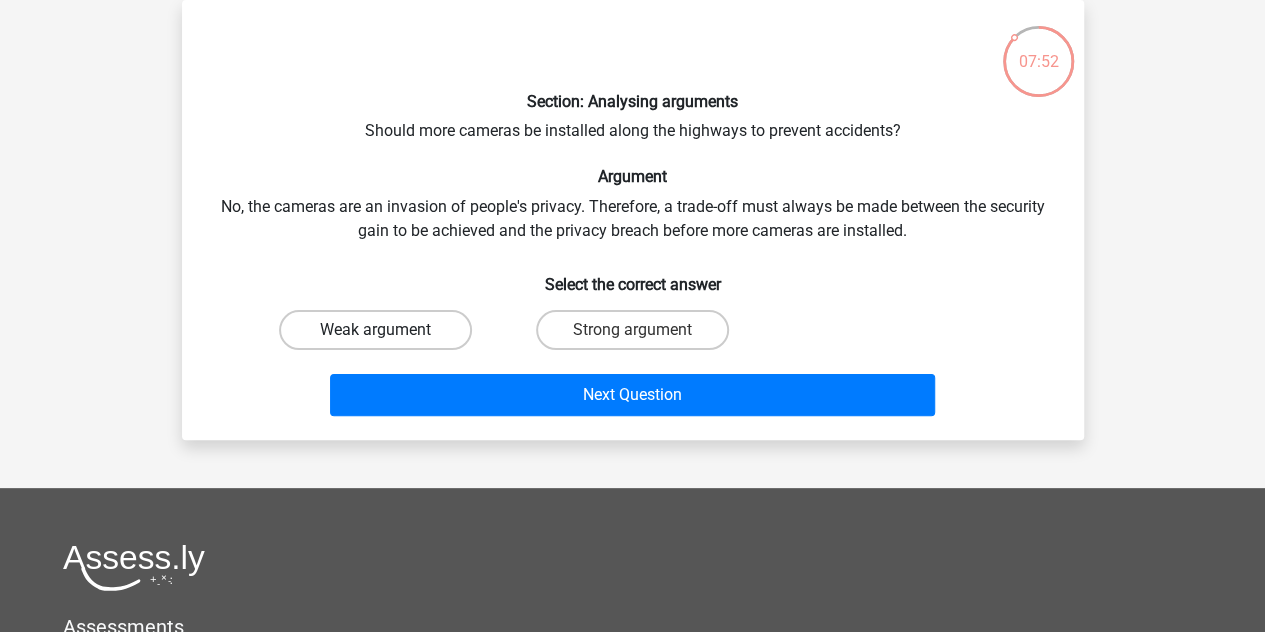 click on "Weak argument" at bounding box center [375, 330] 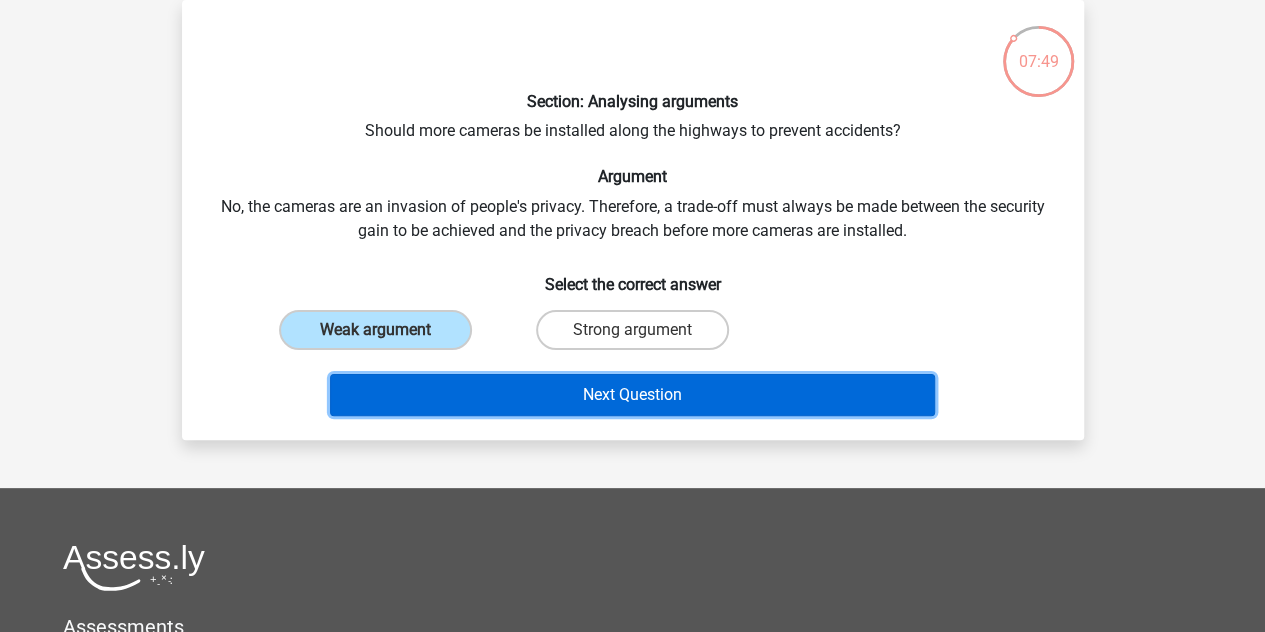 click on "Next Question" at bounding box center [632, 395] 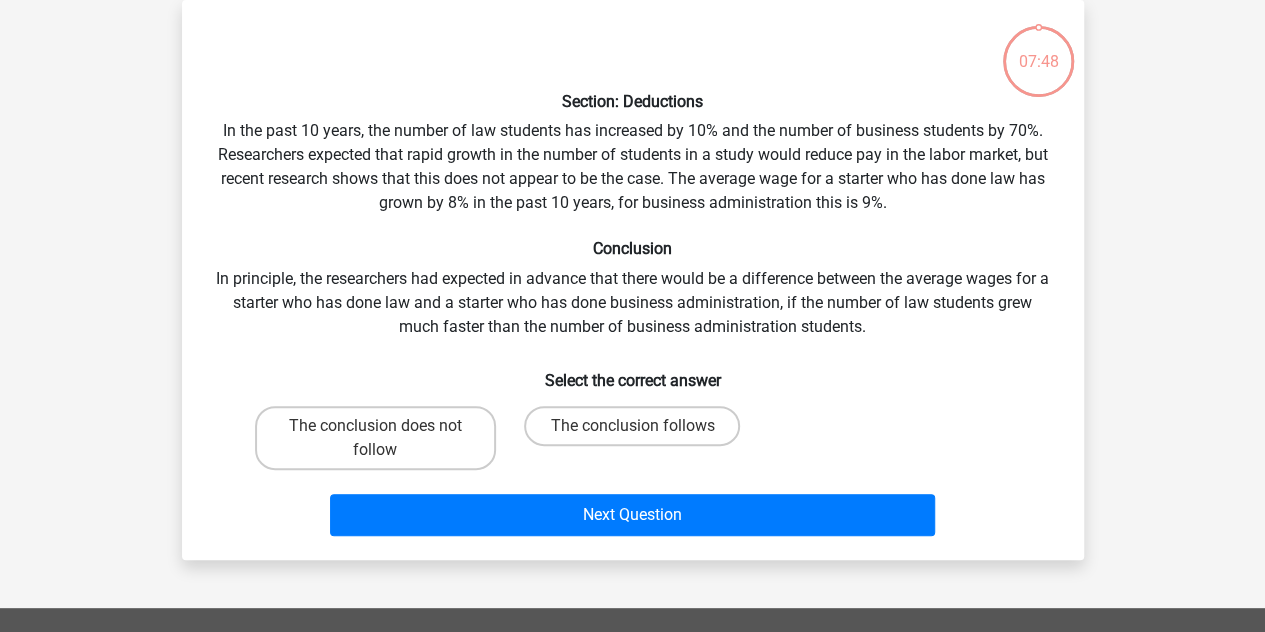 click on "Section: Deductions In the past 10 years, the number of law students has increased by 10% and the number of business students by 70%. Researchers expected that rapid growth in the number of students in a study would reduce pay in the labor market, but recent research shows that this does not appear to be the case. The average wage for a starter who has done law has grown by 8% in the past 10 years, for business administration this is 9%. Conclusion In principle, the researchers had expected in advance that there would be a difference between the average wages for a starter who has done law and a starter who has done business administration, if the number of law students grew much faster than the number of business administration students.
Select the correct answer" at bounding box center [633, 280] 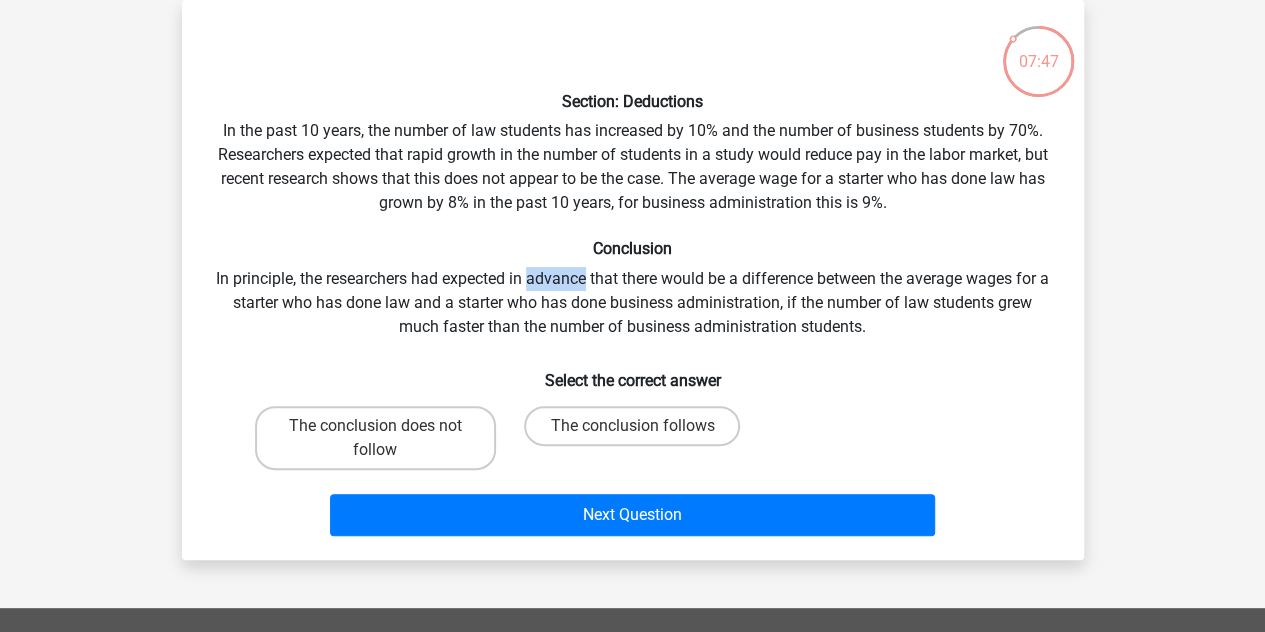 click on "Section: Deductions In the past 10 years, the number of law students has increased by 10% and the number of business students by 70%. Researchers expected that rapid growth in the number of students in a study would reduce pay in the labor market, but recent research shows that this does not appear to be the case. The average wage for a starter who has done law has grown by 8% in the past 10 years, for business administration this is 9%. Conclusion In principle, the researchers had expected in advance that there would be a difference between the average wages for a starter who has done law and a starter who has done business administration, if the number of law students grew much faster than the number of business administration students.
Select the correct answer" at bounding box center [633, 280] 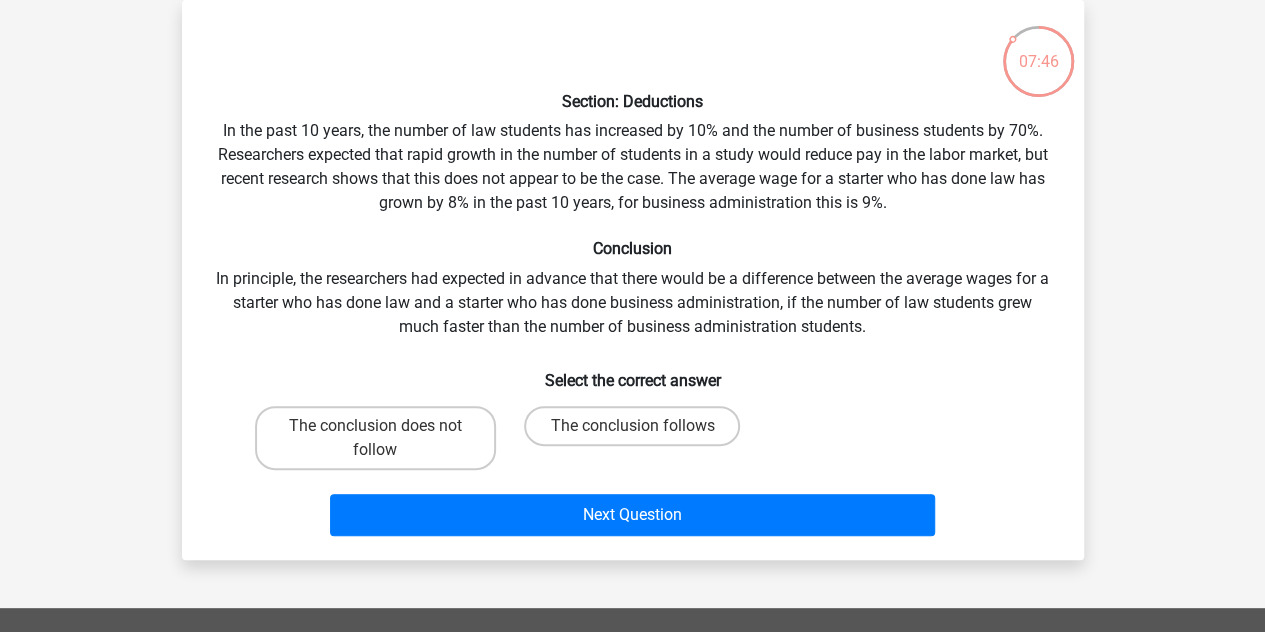 click on "The conclusion follows" at bounding box center (375, 438) 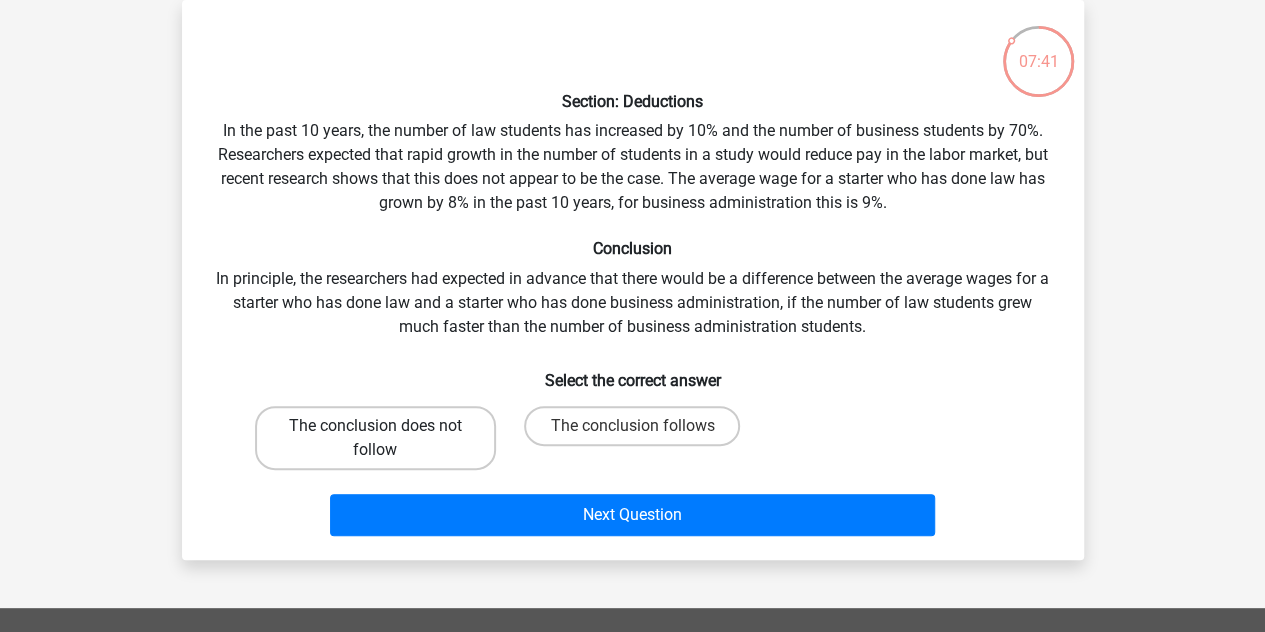 click on "The conclusion does not follow" at bounding box center [375, 438] 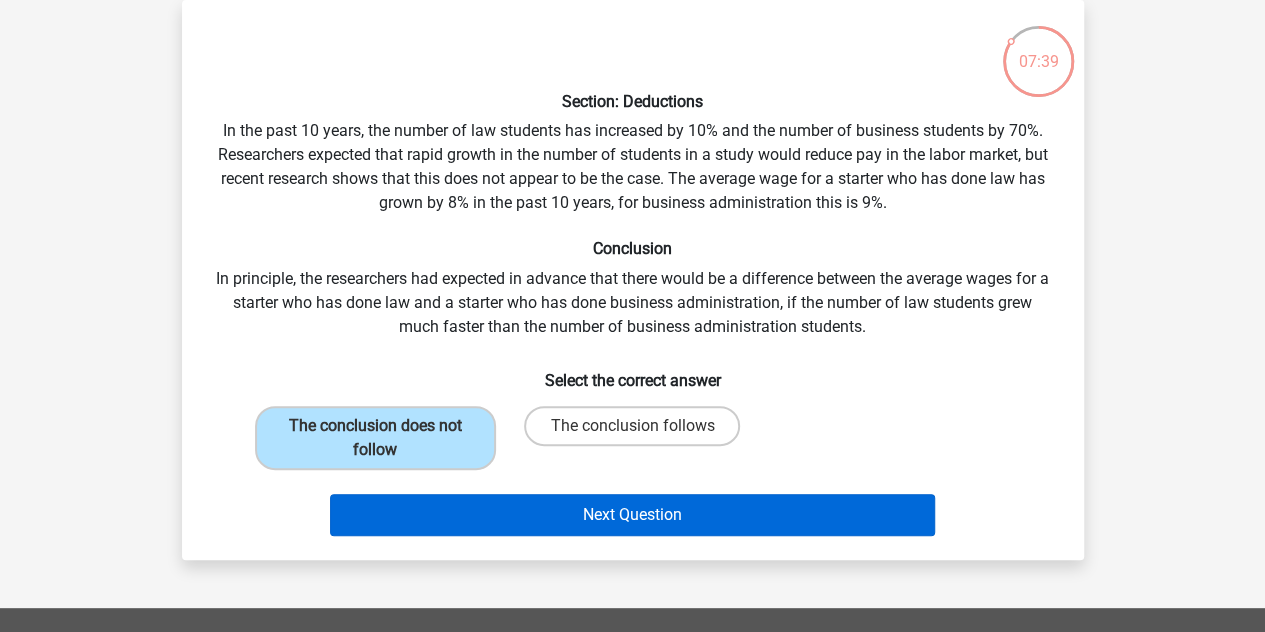 drag, startPoint x: 560, startPoint y: 489, endPoint x: 562, endPoint y: 514, distance: 25.079872 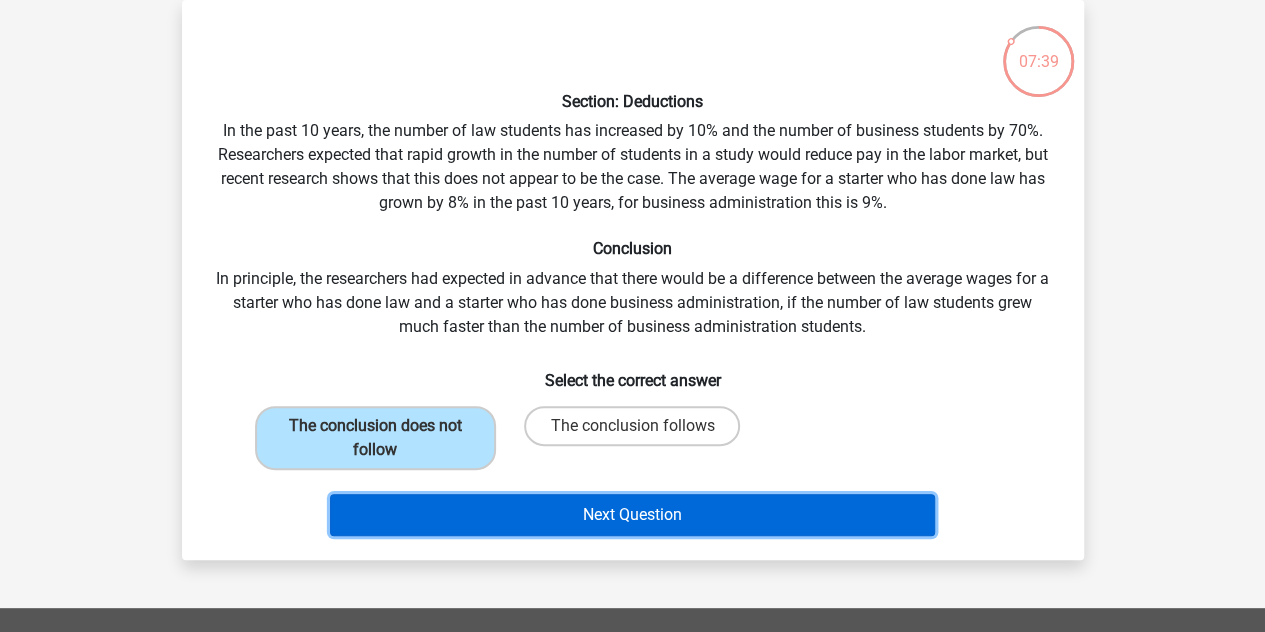 click on "Next Question" at bounding box center [632, 515] 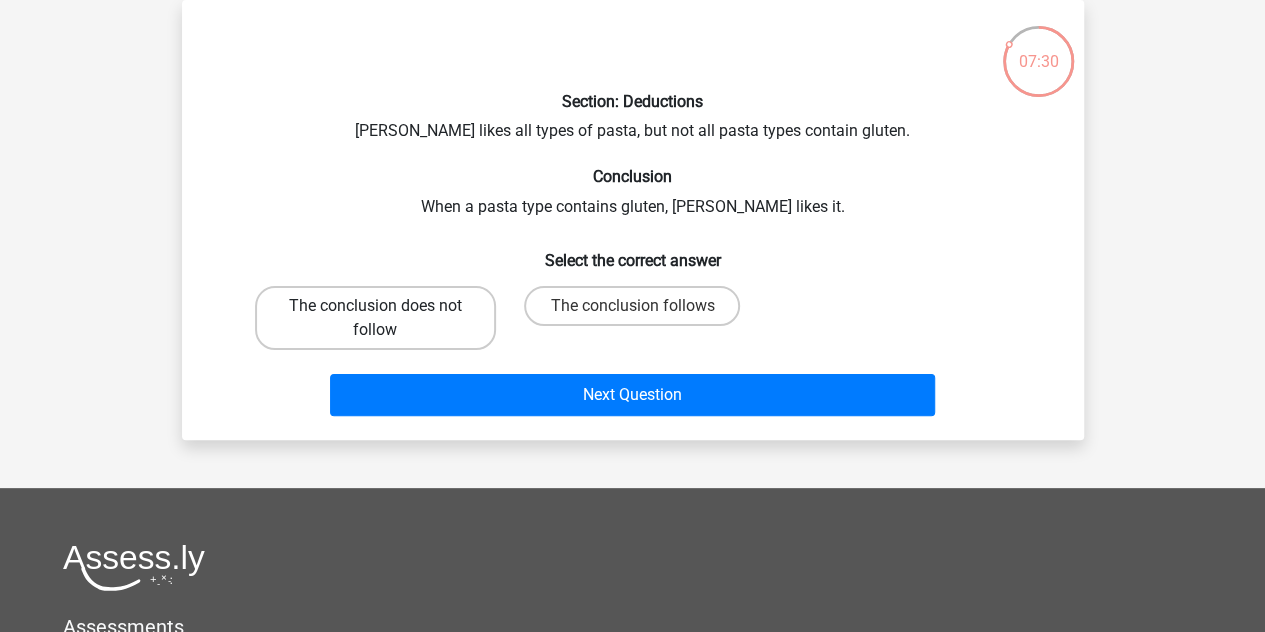 click on "The conclusion does not follow" at bounding box center (375, 318) 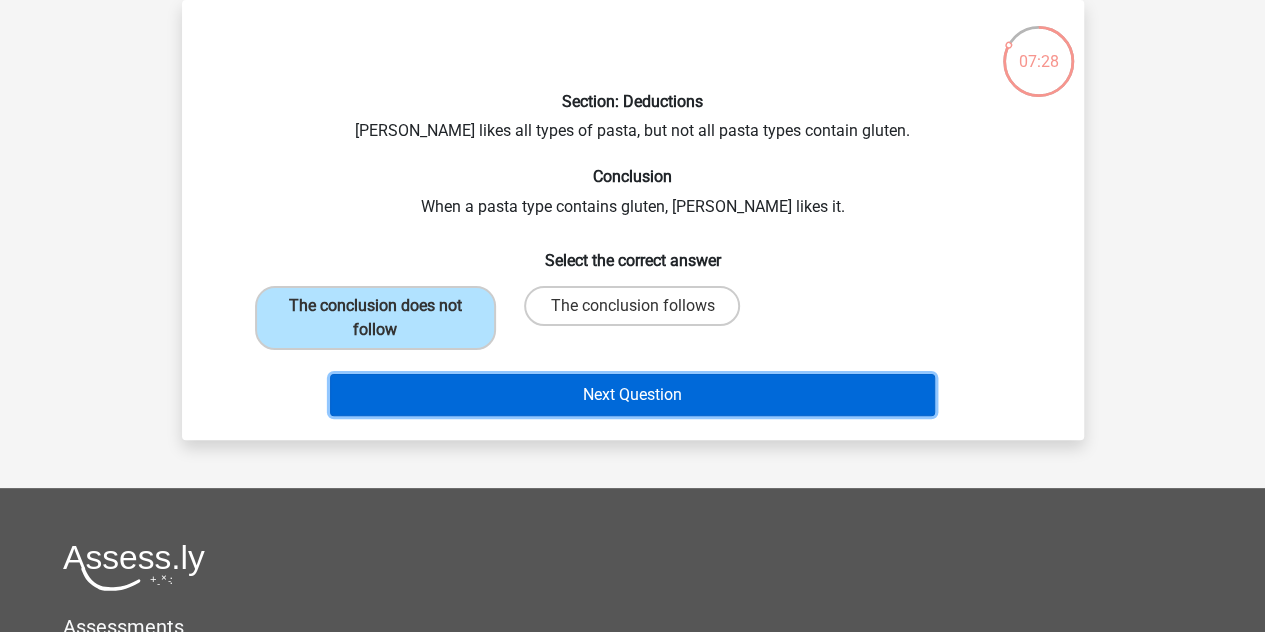 click on "Next Question" at bounding box center [632, 395] 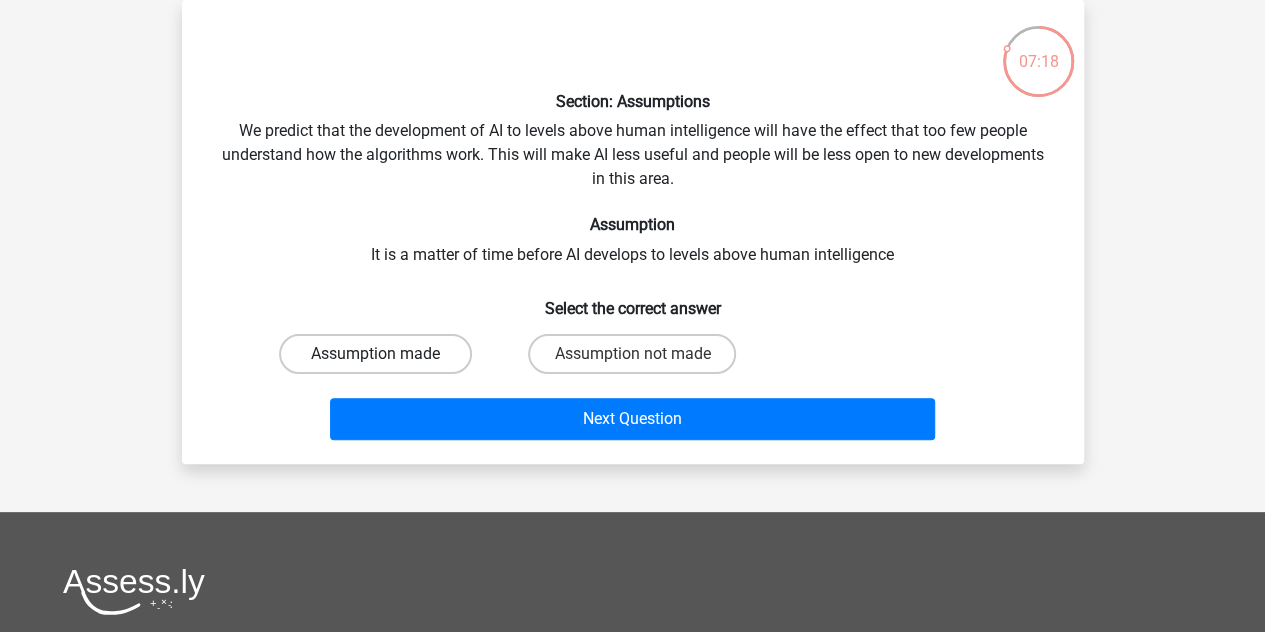 click on "Assumption made" at bounding box center [375, 354] 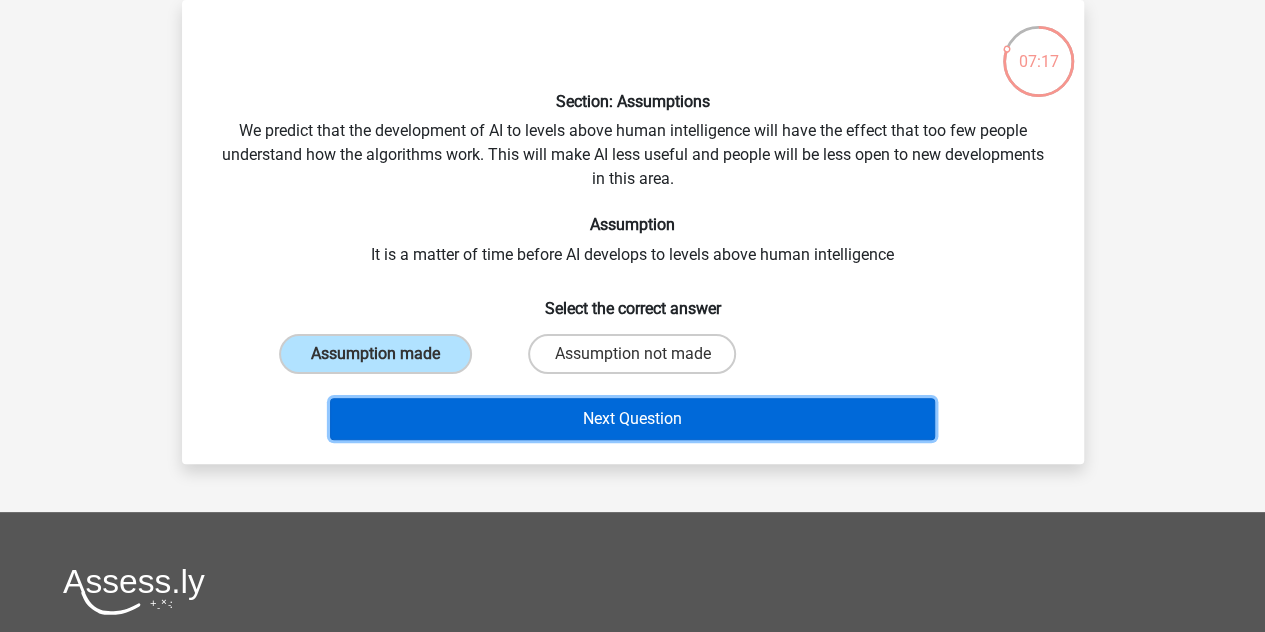 click on "Next Question" at bounding box center [632, 419] 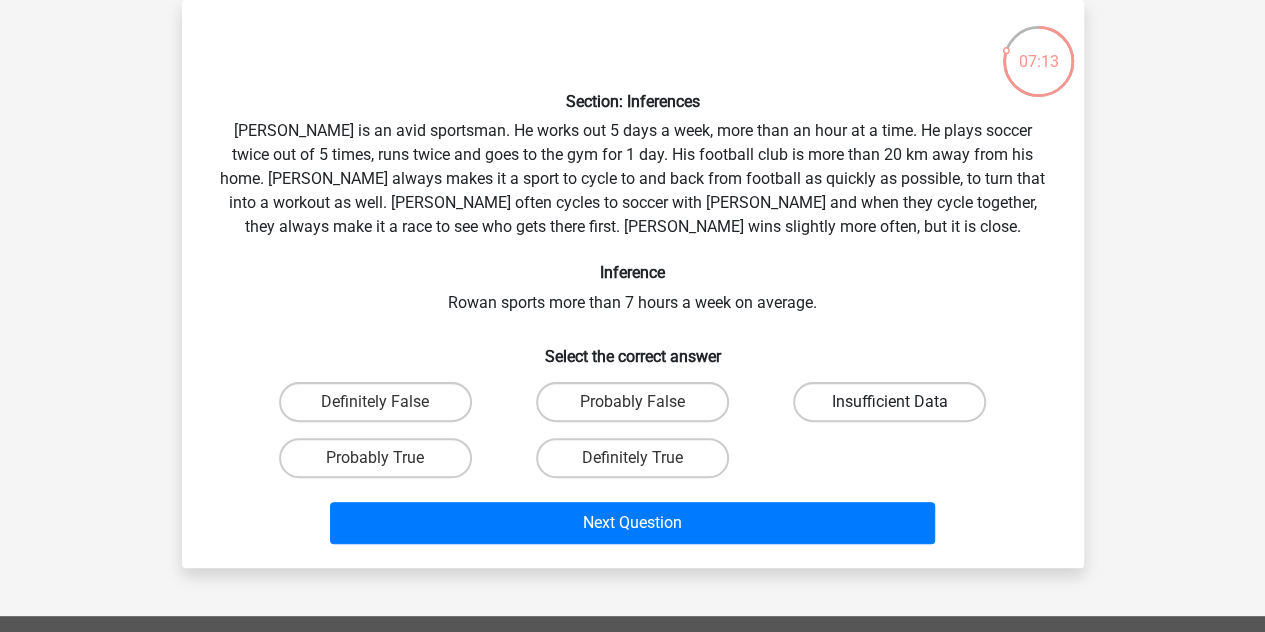 click on "Insufficient Data" at bounding box center [889, 402] 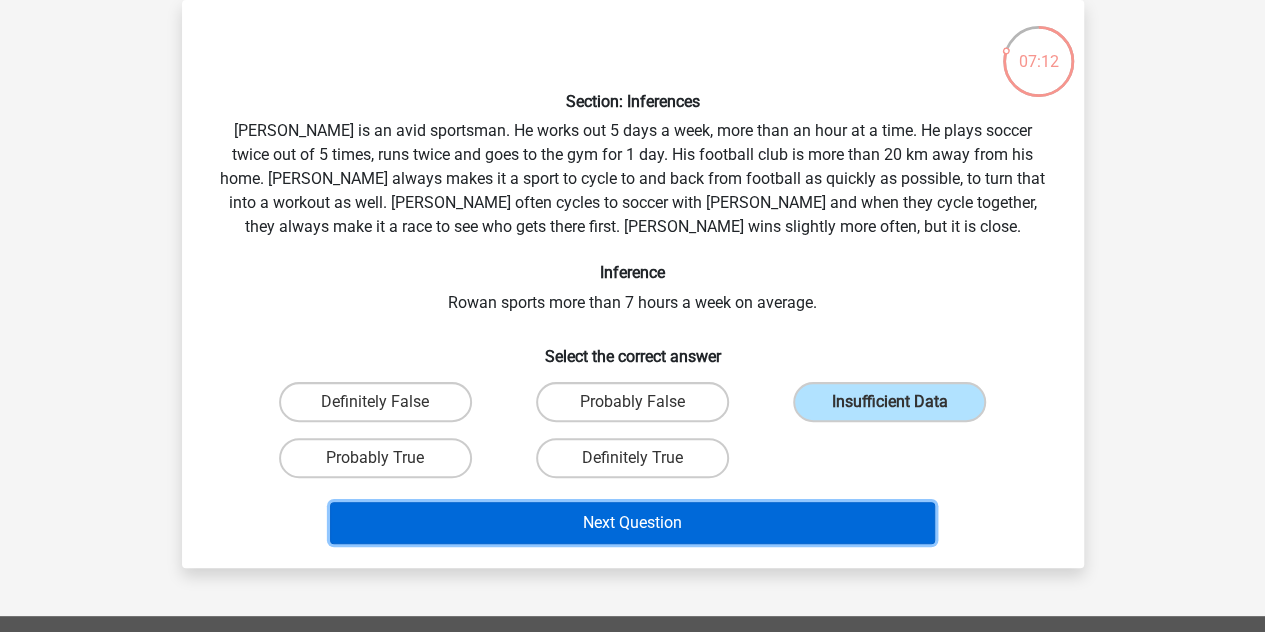 click on "Next Question" at bounding box center (632, 523) 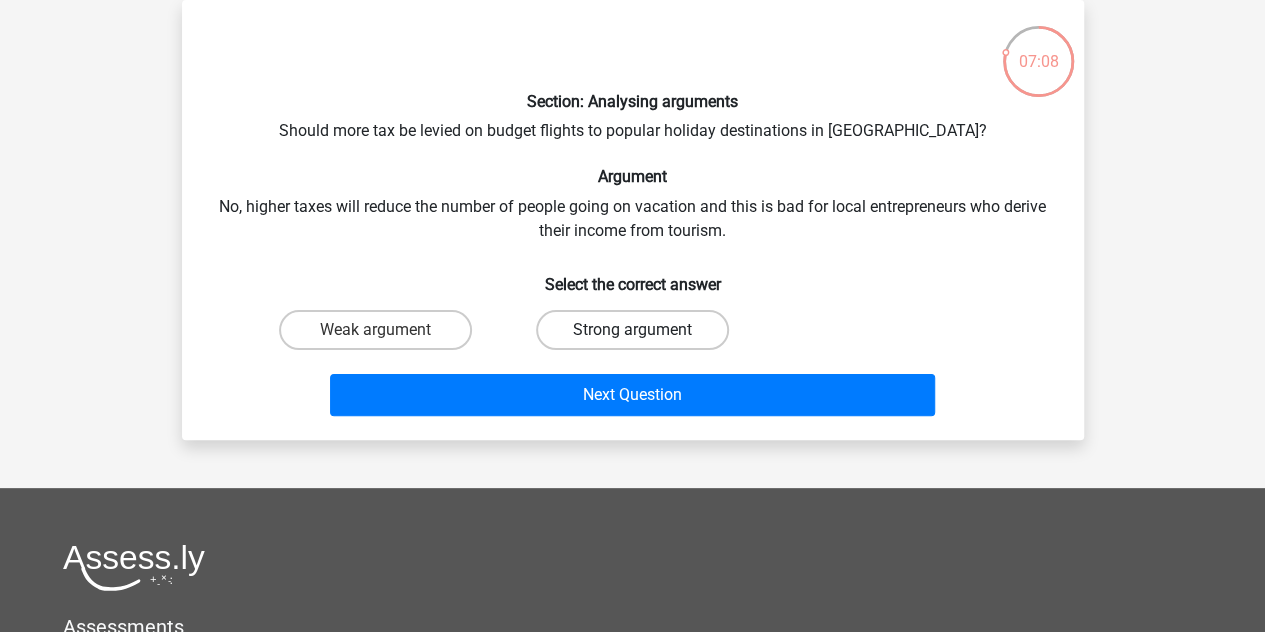 click on "Strong argument" at bounding box center (632, 330) 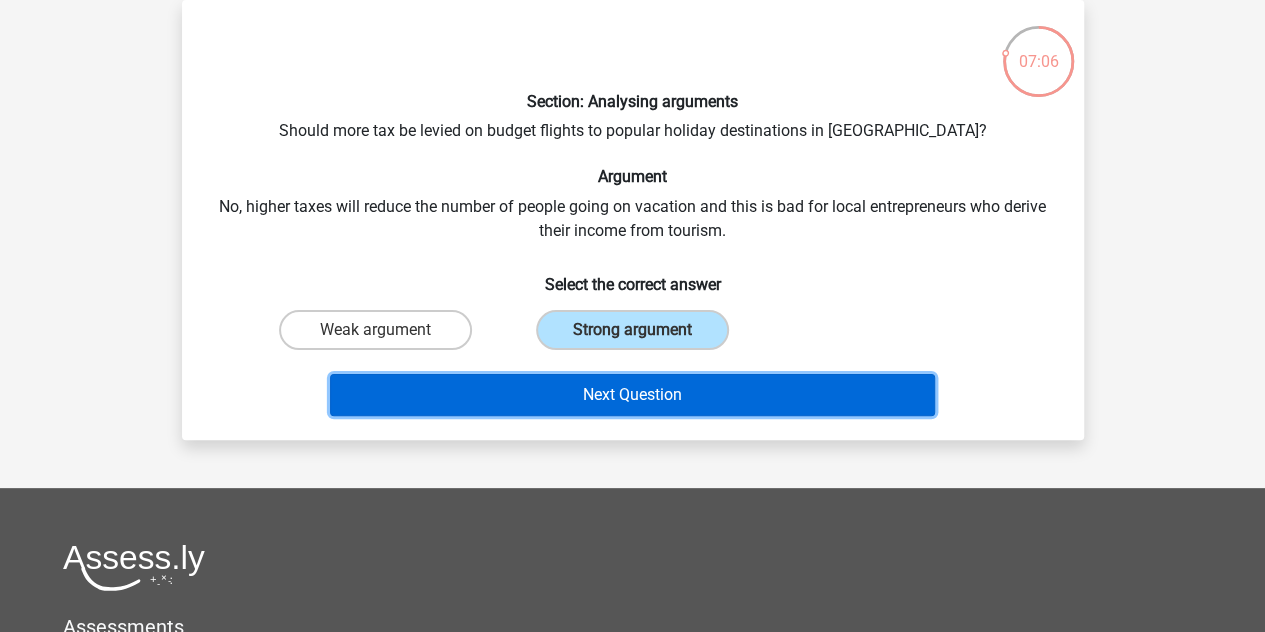 click on "Next Question" at bounding box center (632, 395) 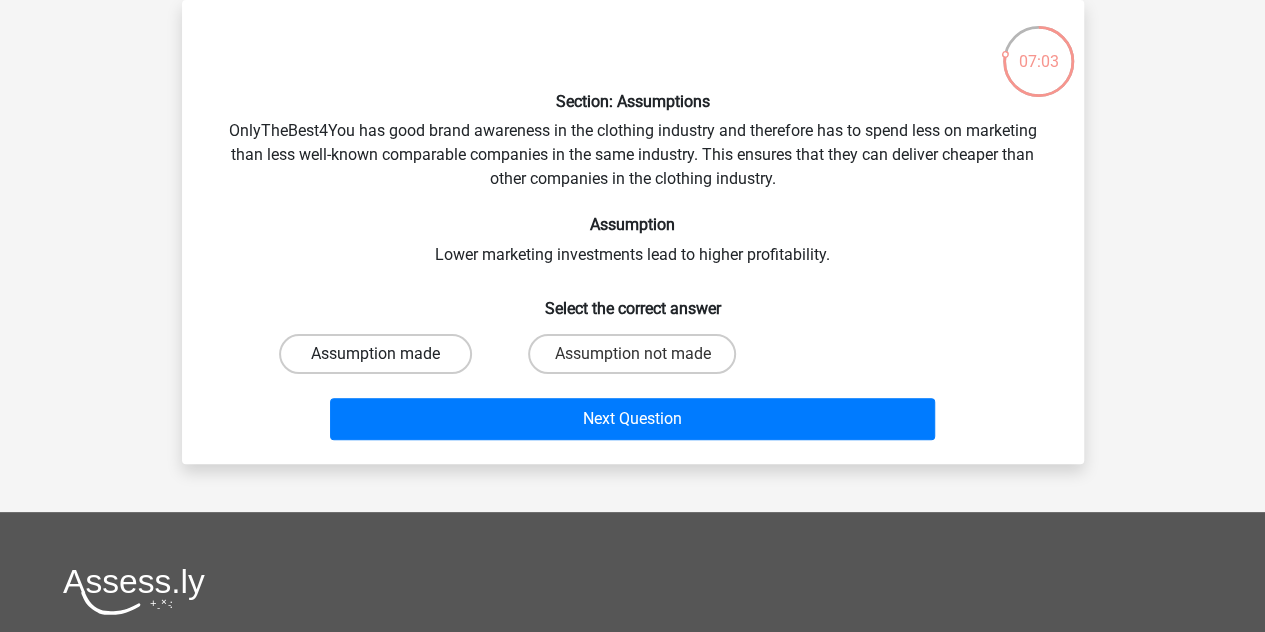 click on "Assumption made" at bounding box center (375, 354) 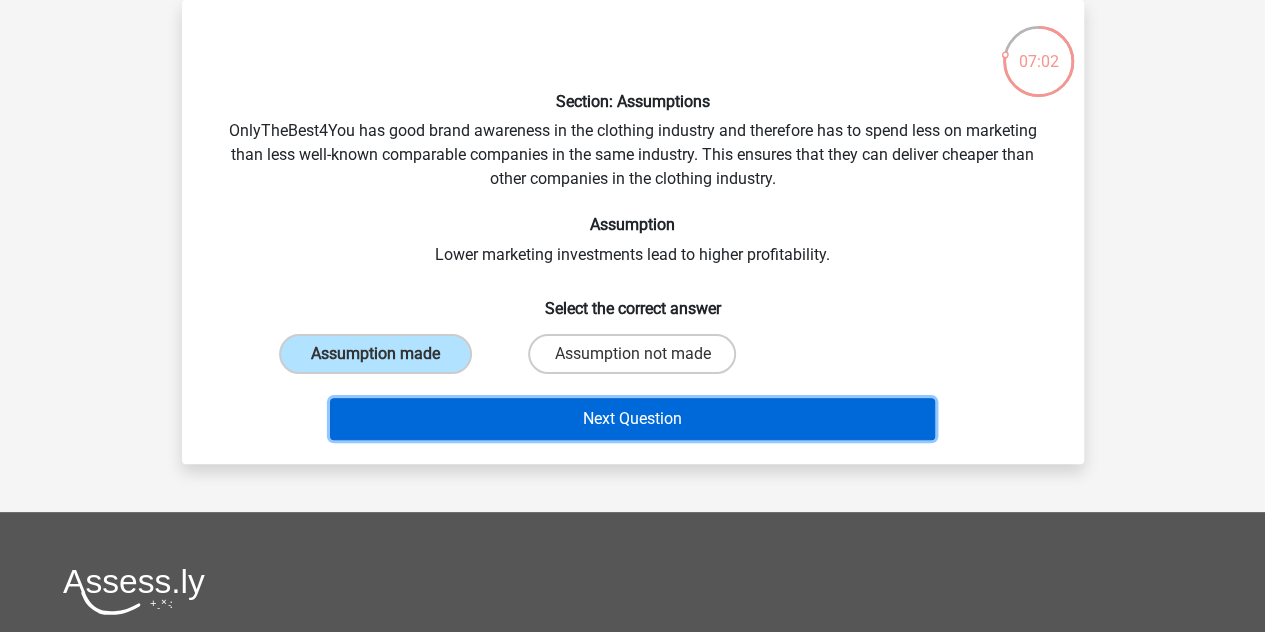 click on "Next Question" at bounding box center [632, 419] 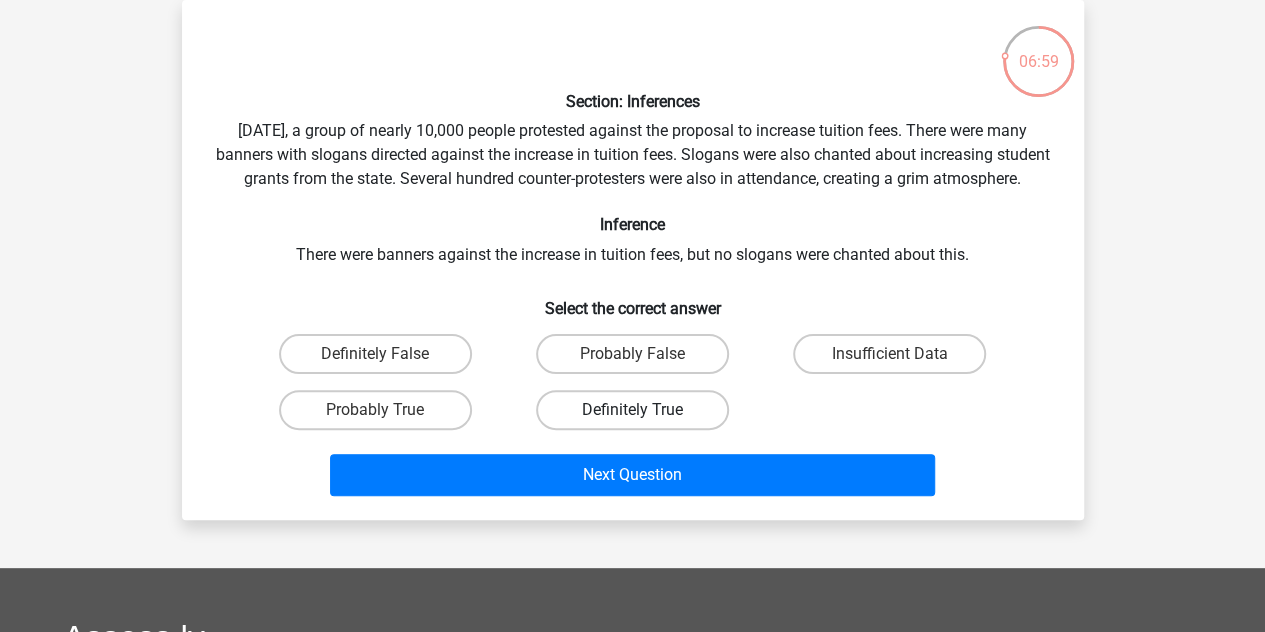 click on "Definitely True" at bounding box center (632, 410) 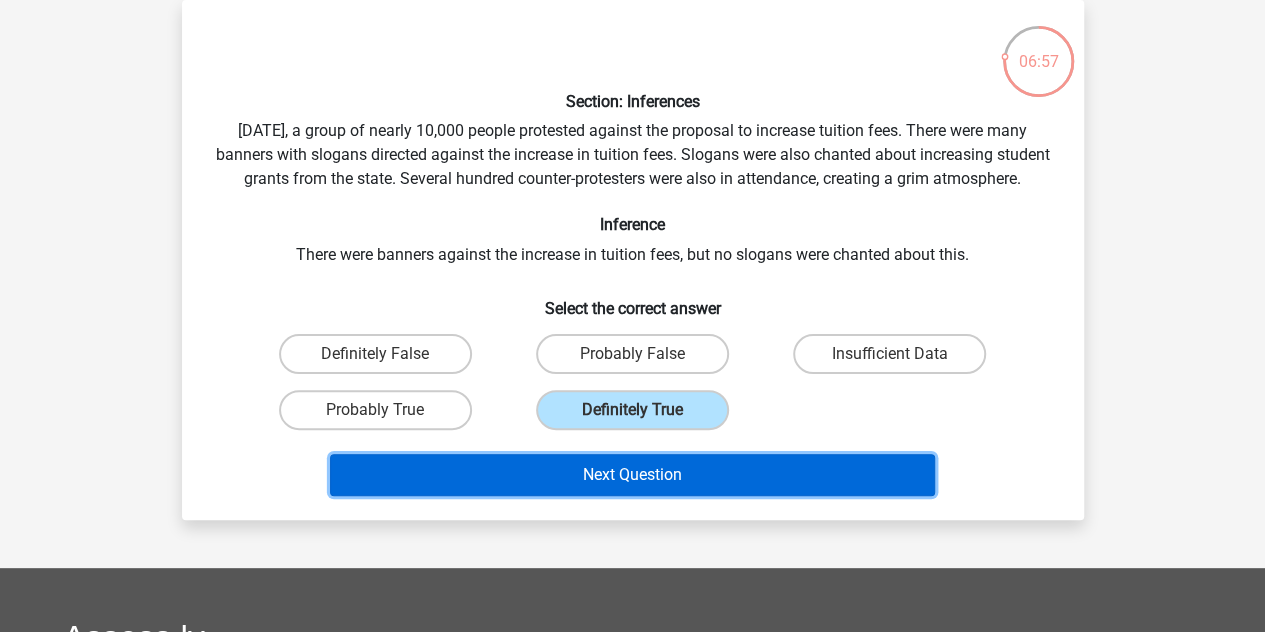 click on "Next Question" at bounding box center (632, 475) 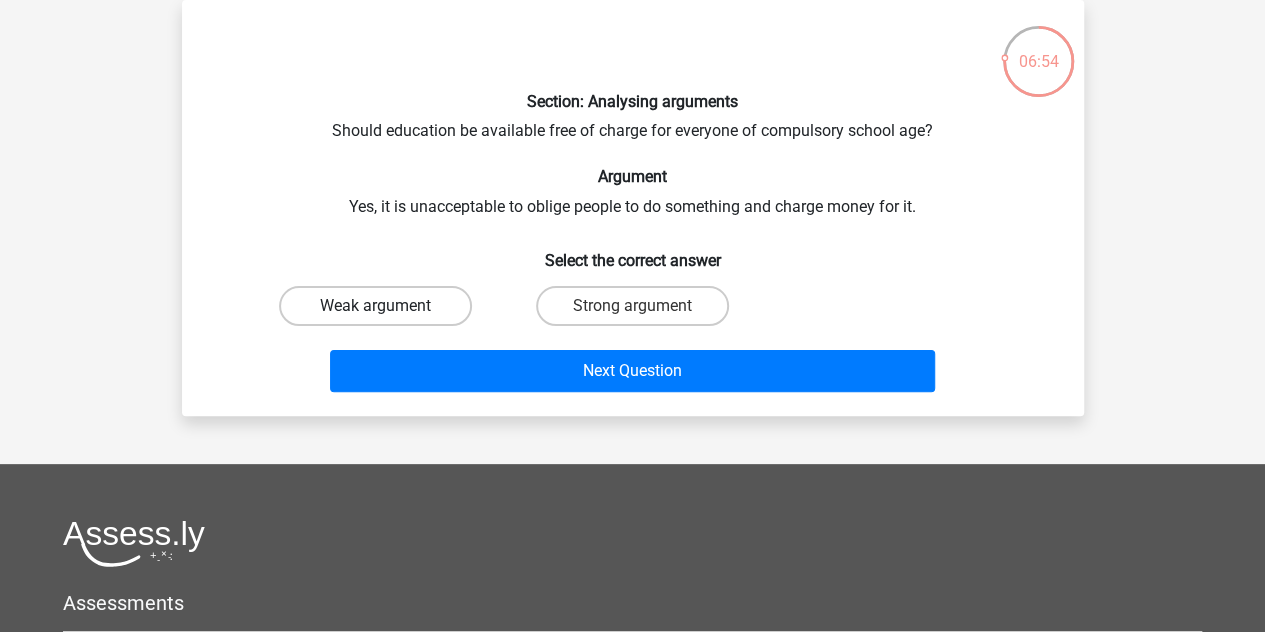 click on "Weak argument" at bounding box center (375, 306) 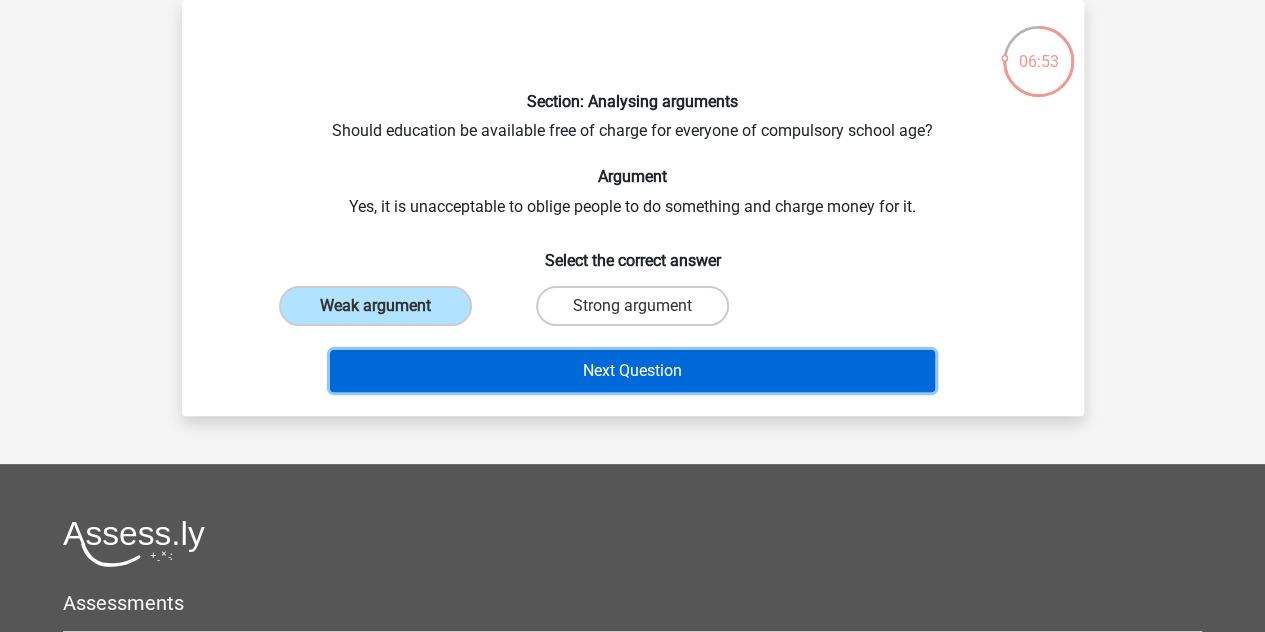 click on "Next Question" at bounding box center (632, 371) 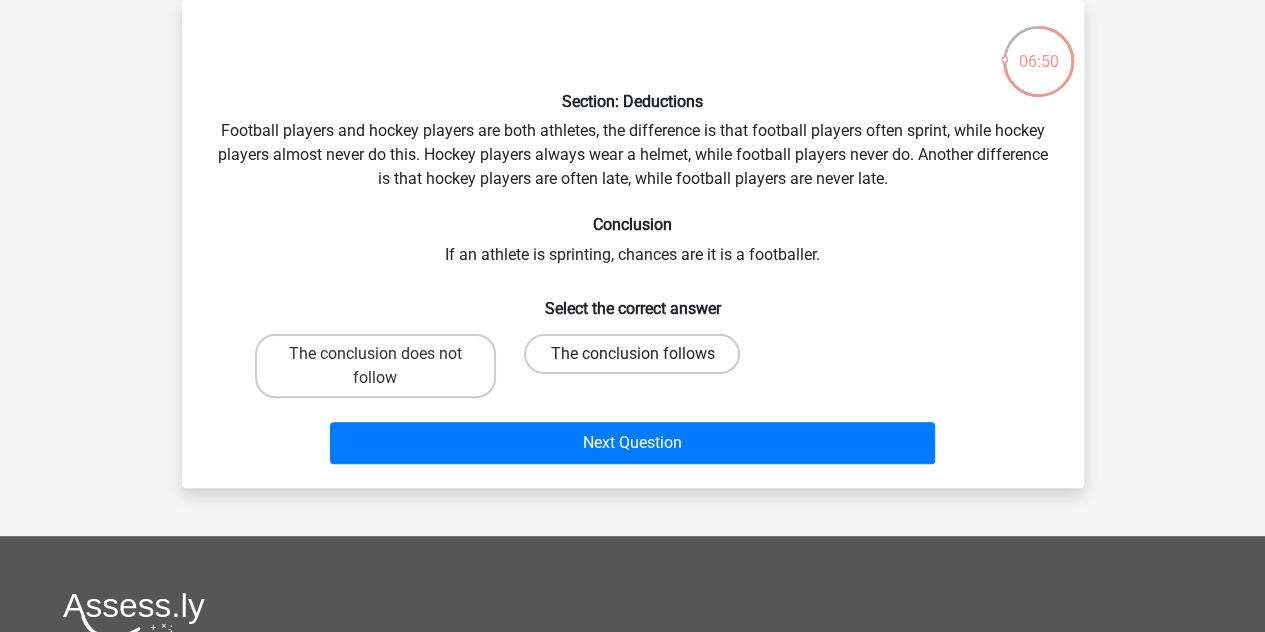 click on "The conclusion follows" at bounding box center (632, 354) 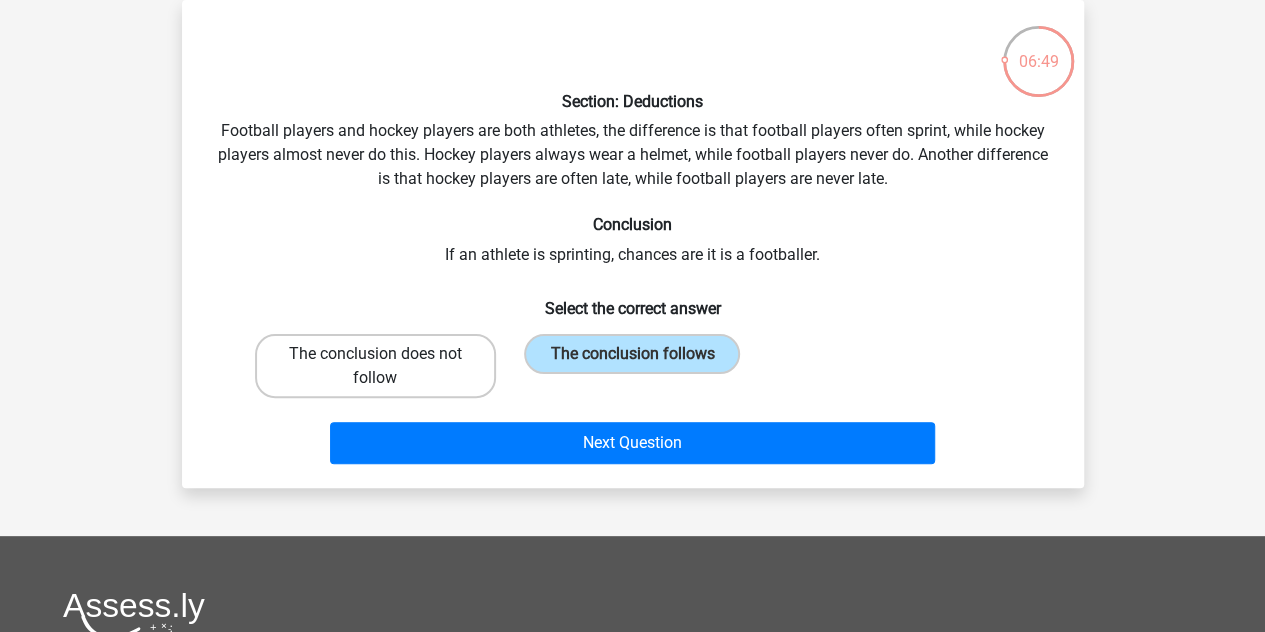 click on "The conclusion does not follow" at bounding box center [375, 366] 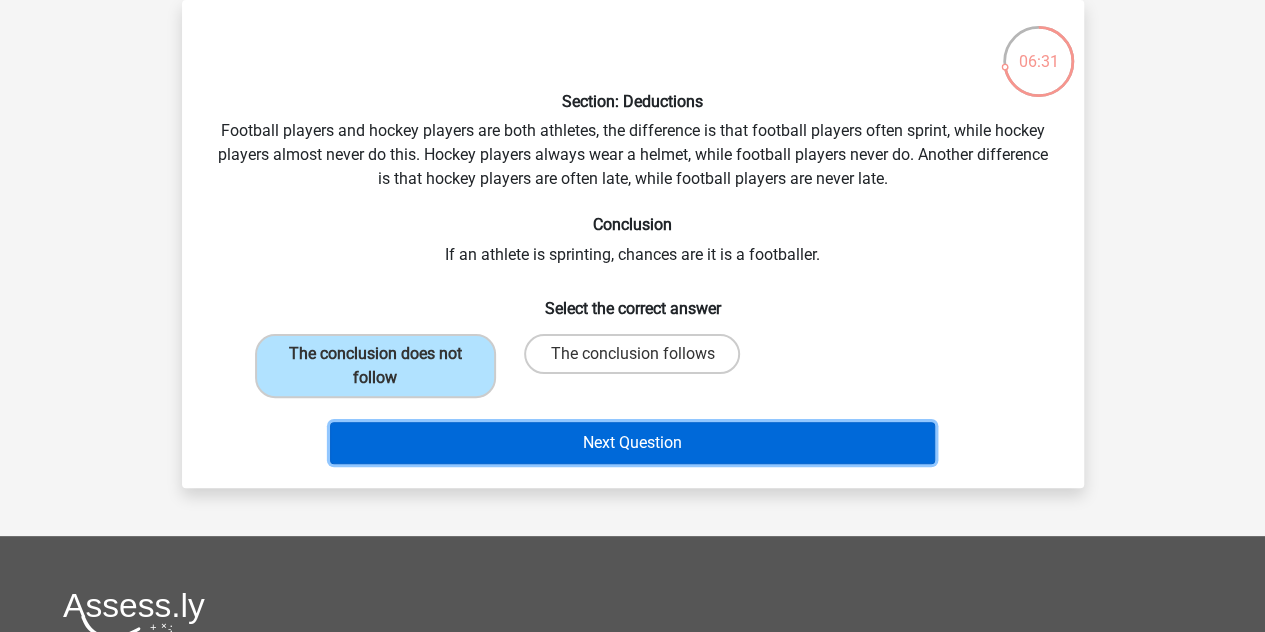 click on "Next Question" at bounding box center [632, 443] 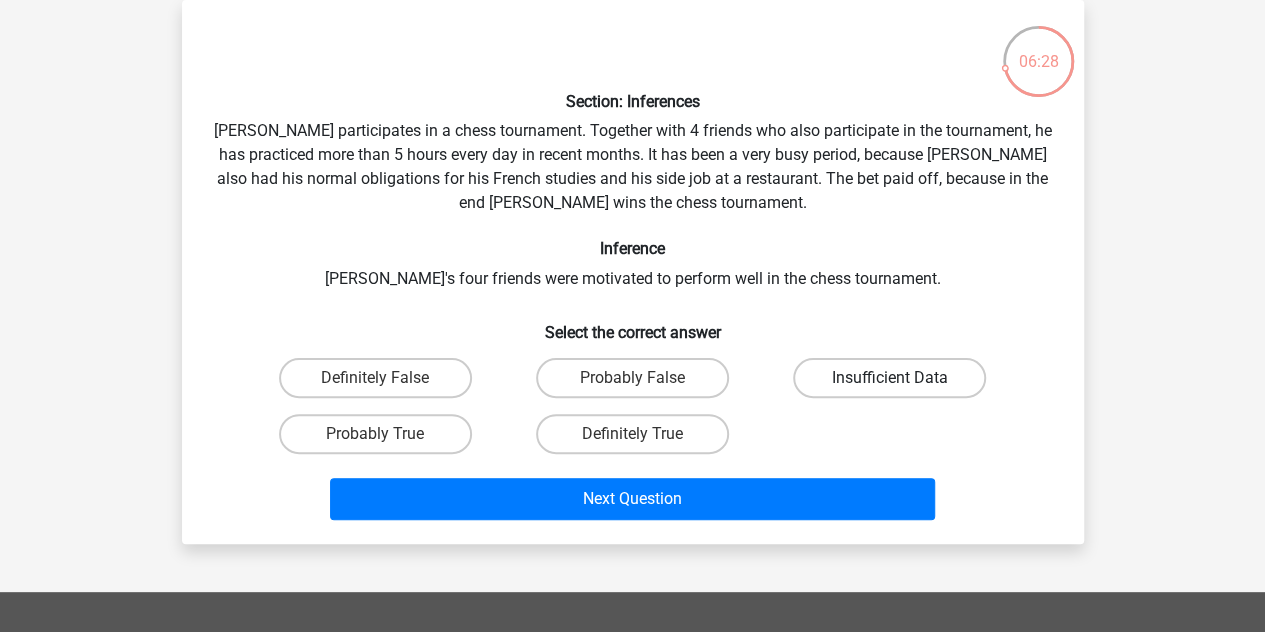 click on "Insufficient Data" at bounding box center [889, 378] 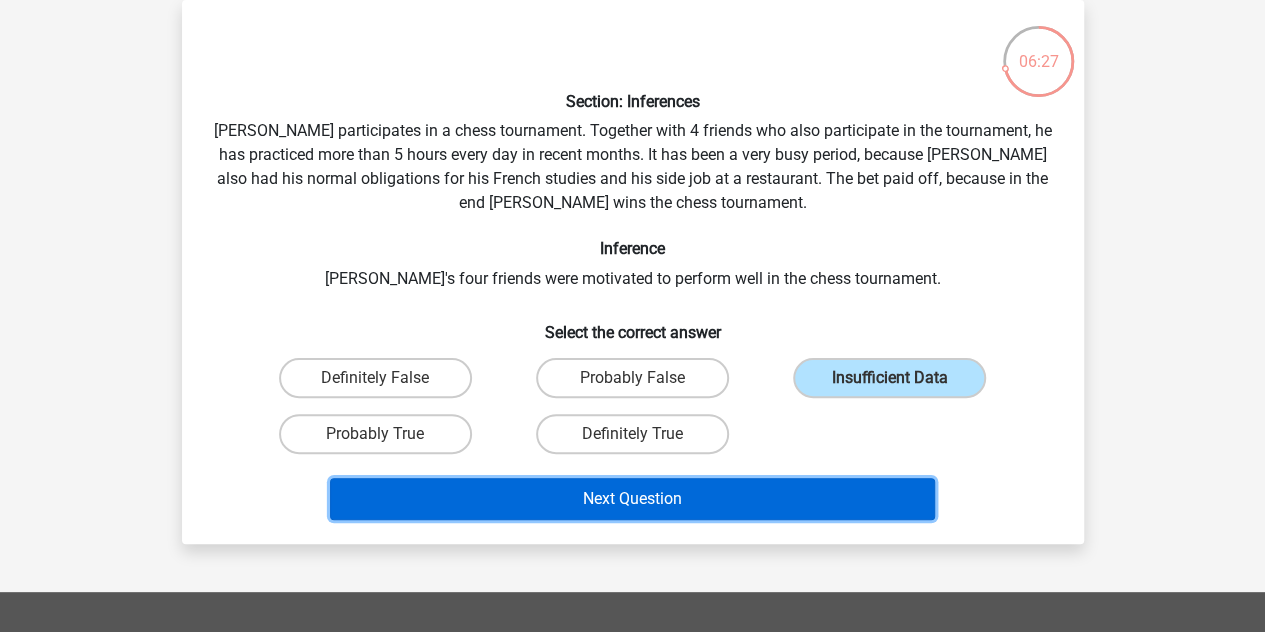click on "Next Question" at bounding box center (632, 499) 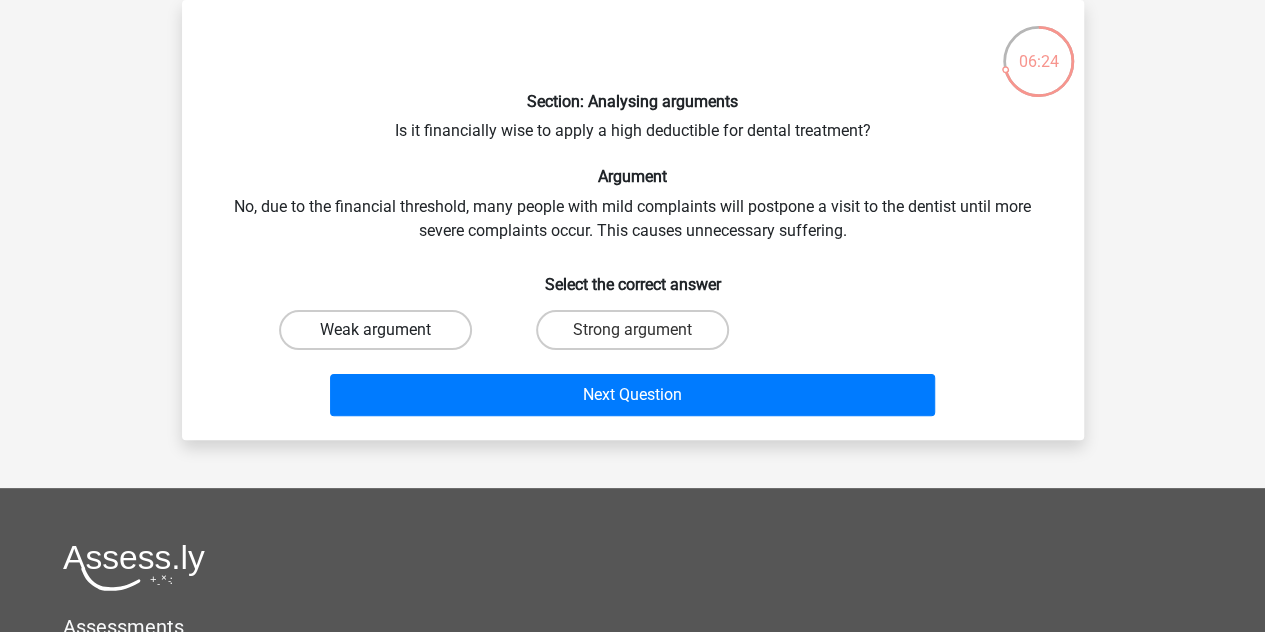 click on "Weak argument" at bounding box center [375, 330] 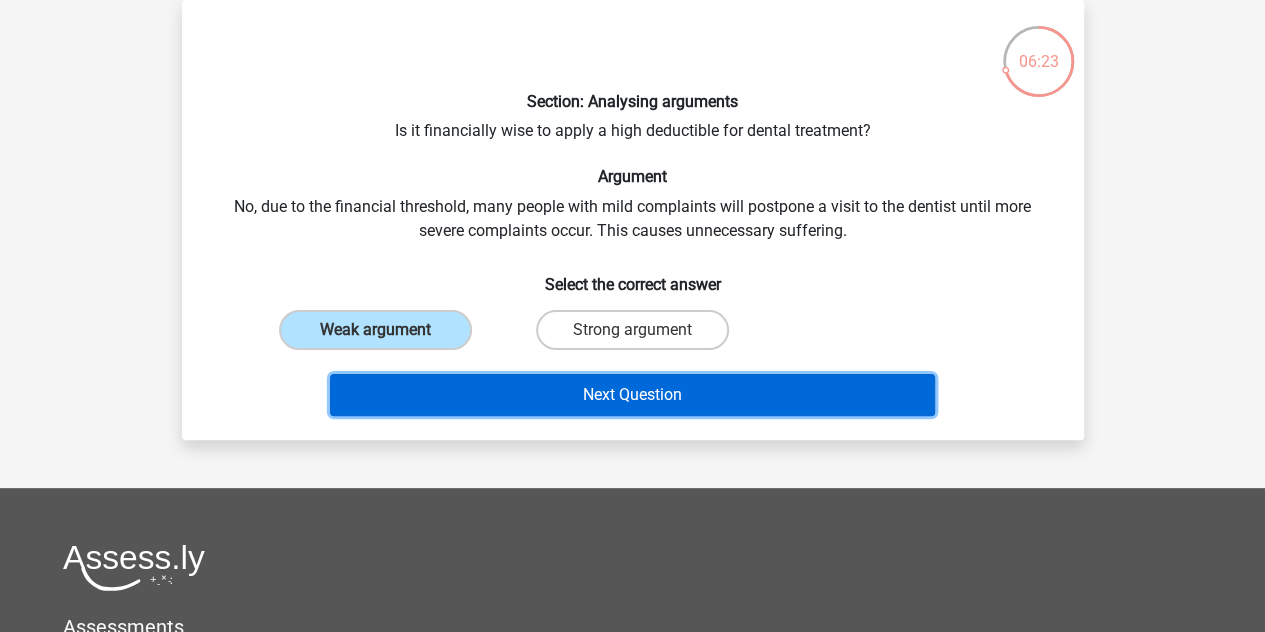 click on "Next Question" at bounding box center (632, 395) 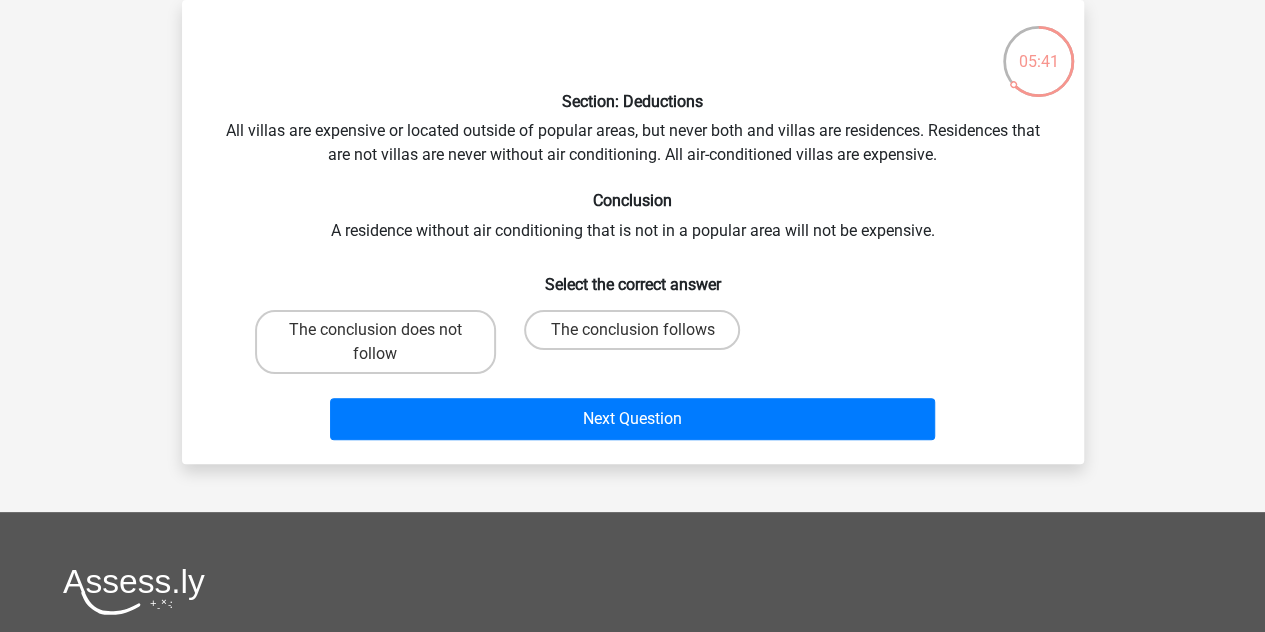 click on "The conclusion follows" at bounding box center (375, 342) 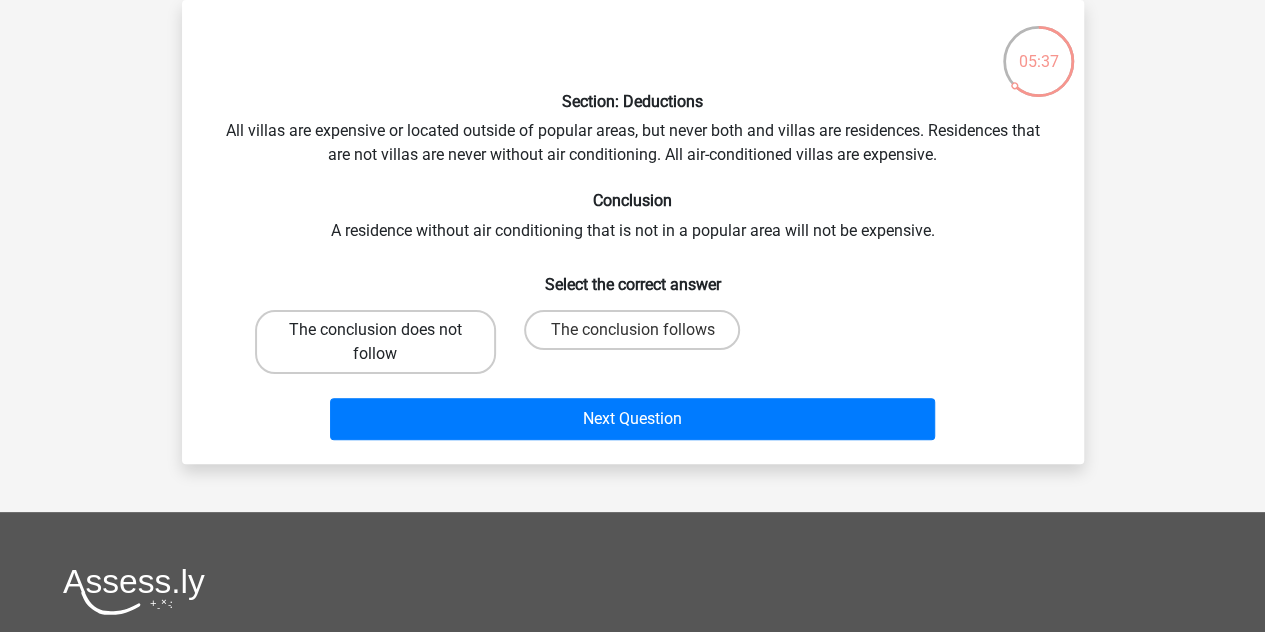 click on "The conclusion does not follow" at bounding box center [375, 342] 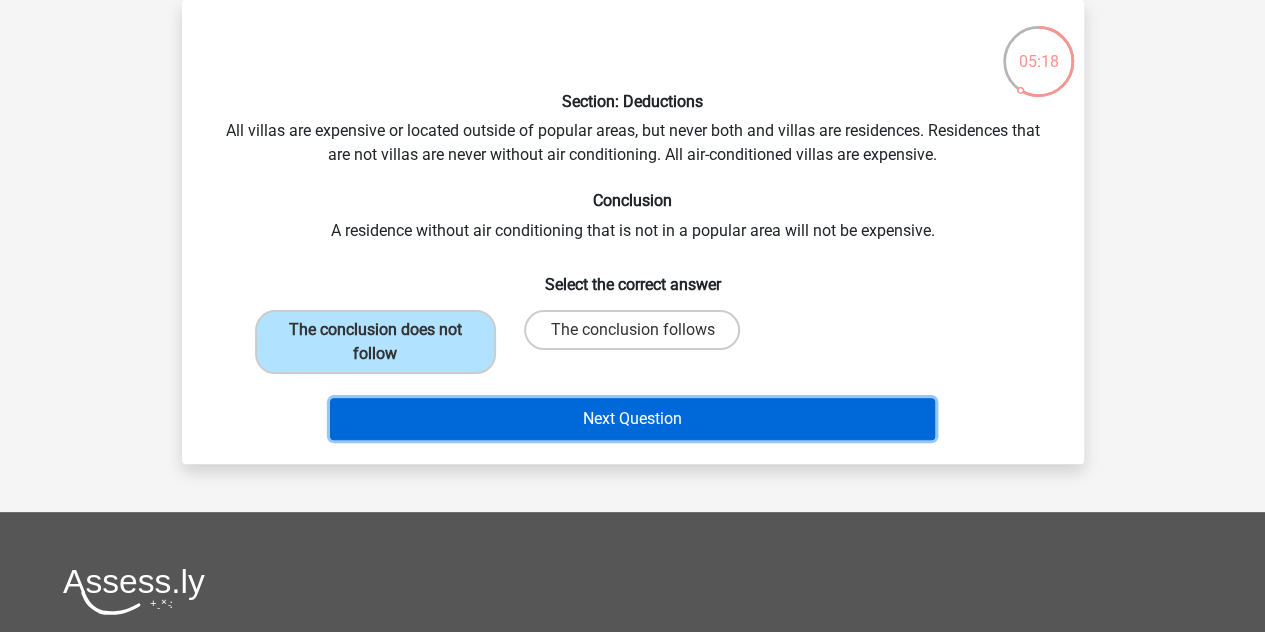 click on "Next Question" at bounding box center [632, 419] 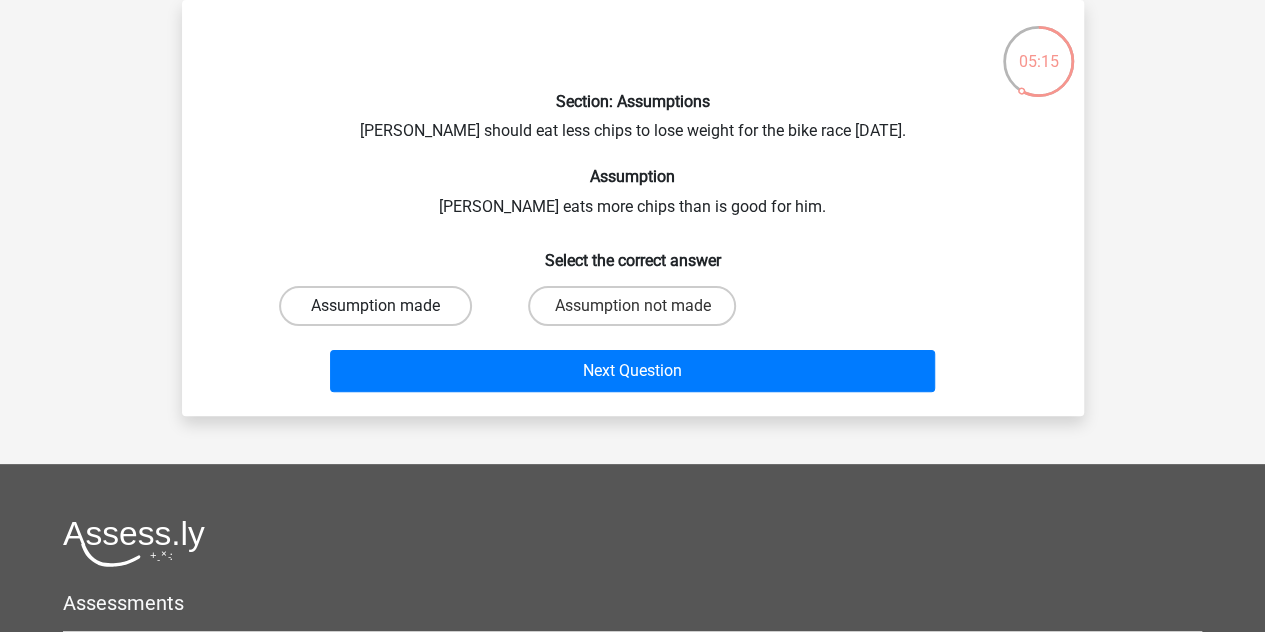 click on "Assumption made" at bounding box center (375, 306) 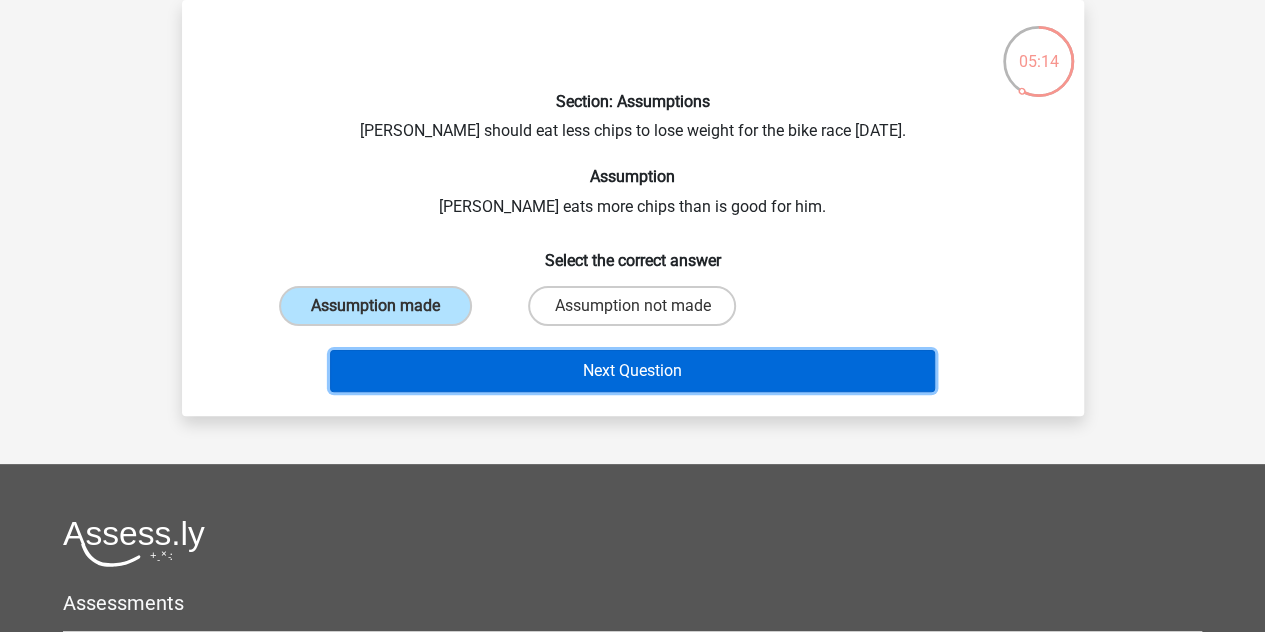 click on "Next Question" at bounding box center (632, 371) 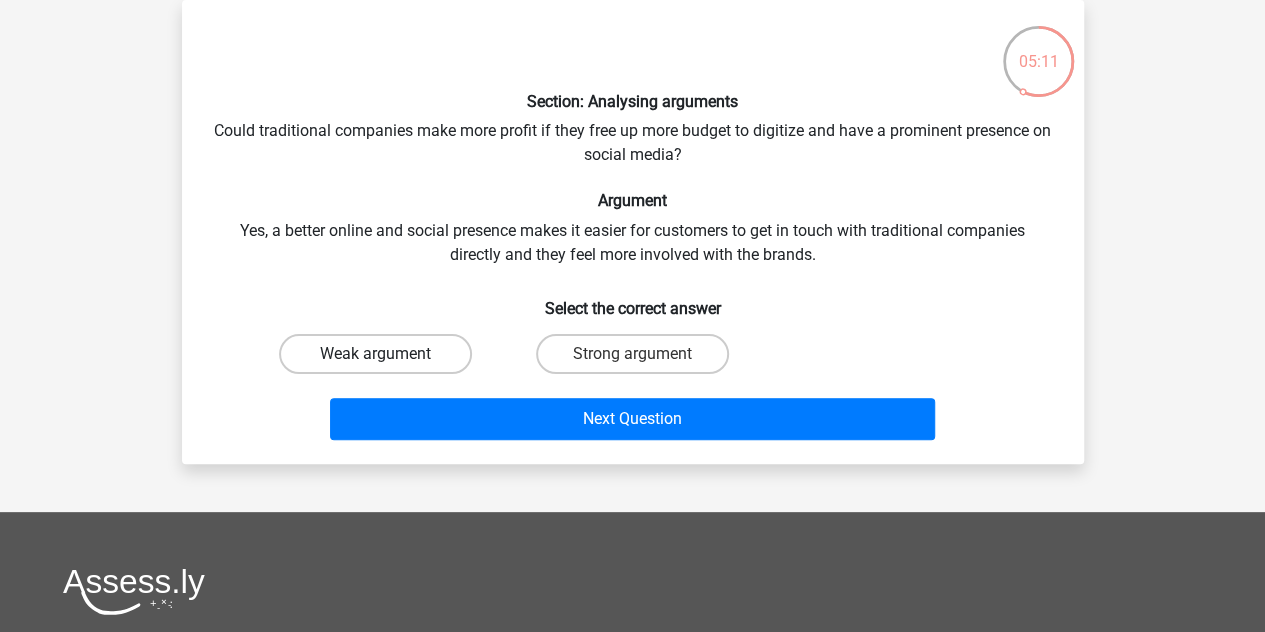 click on "Weak argument" at bounding box center [375, 354] 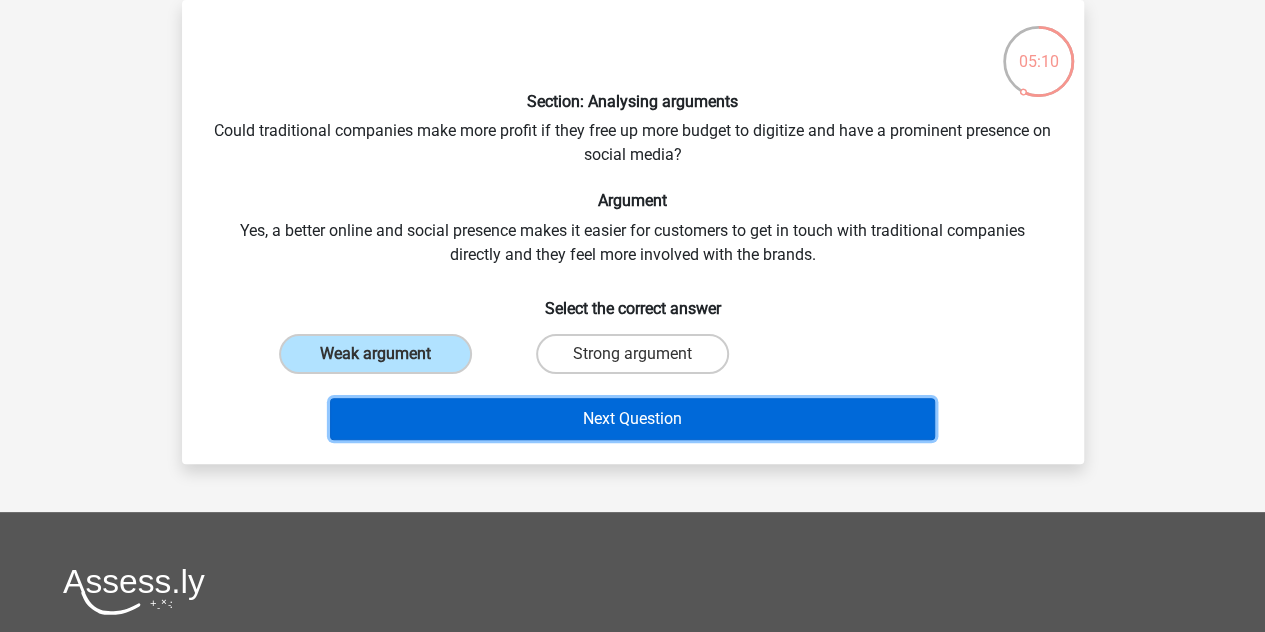click on "Next Question" at bounding box center (632, 419) 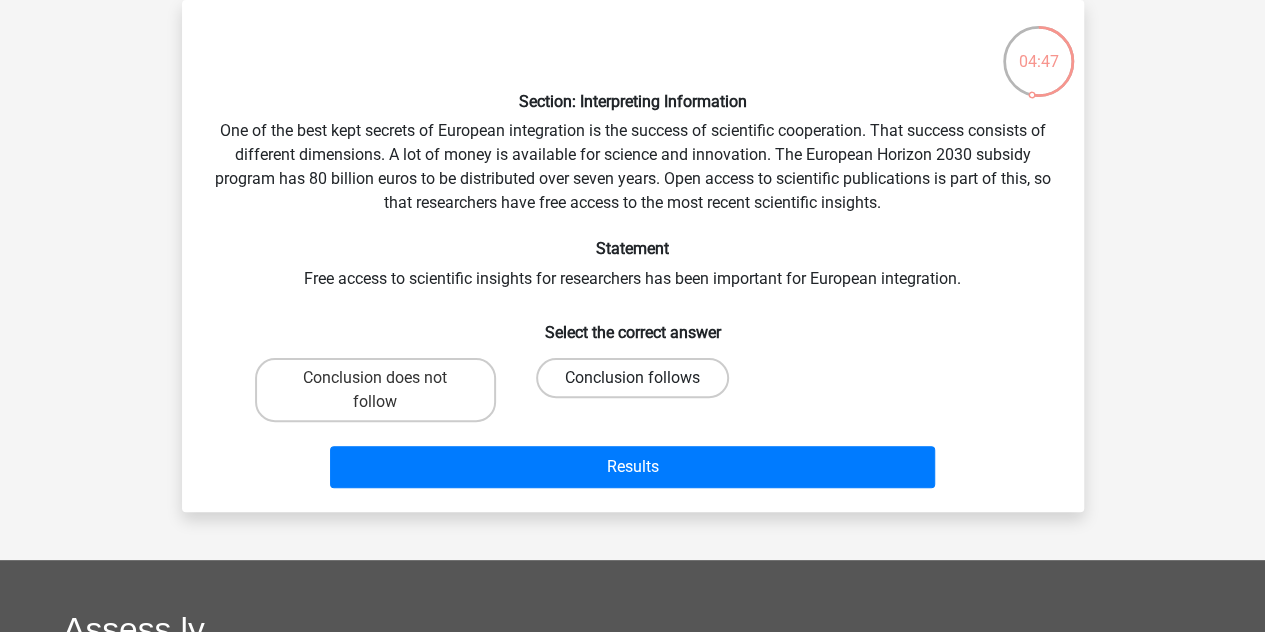 click on "Conclusion follows" at bounding box center (632, 378) 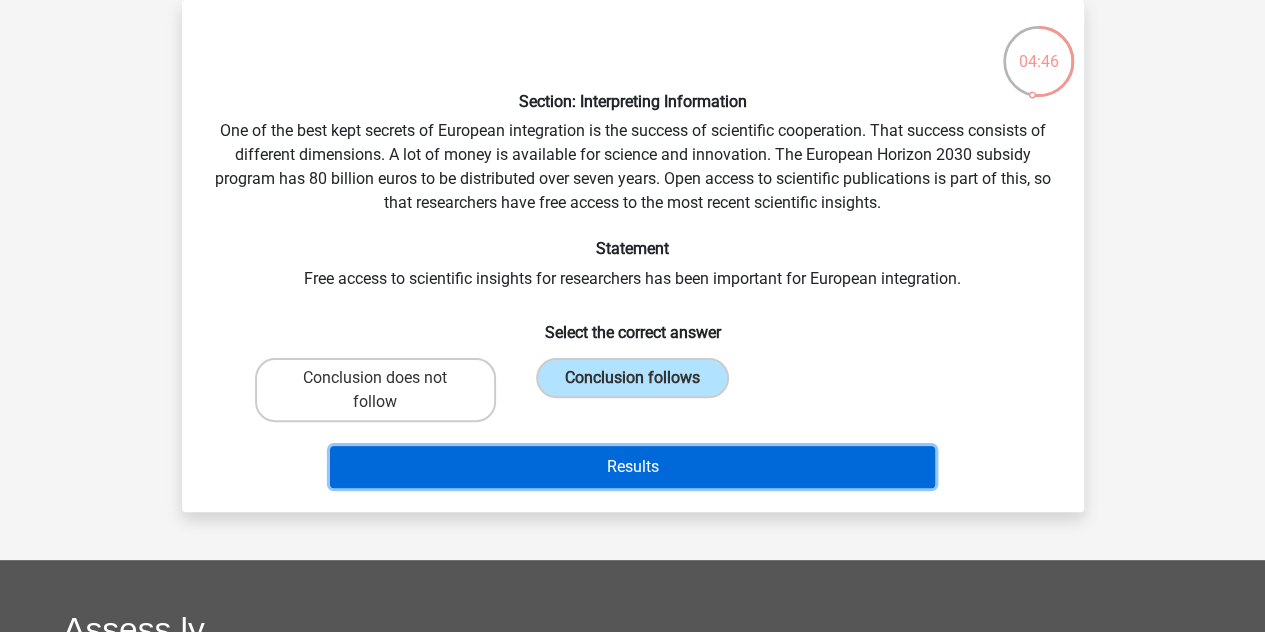 click on "Results" at bounding box center (632, 467) 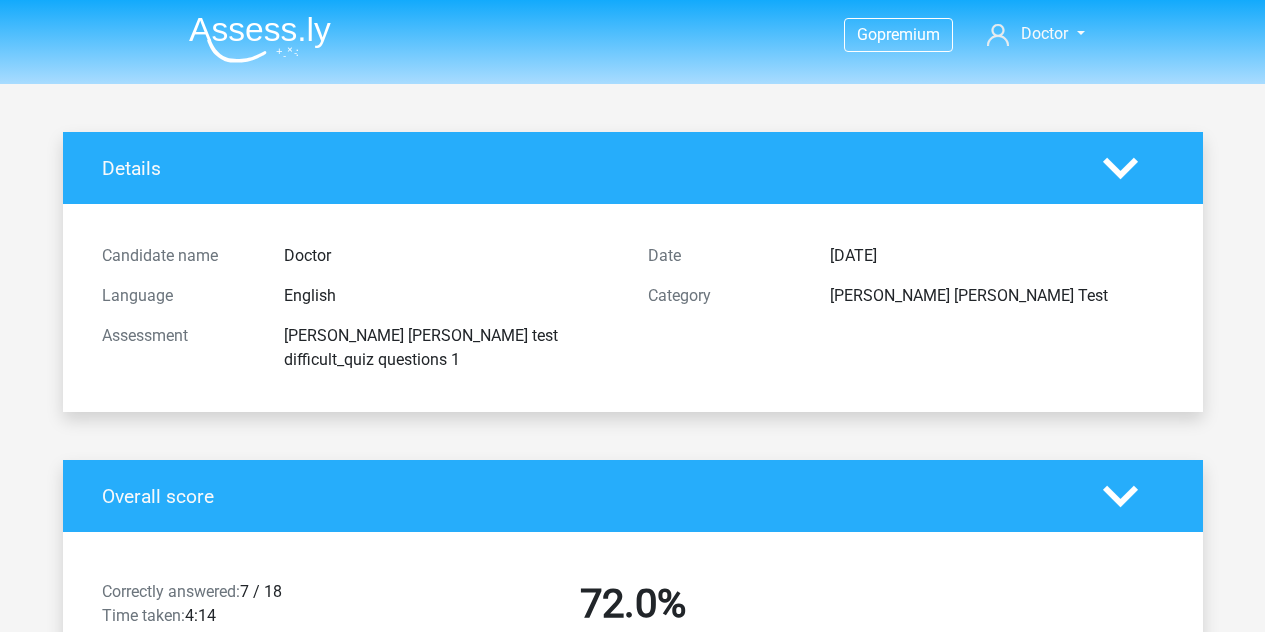scroll, scrollTop: 0, scrollLeft: 0, axis: both 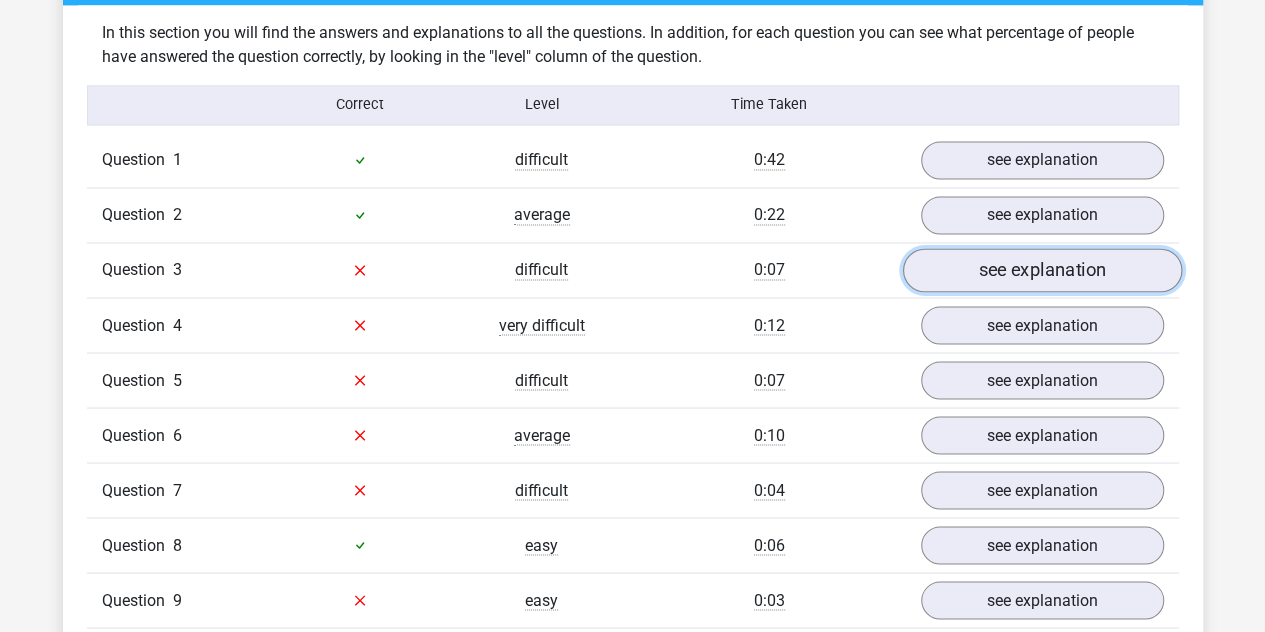click on "see explanation" at bounding box center (1041, 270) 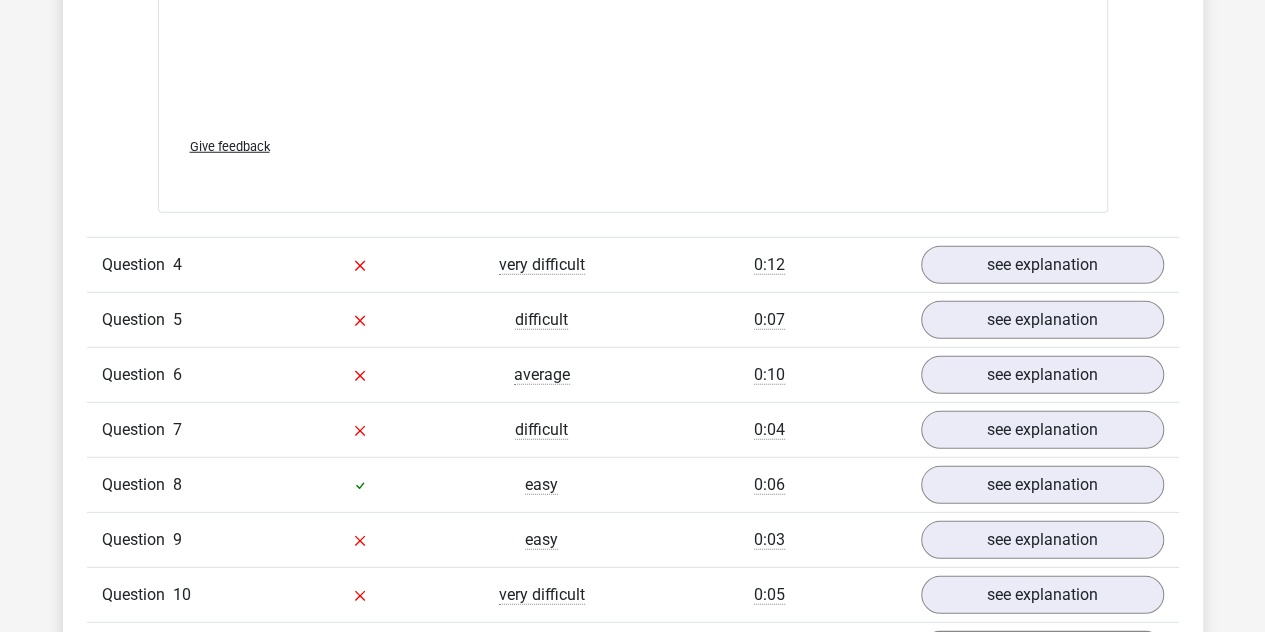 scroll, scrollTop: 2706, scrollLeft: 0, axis: vertical 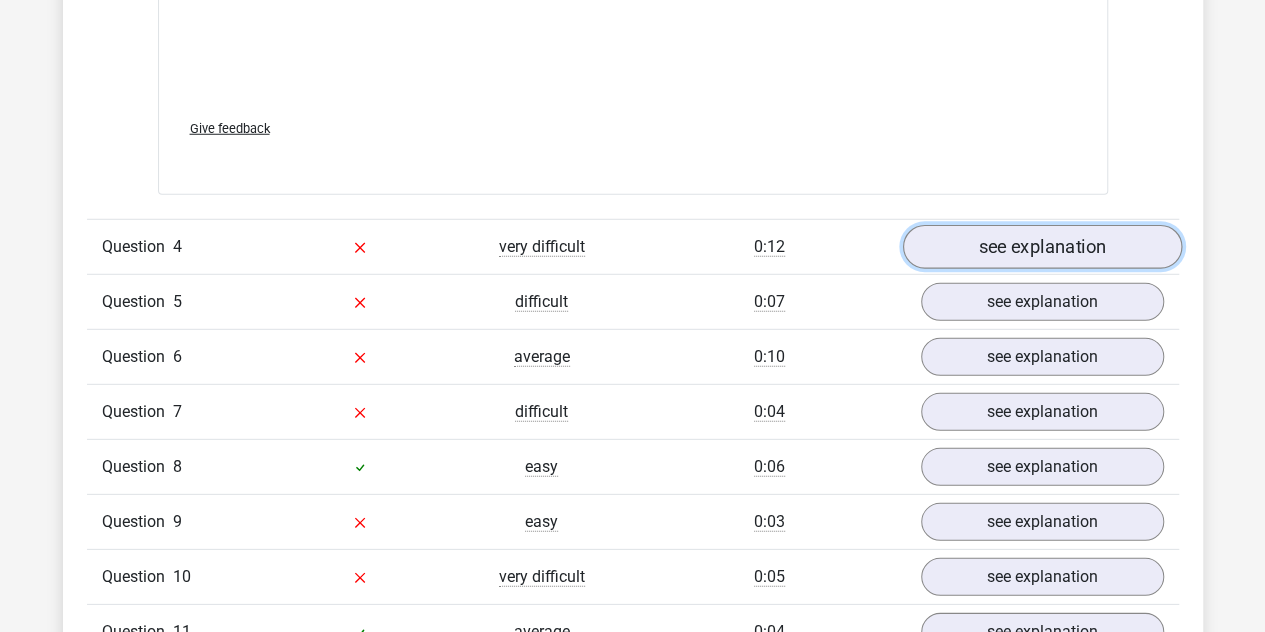 click on "see explanation" at bounding box center [1041, 247] 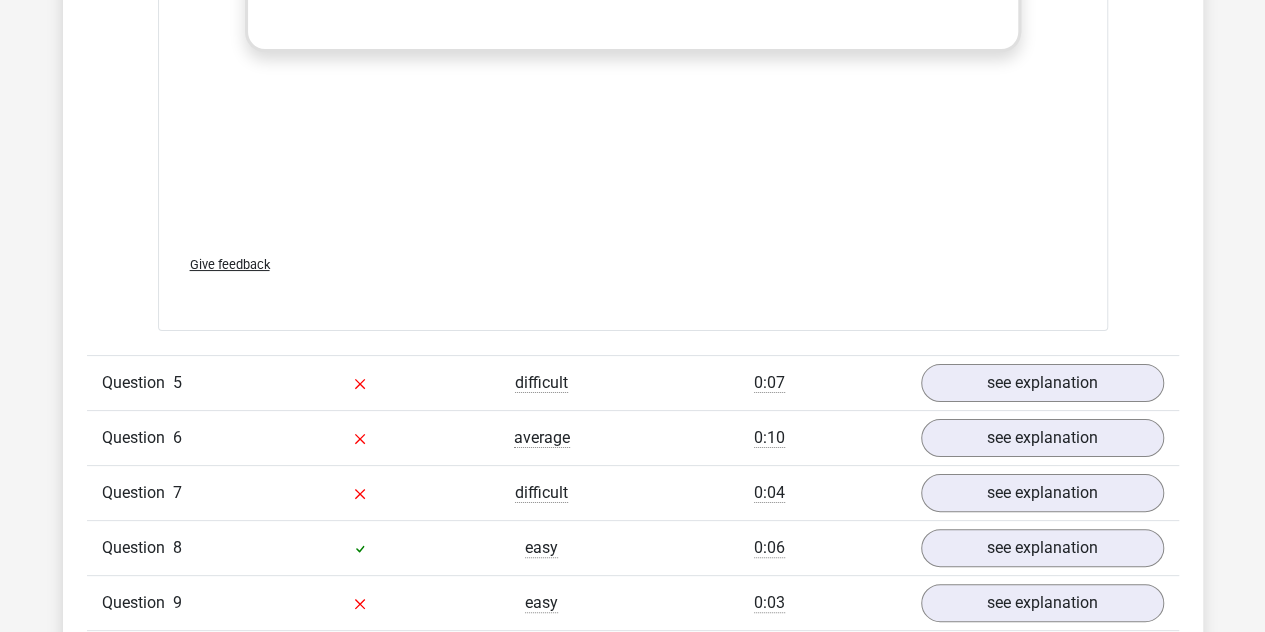 scroll, scrollTop: 3786, scrollLeft: 0, axis: vertical 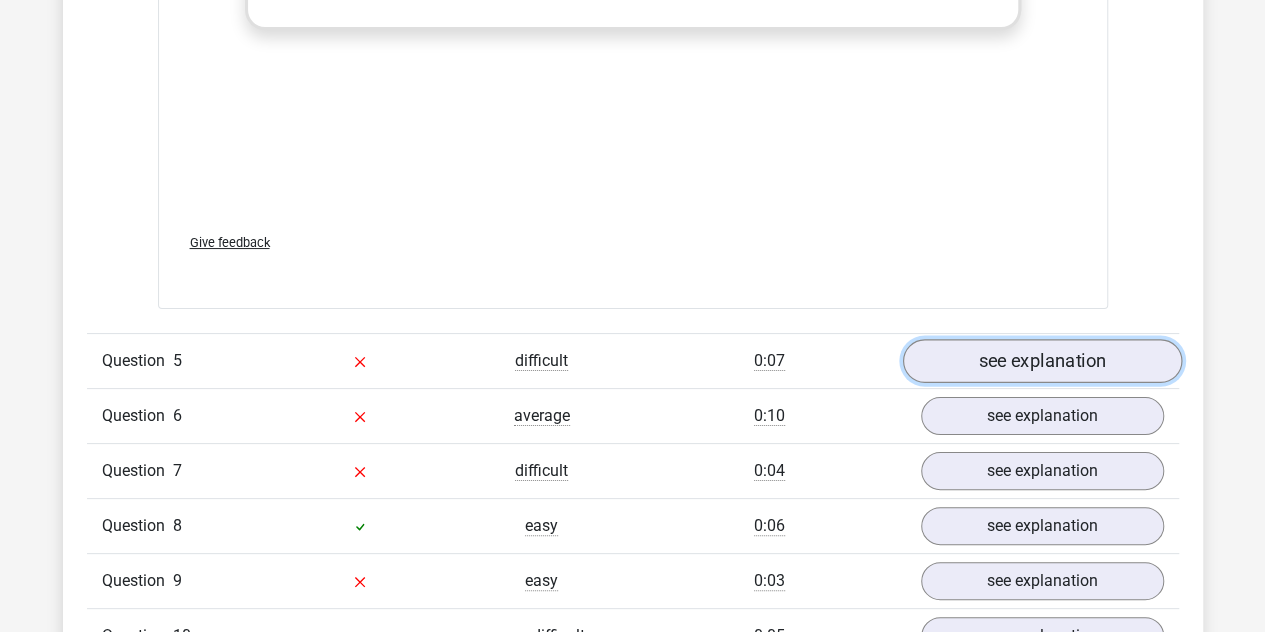 click on "see explanation" at bounding box center [1041, 361] 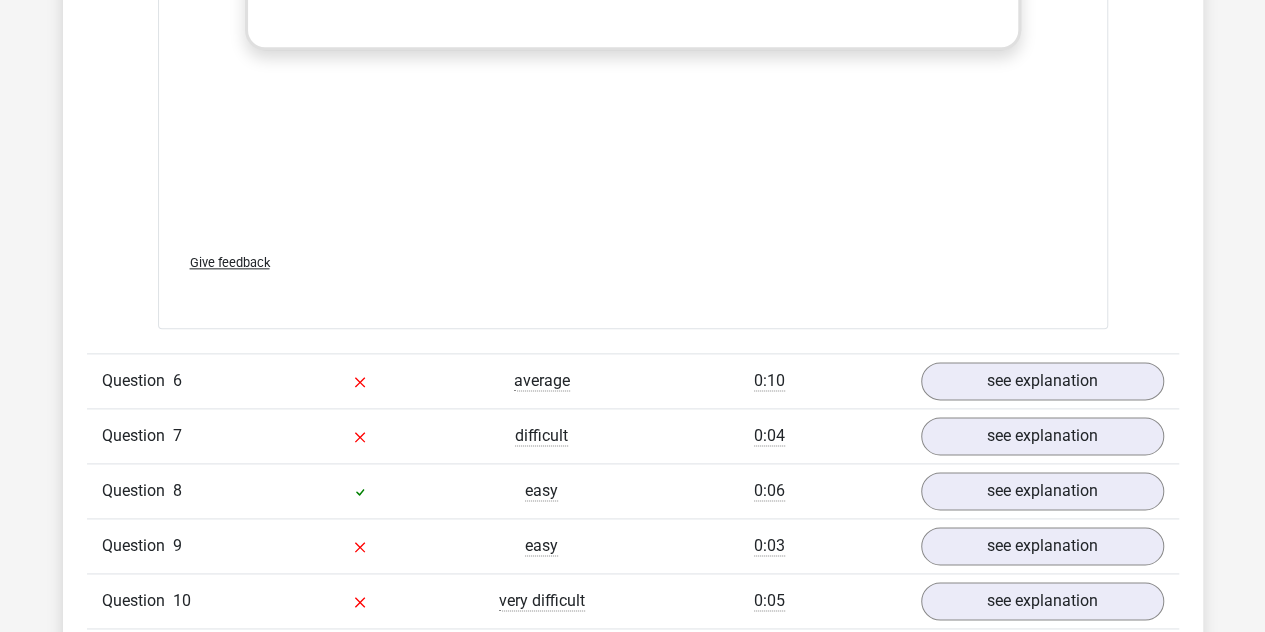 scroll, scrollTop: 4866, scrollLeft: 0, axis: vertical 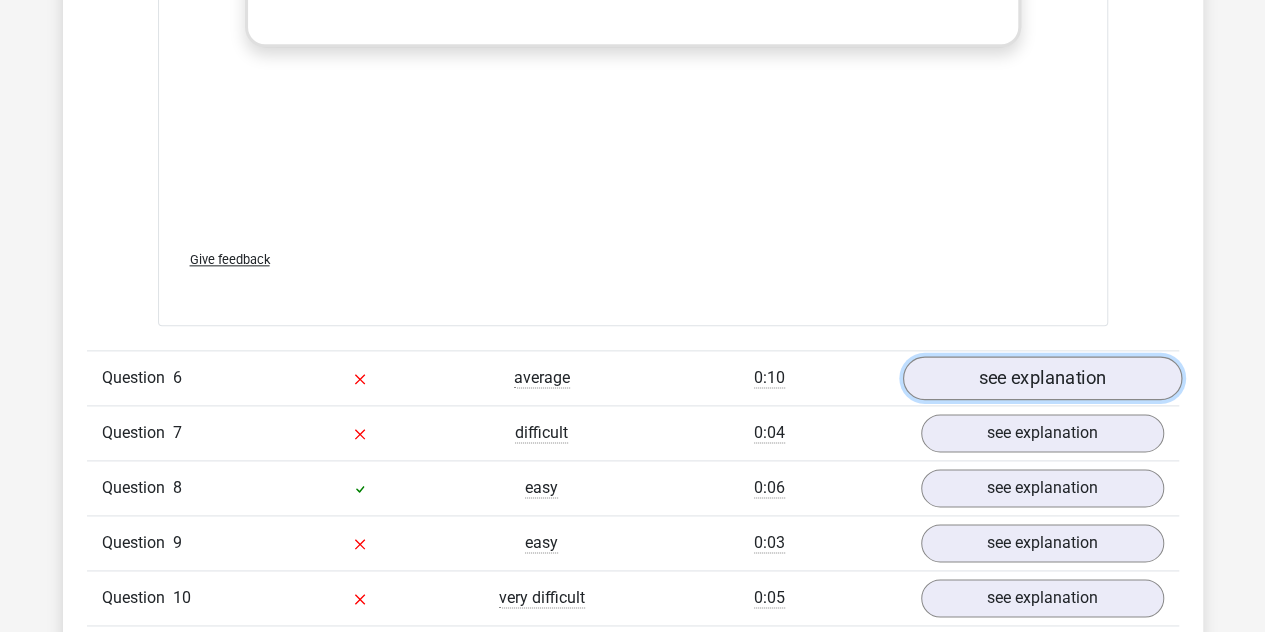 click on "see explanation" at bounding box center (1041, 379) 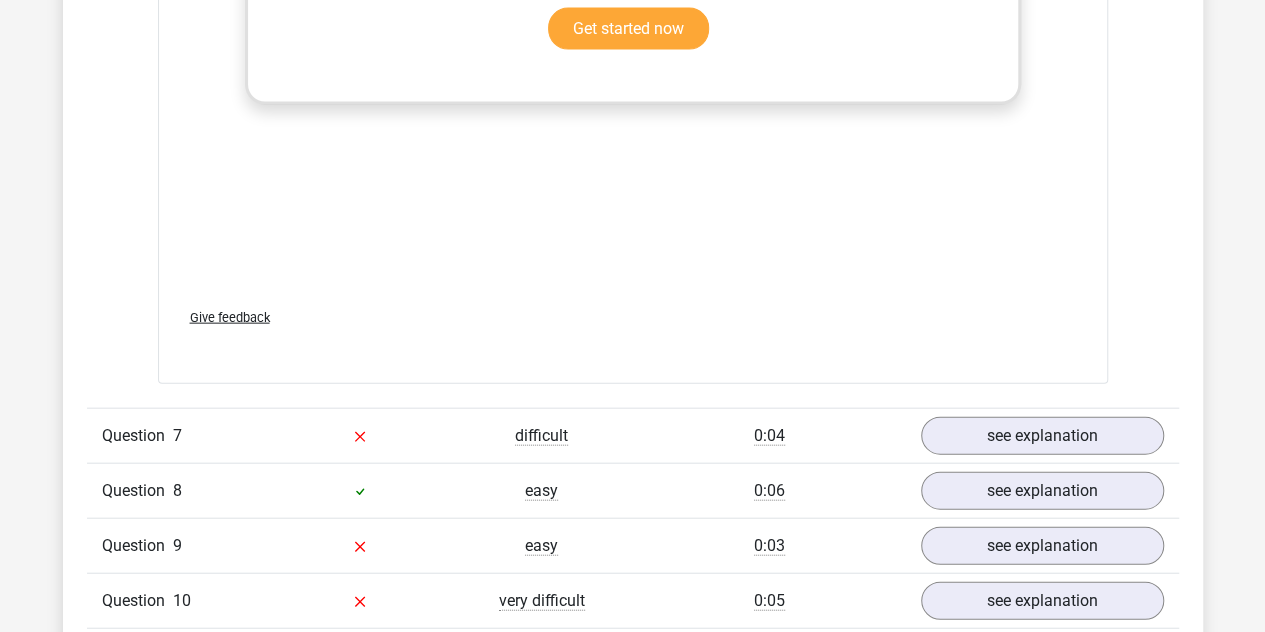 scroll, scrollTop: 5946, scrollLeft: 0, axis: vertical 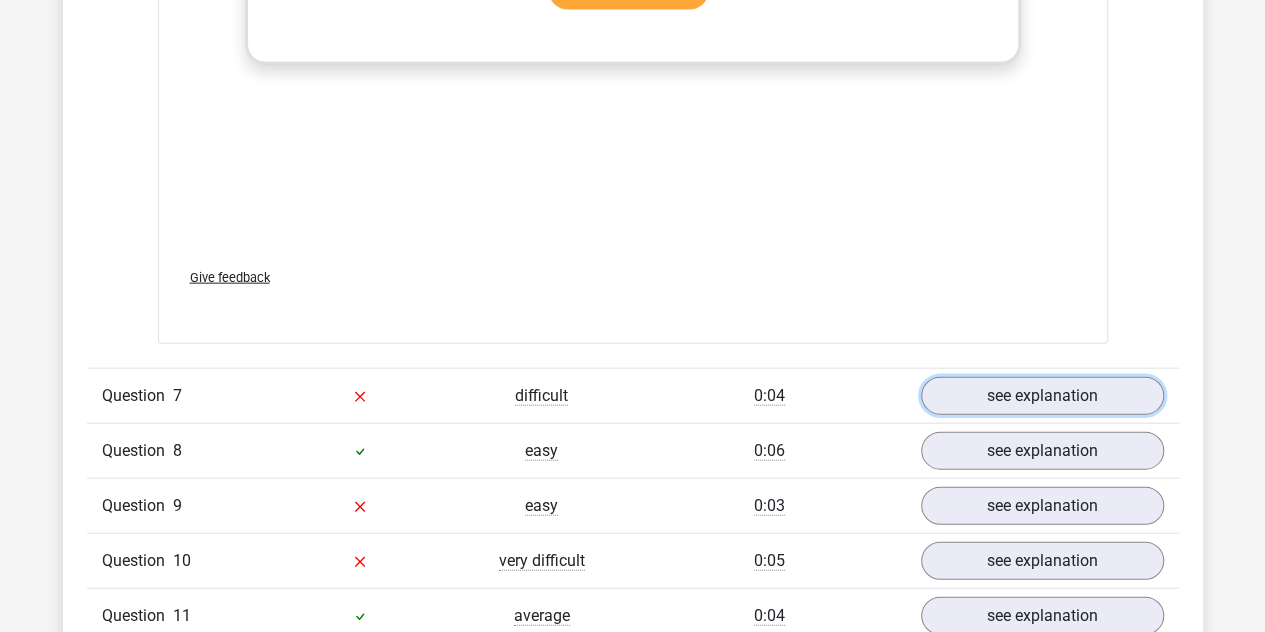 click on "see explanation" at bounding box center [1042, 396] 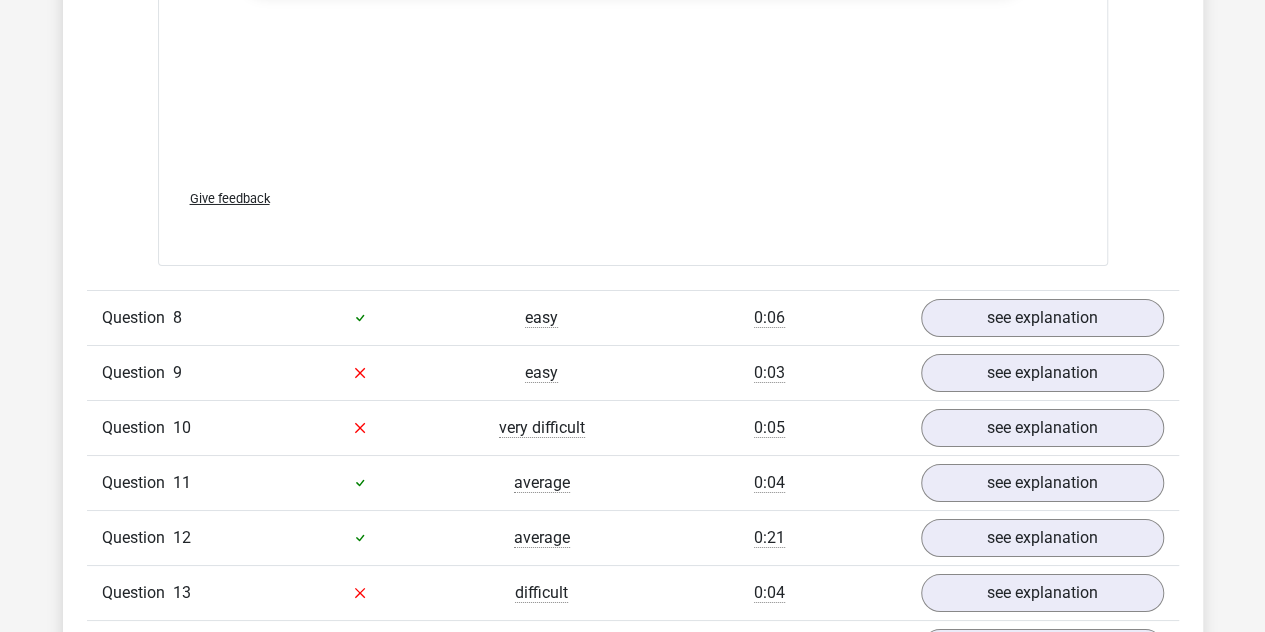 scroll, scrollTop: 7306, scrollLeft: 0, axis: vertical 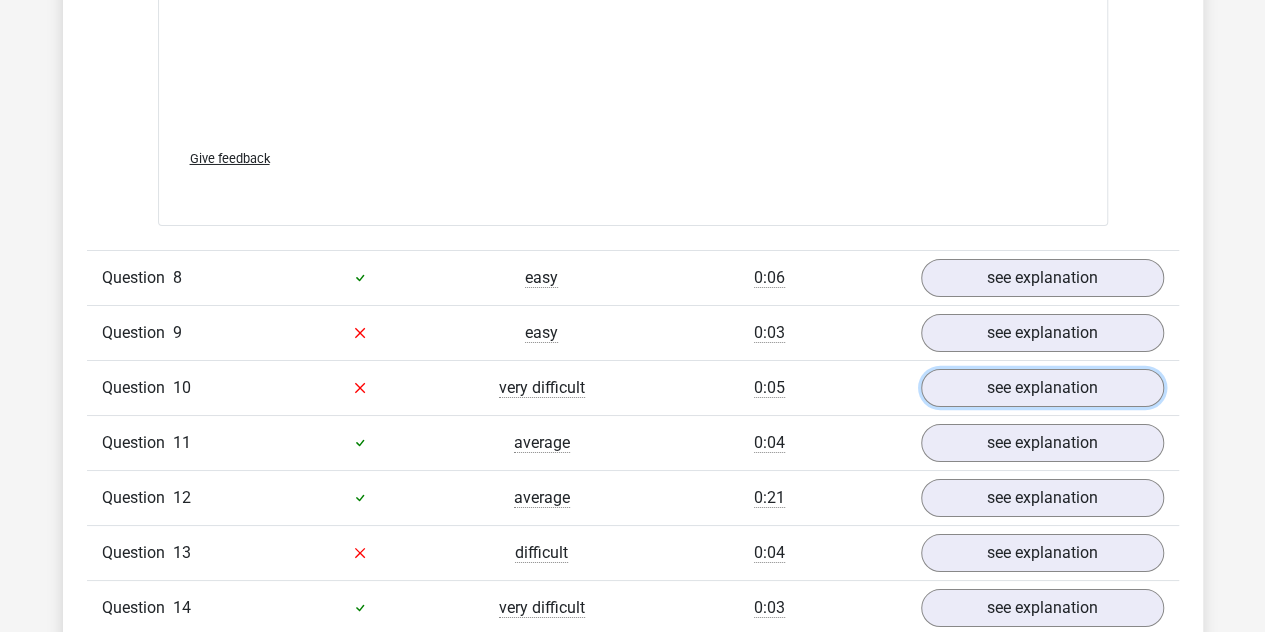 click on "see explanation" at bounding box center (1042, 388) 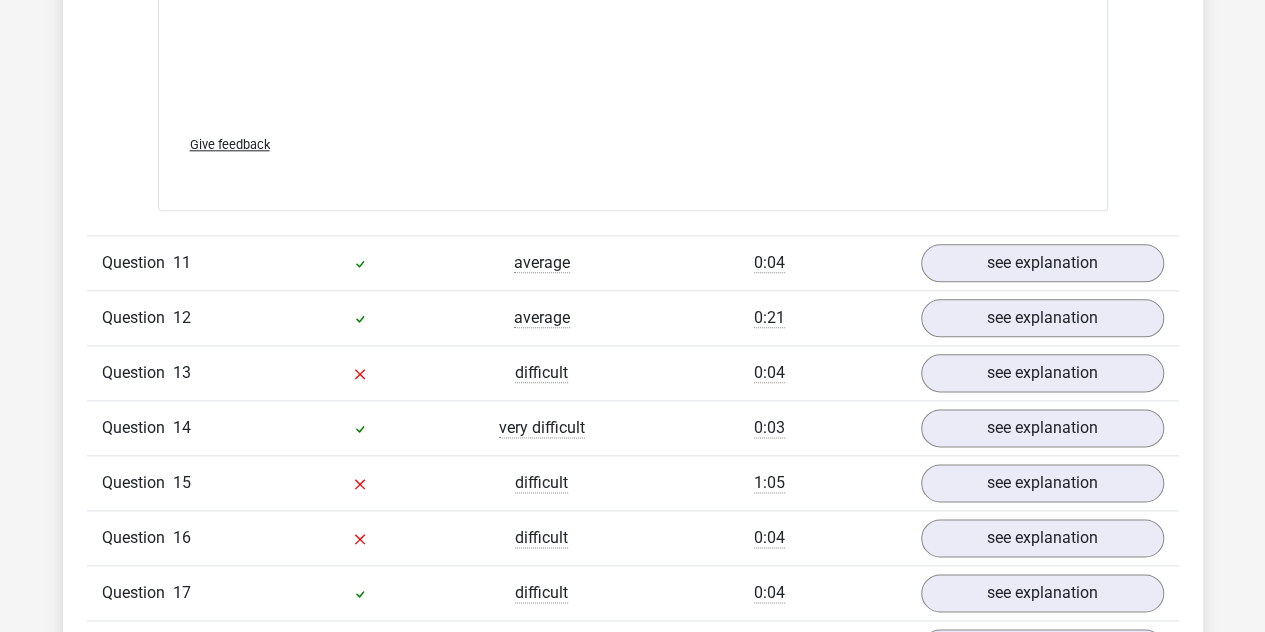scroll, scrollTop: 8666, scrollLeft: 0, axis: vertical 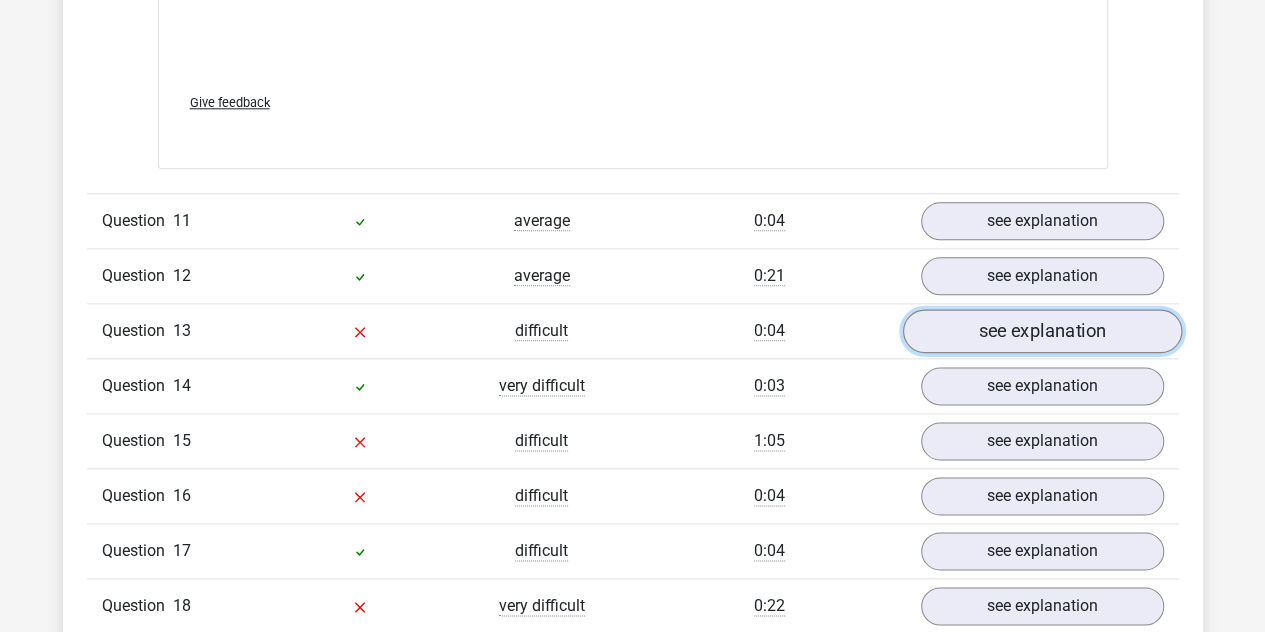 click on "see explanation" at bounding box center [1041, 331] 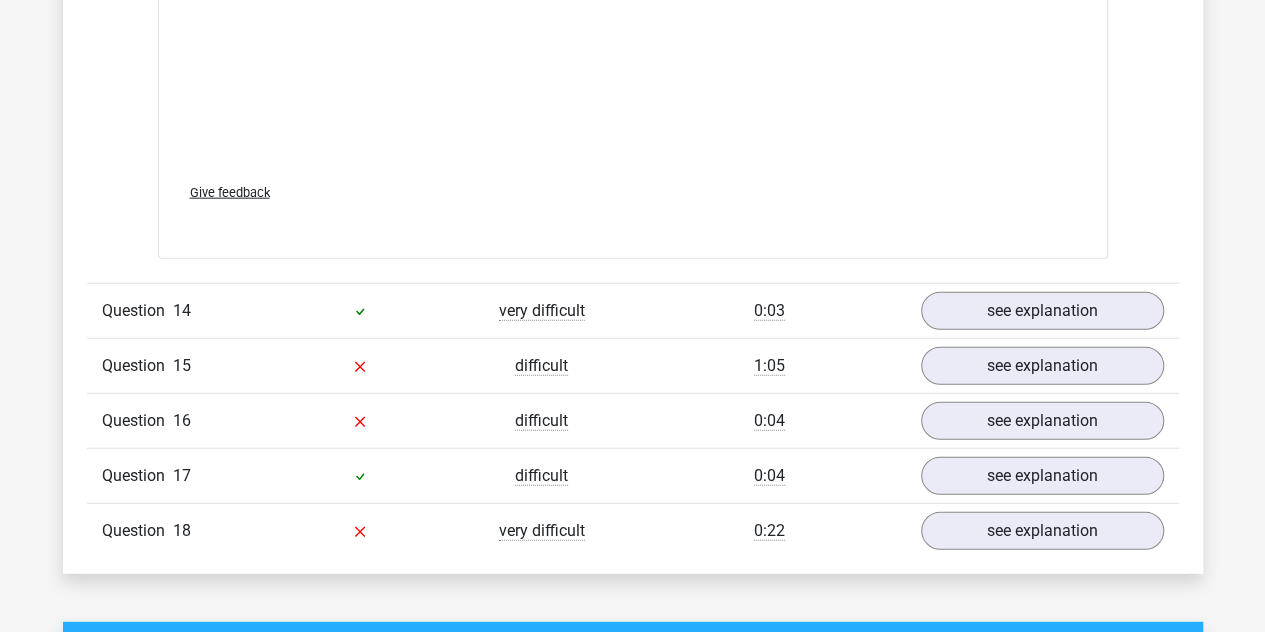 scroll, scrollTop: 9906, scrollLeft: 0, axis: vertical 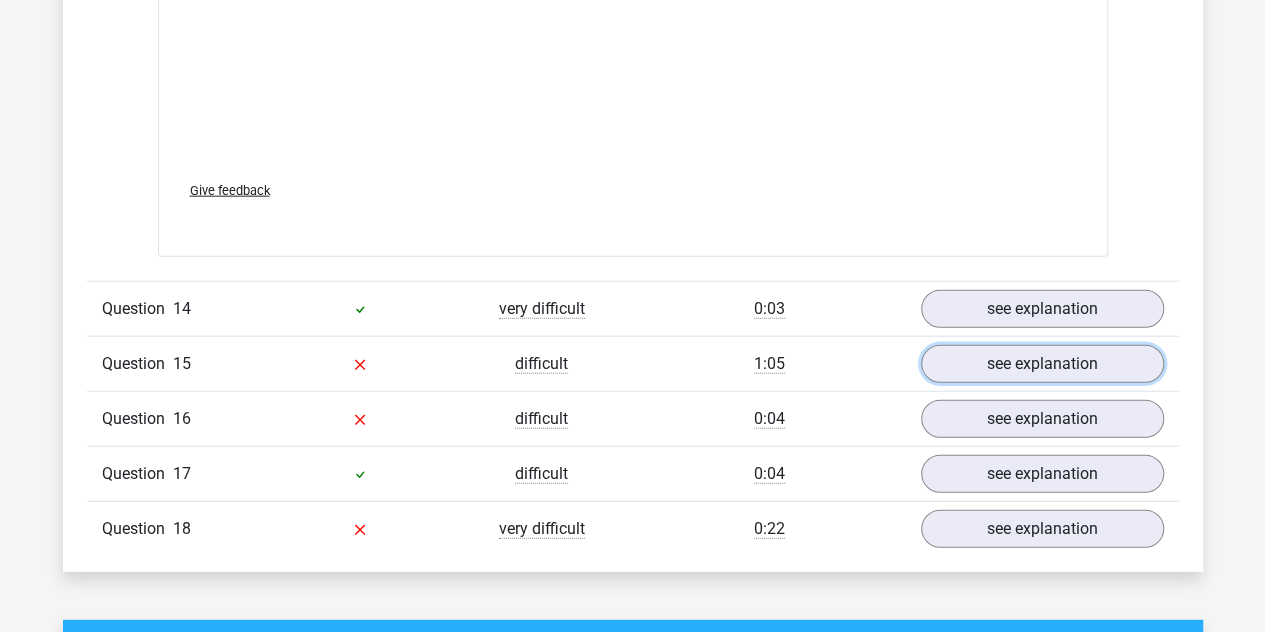 click on "see explanation" at bounding box center (1042, 364) 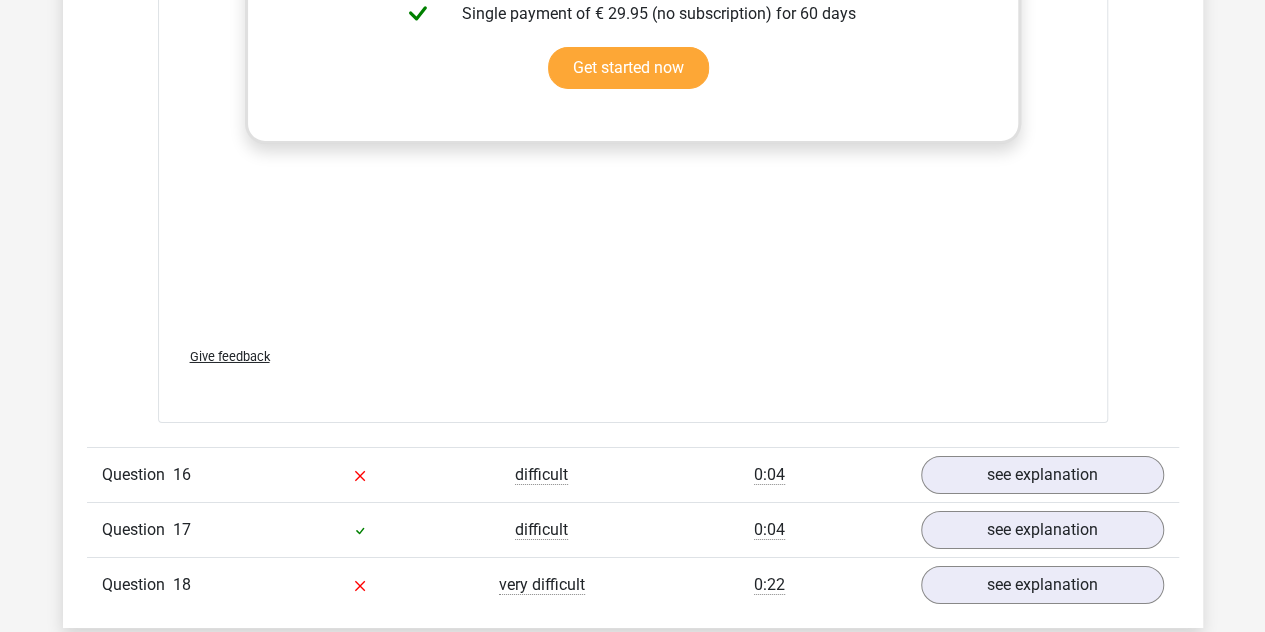scroll, scrollTop: 10986, scrollLeft: 0, axis: vertical 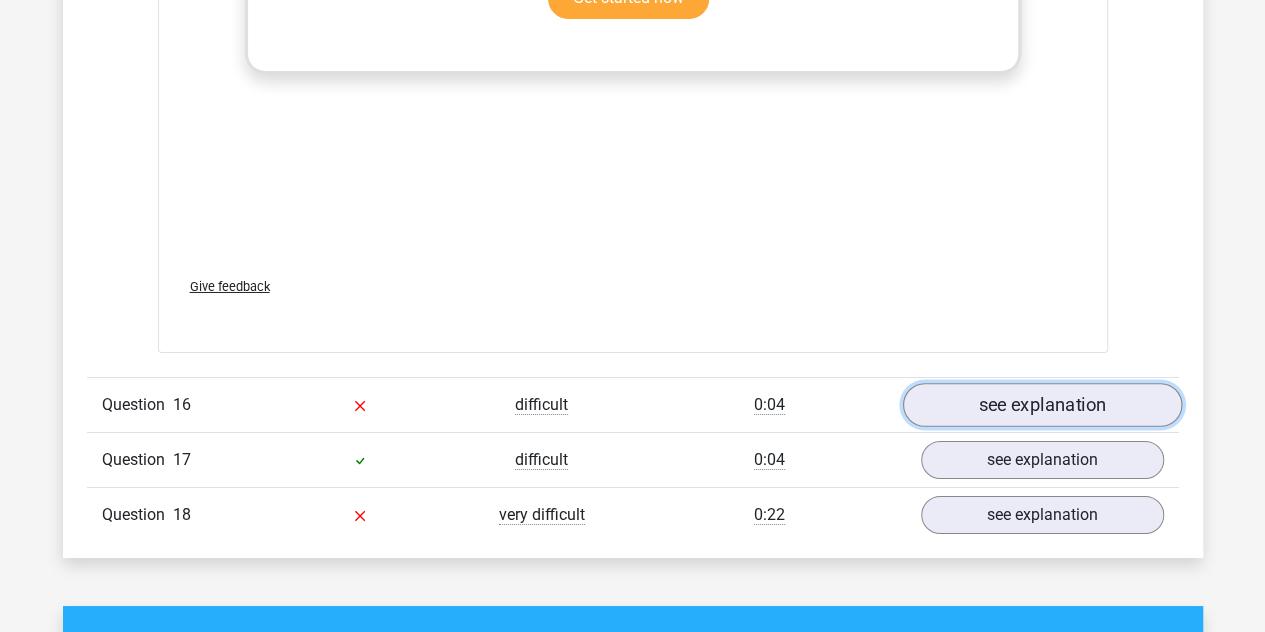 click on "see explanation" at bounding box center (1041, 406) 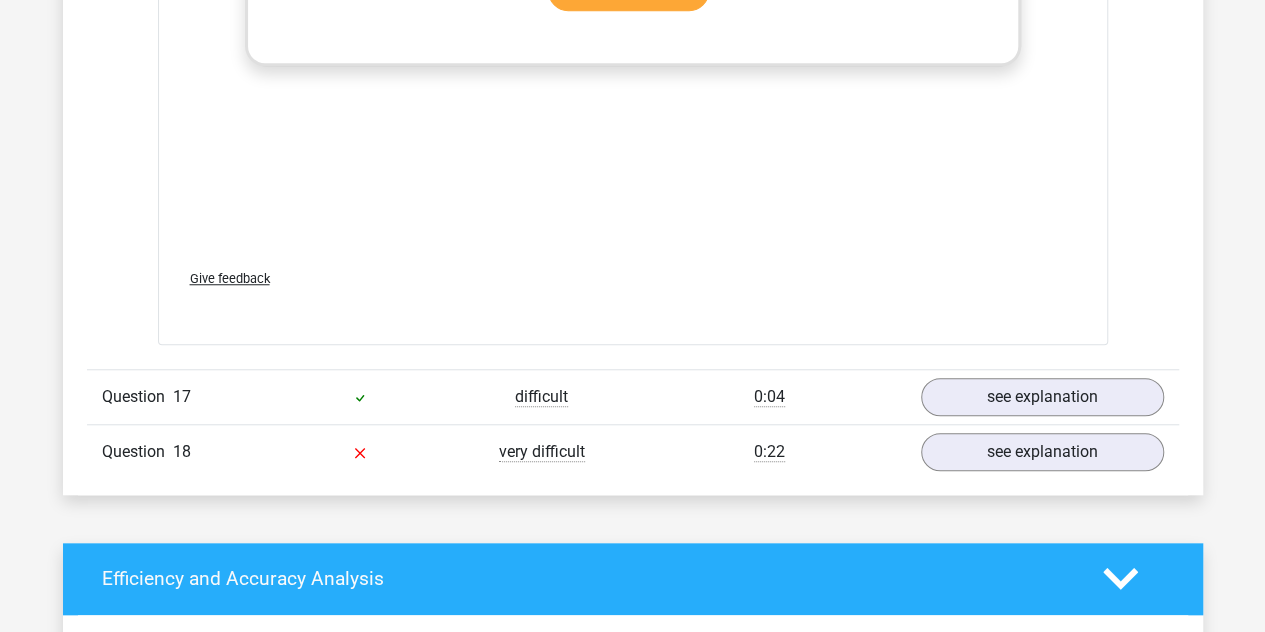 scroll, scrollTop: 12066, scrollLeft: 0, axis: vertical 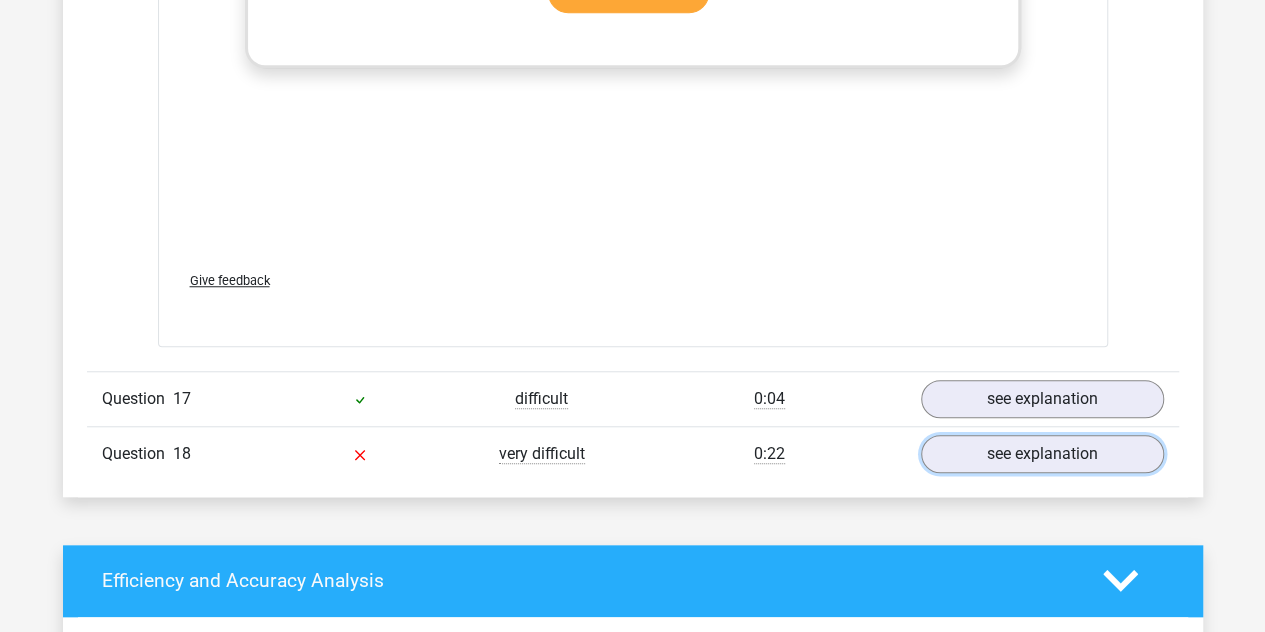 click on "see explanation" at bounding box center [1042, 454] 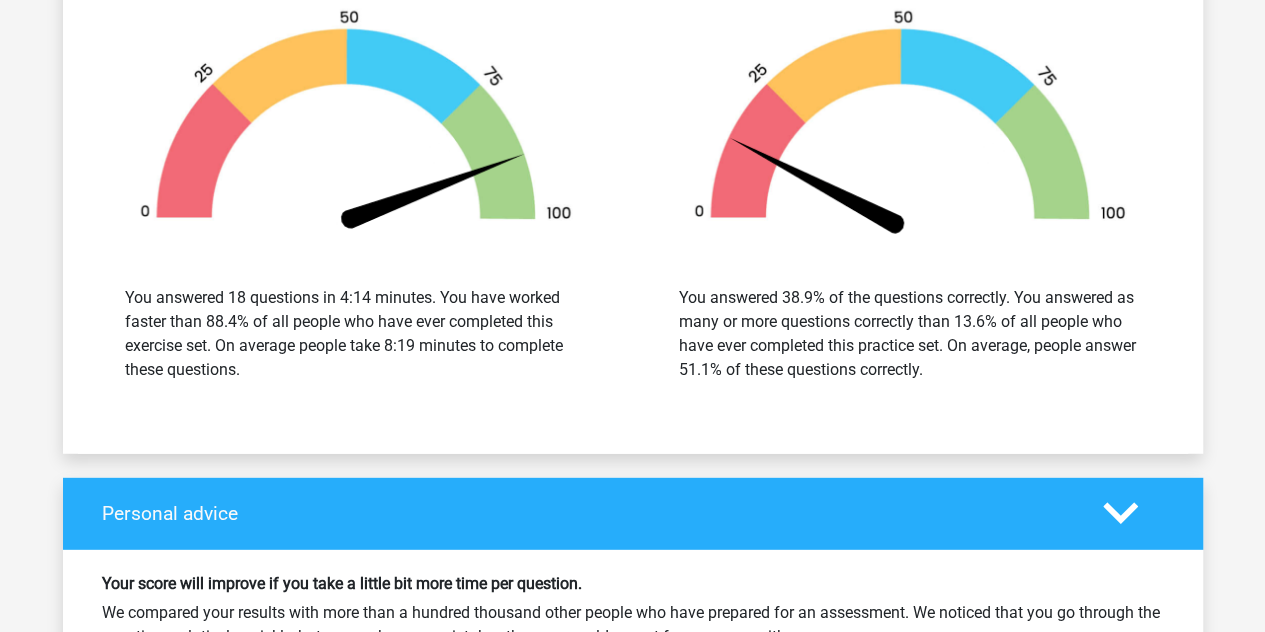 scroll, scrollTop: 13946, scrollLeft: 0, axis: vertical 